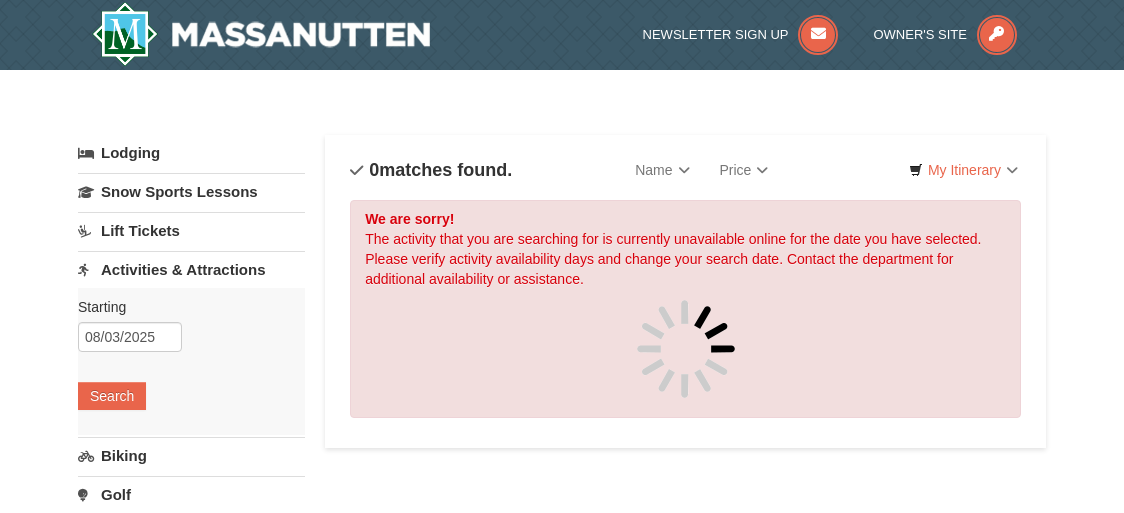 scroll, scrollTop: 0, scrollLeft: 0, axis: both 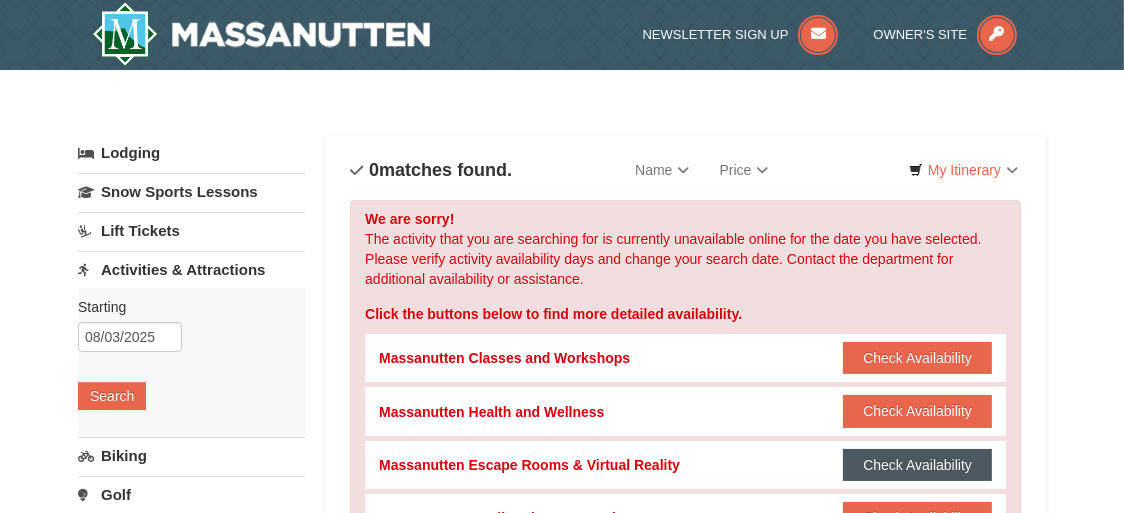 click on "Check Availability" at bounding box center (917, 465) 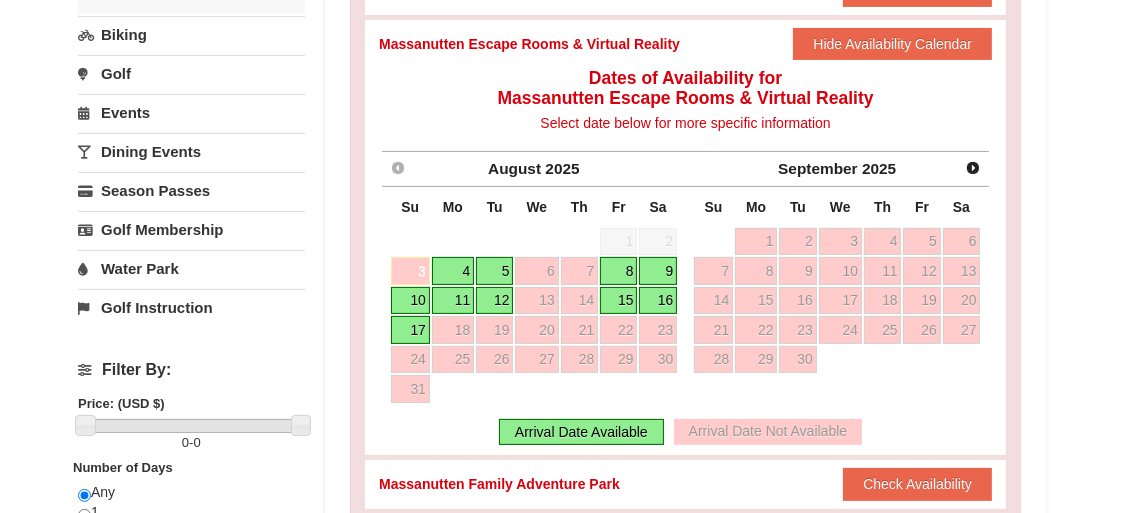 scroll, scrollTop: 439, scrollLeft: 0, axis: vertical 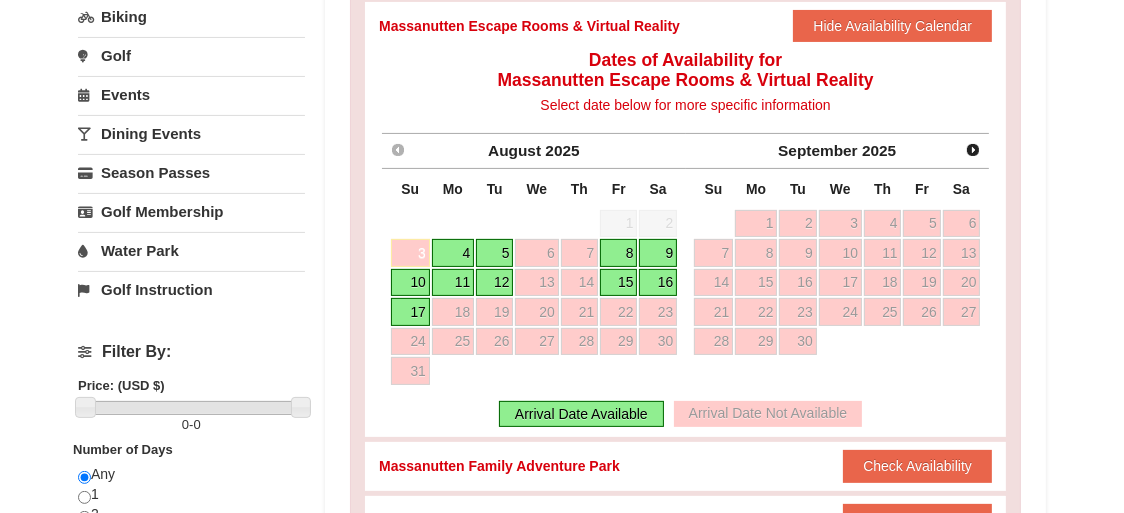 click on "4" at bounding box center [453, 253] 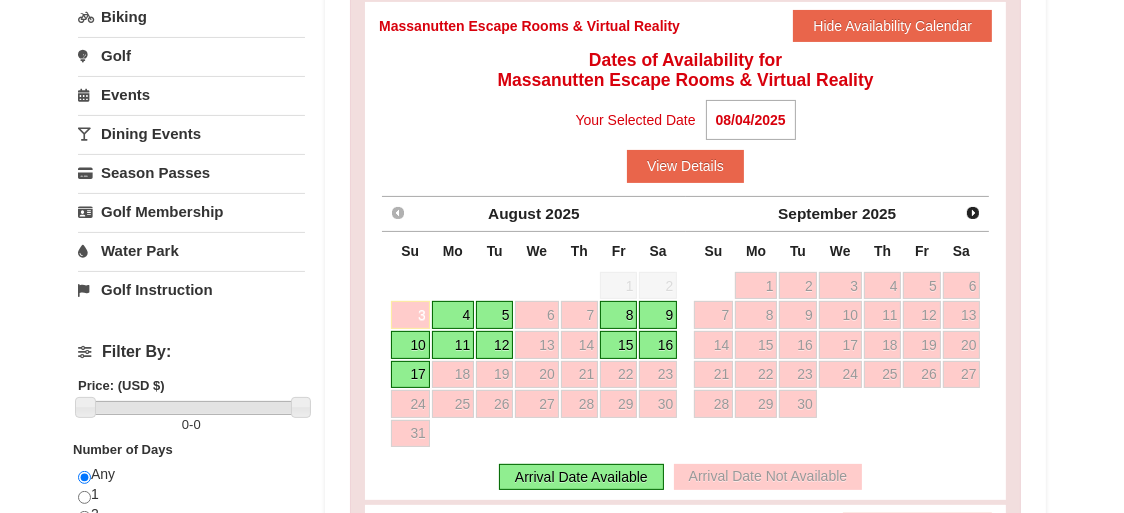 click on "4" at bounding box center [453, 315] 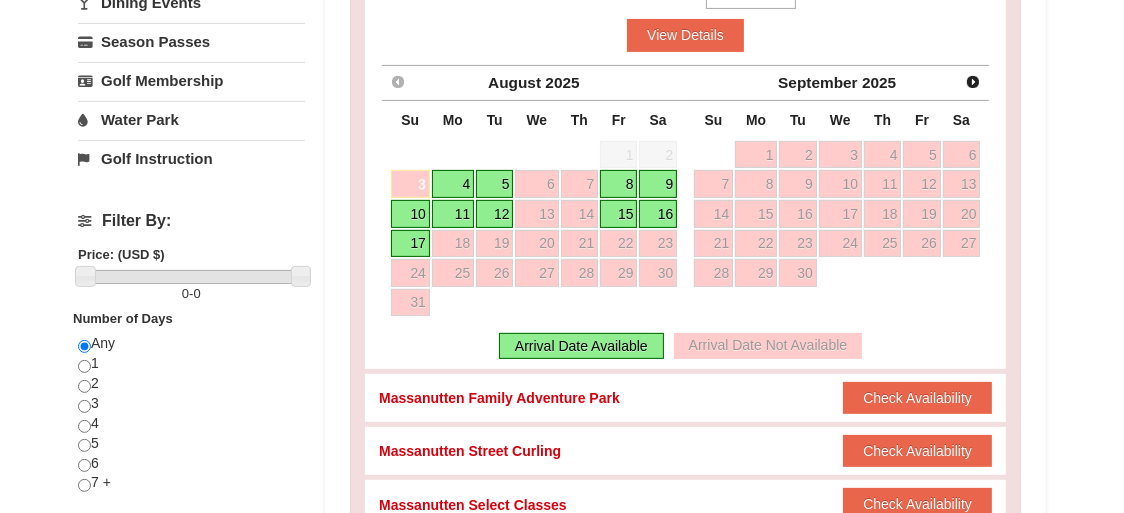 scroll, scrollTop: 600, scrollLeft: 0, axis: vertical 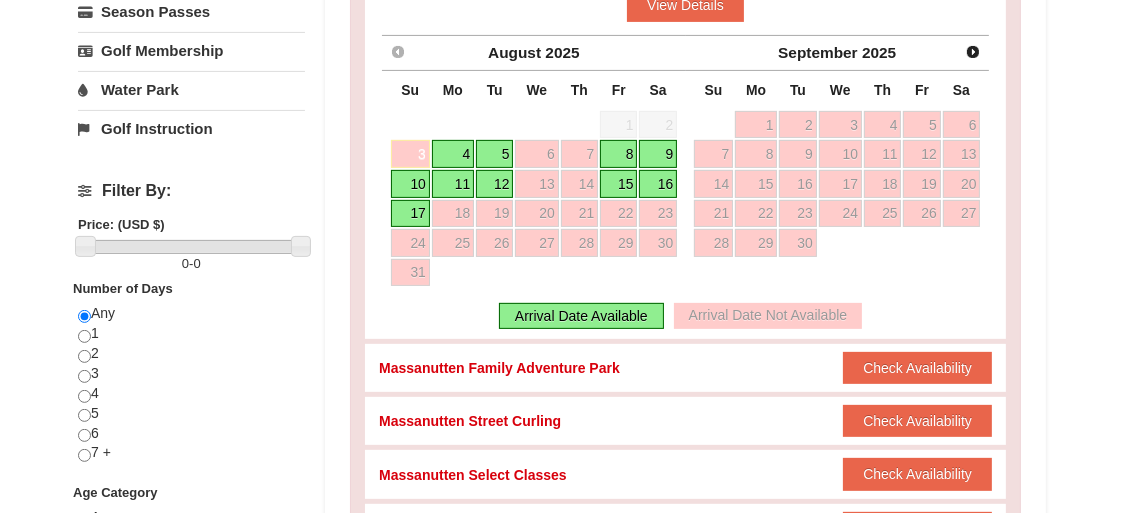 click on "4" at bounding box center (453, 154) 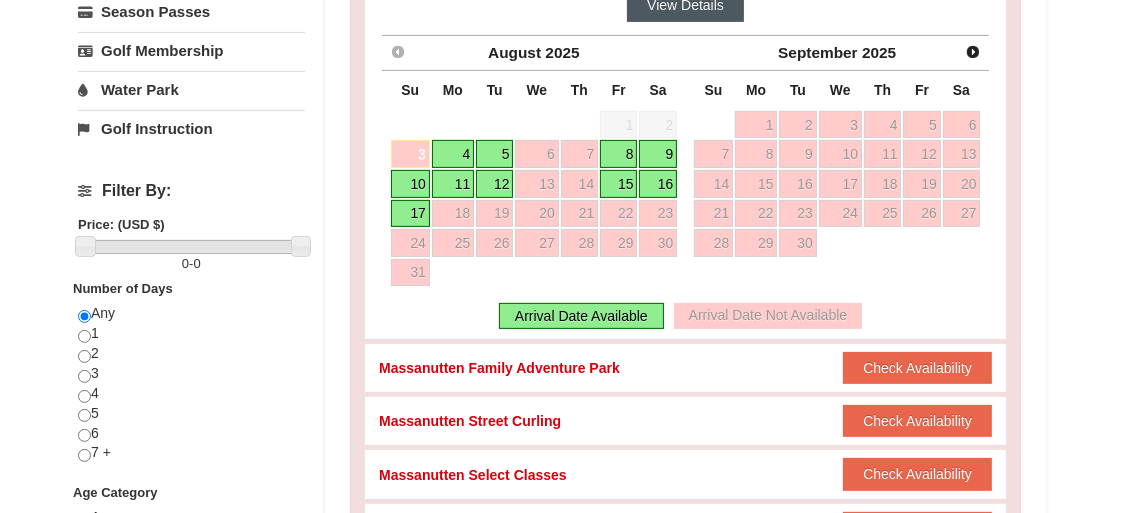 click on "View Details" at bounding box center (685, 5) 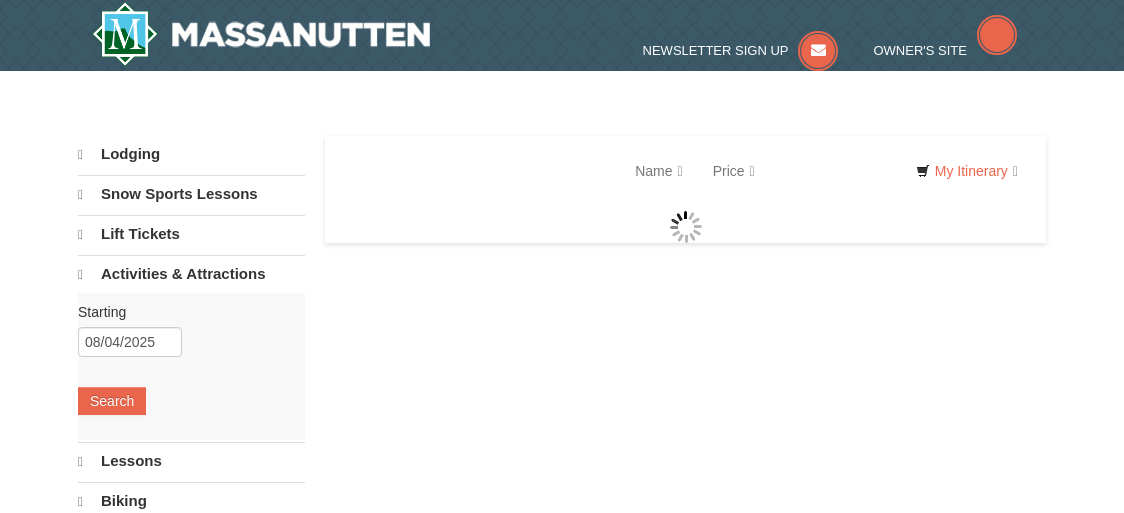 scroll, scrollTop: 0, scrollLeft: 0, axis: both 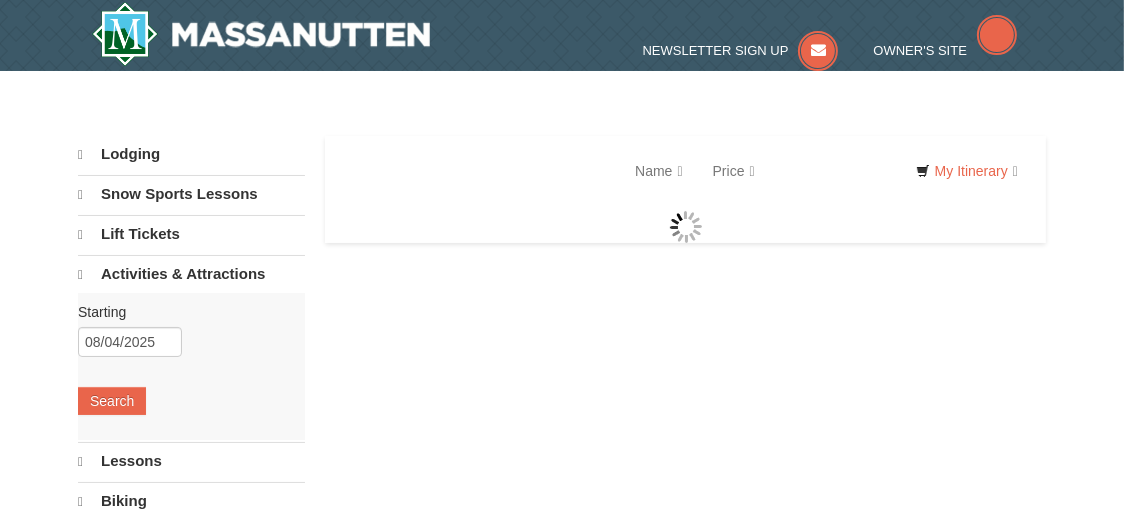 select on "8" 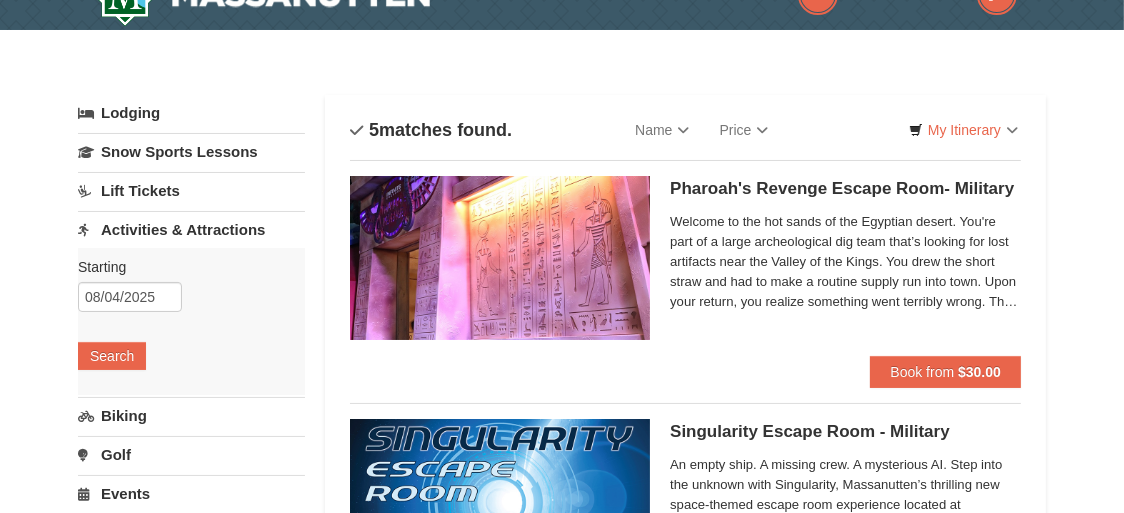 scroll, scrollTop: 80, scrollLeft: 0, axis: vertical 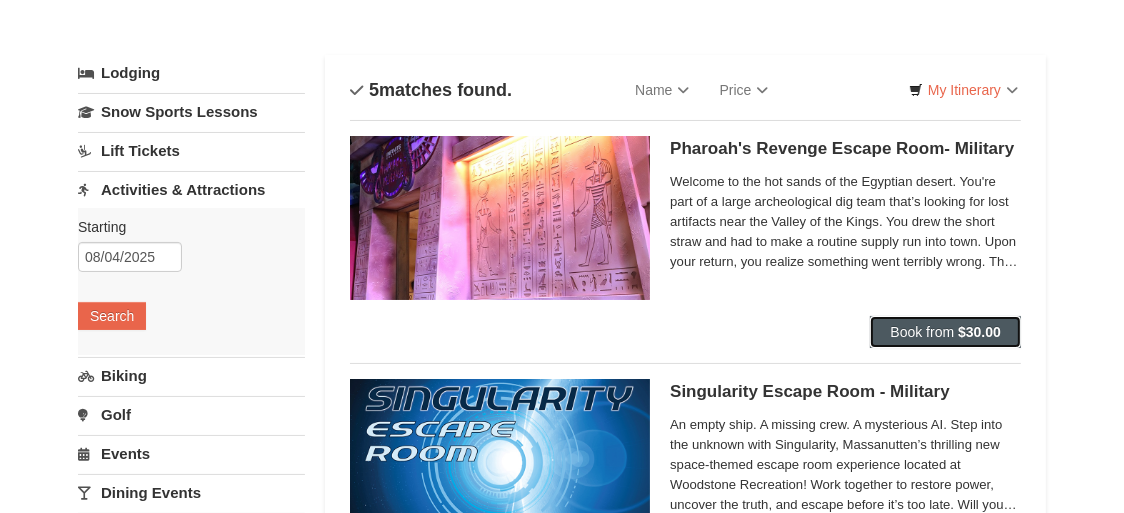 click on "$30.00" at bounding box center [979, 332] 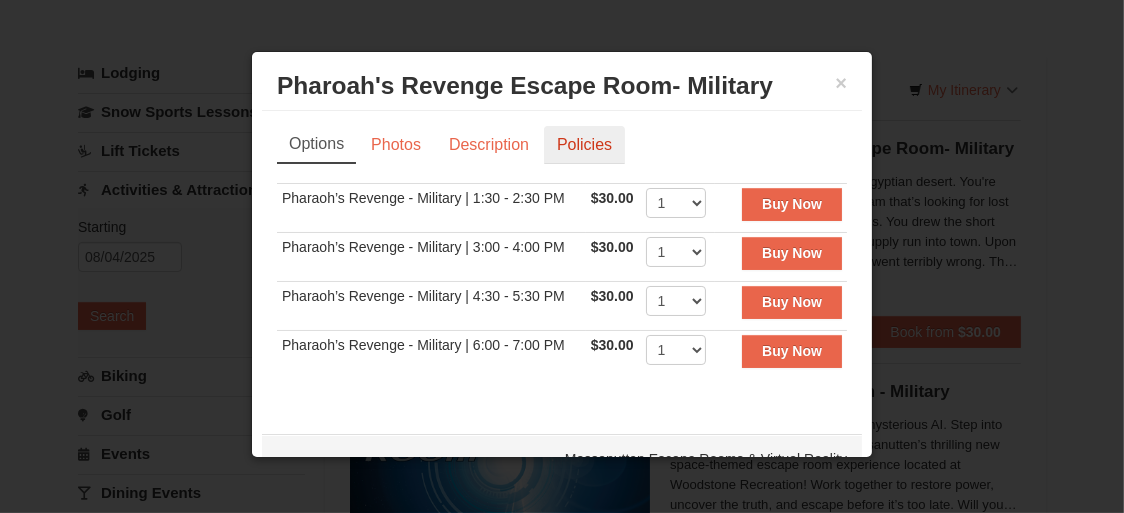 click on "Policies" at bounding box center [584, 145] 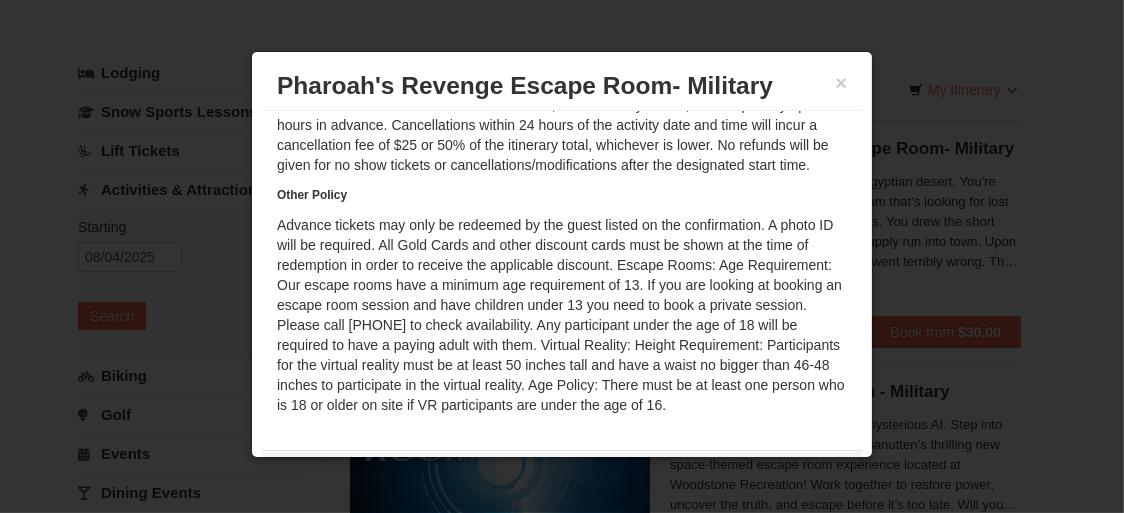 scroll, scrollTop: 167, scrollLeft: 0, axis: vertical 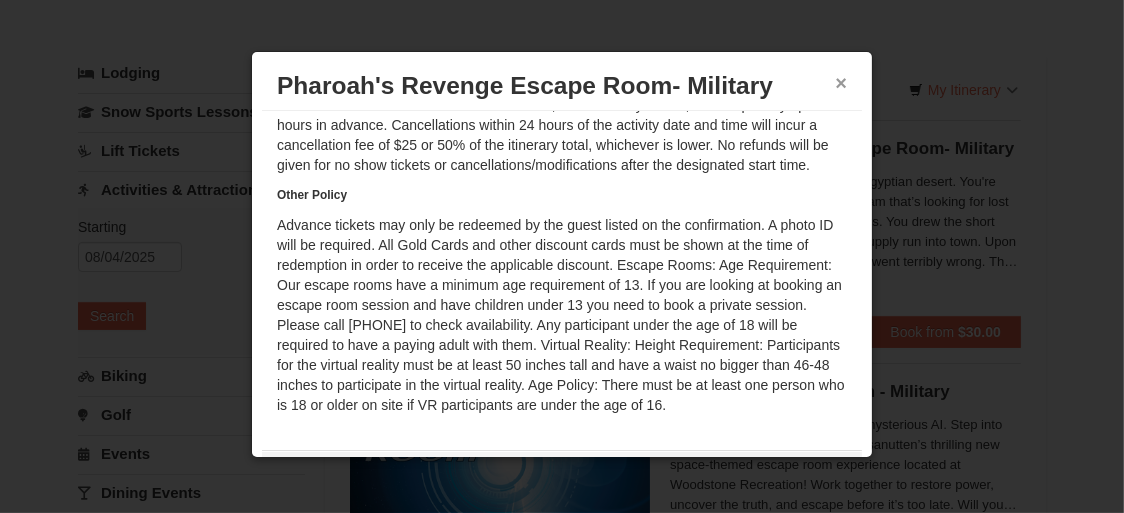click on "×" at bounding box center [841, 83] 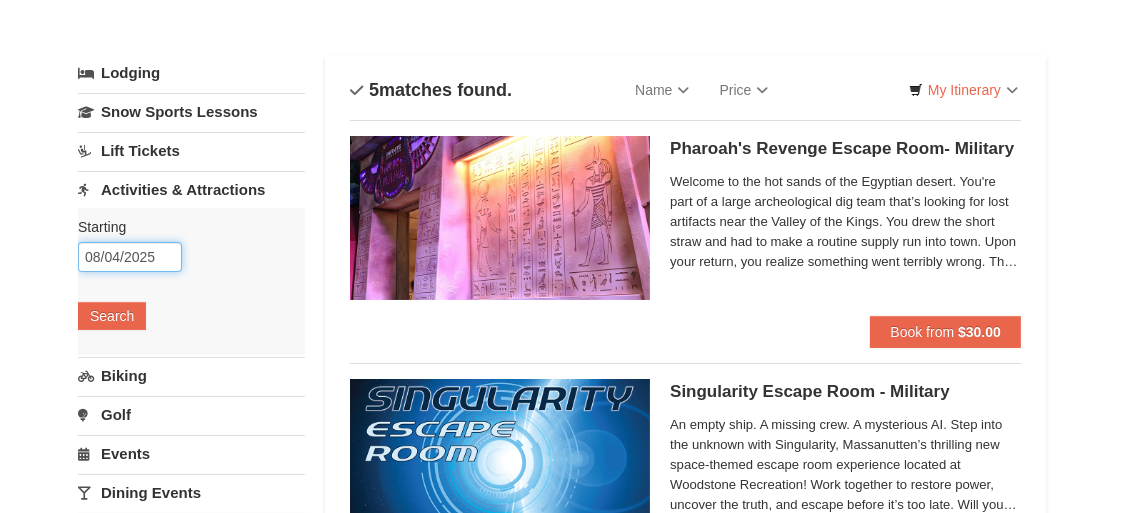 click on "08/04/2025" at bounding box center [130, 257] 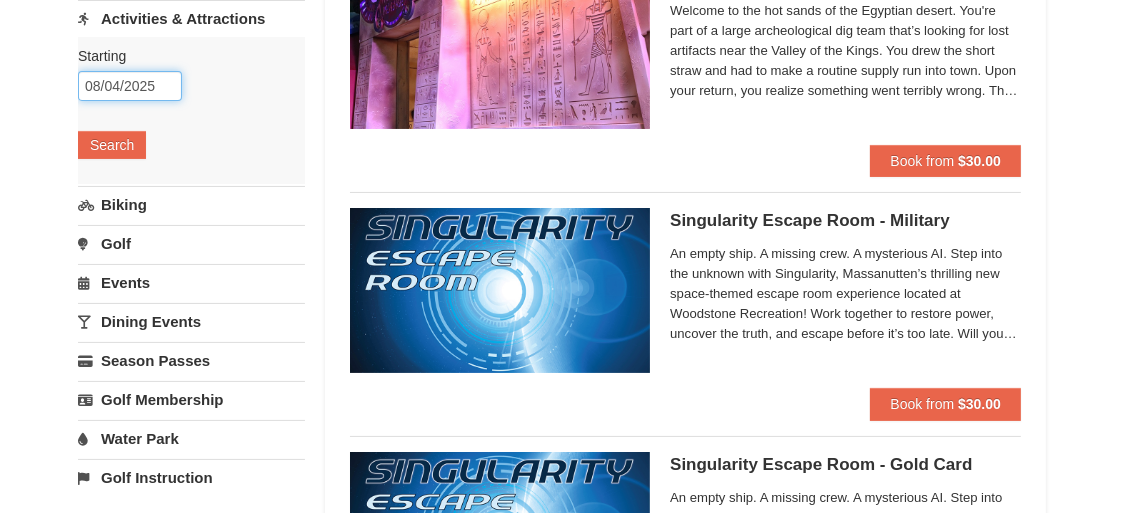 scroll, scrollTop: 280, scrollLeft: 0, axis: vertical 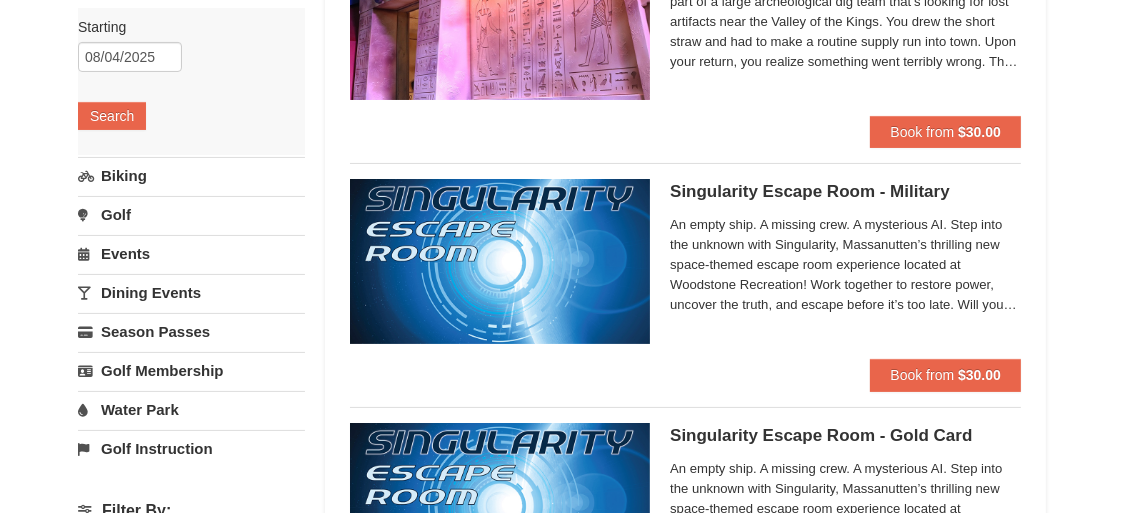 click at bounding box center (500, 261) 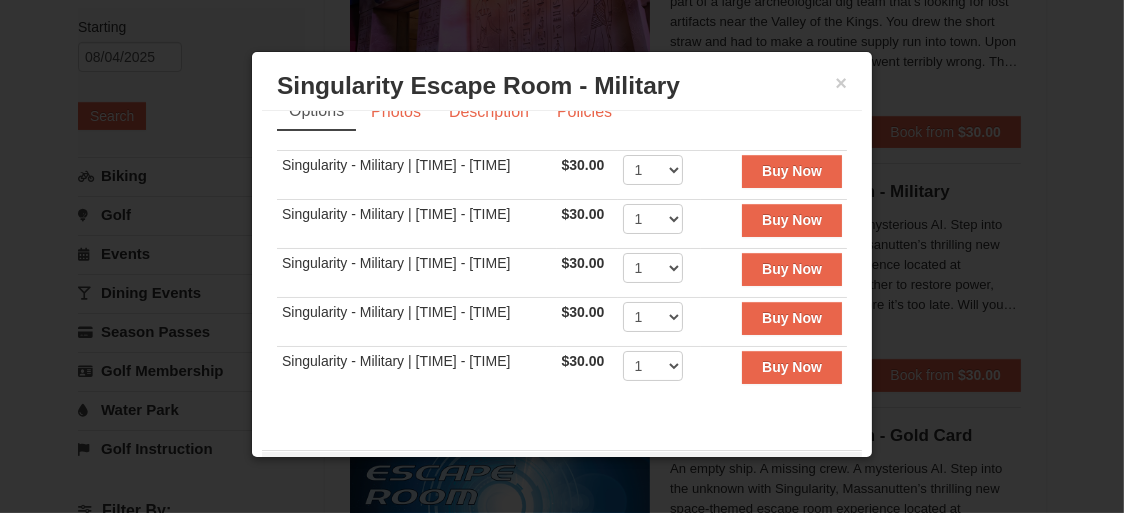 scroll, scrollTop: 31, scrollLeft: 0, axis: vertical 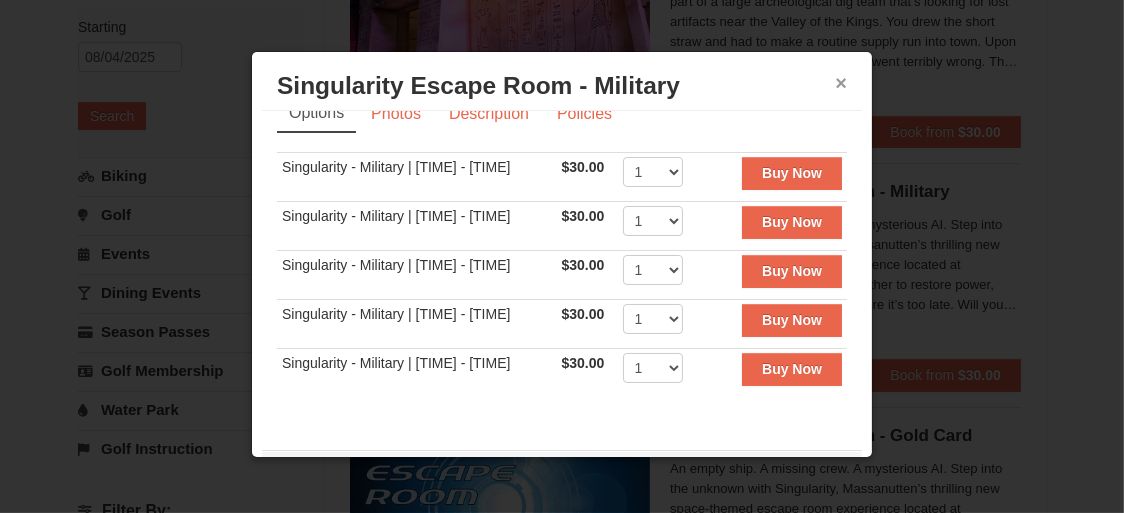 click on "×" at bounding box center [841, 83] 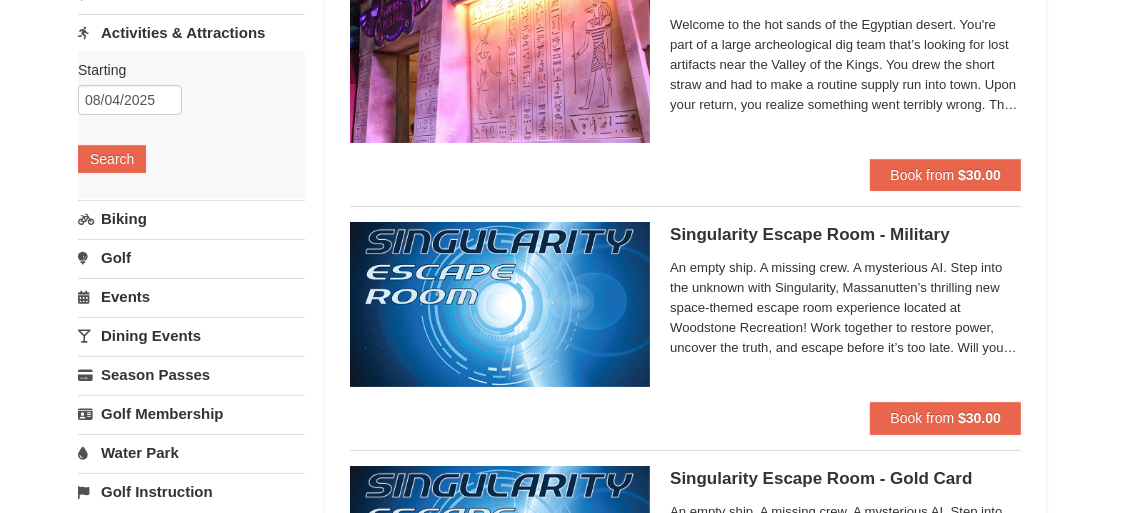 scroll, scrollTop: 199, scrollLeft: 0, axis: vertical 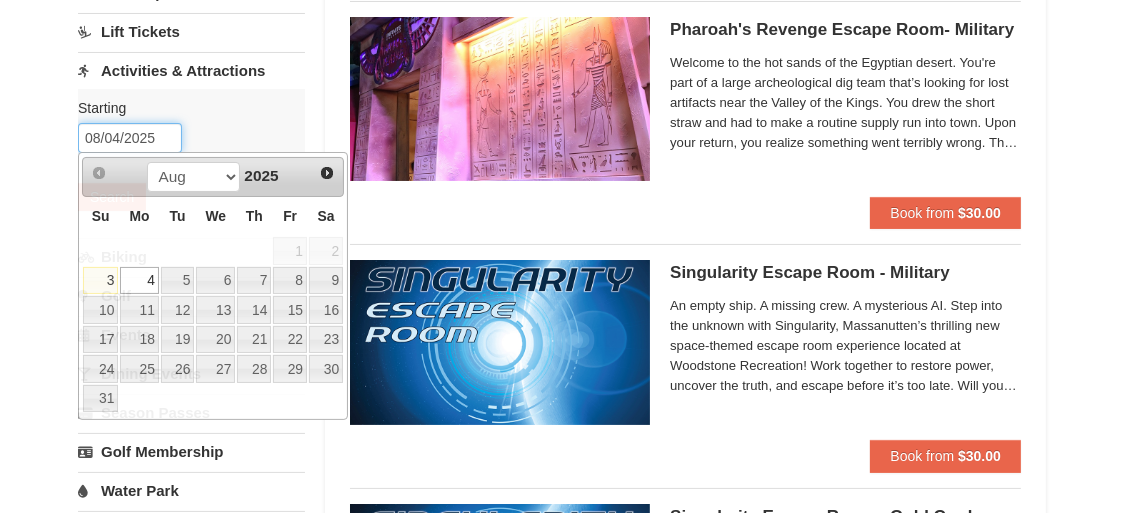 click on "08/04/2025" at bounding box center (130, 138) 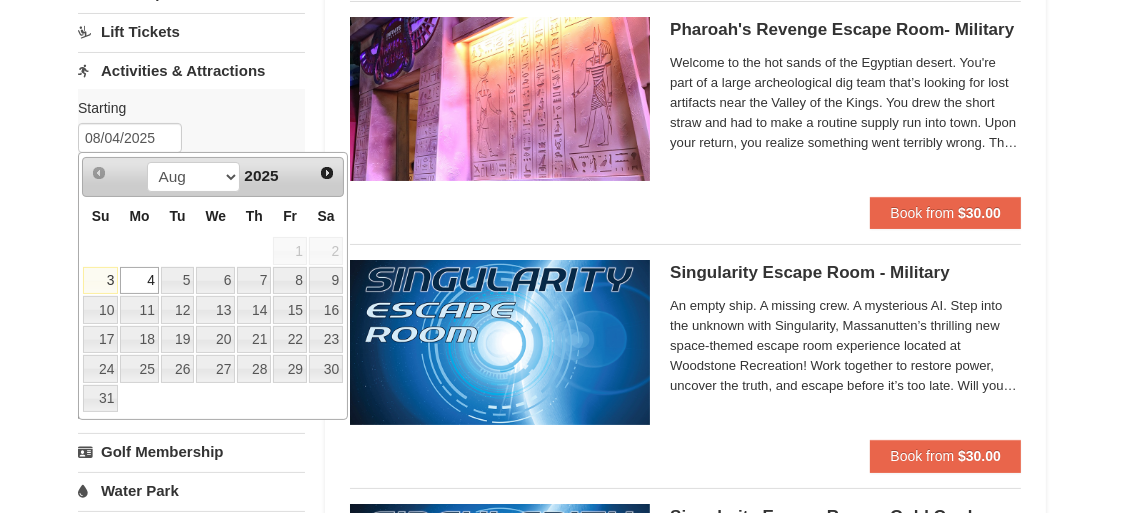 click on "3" at bounding box center (100, 281) 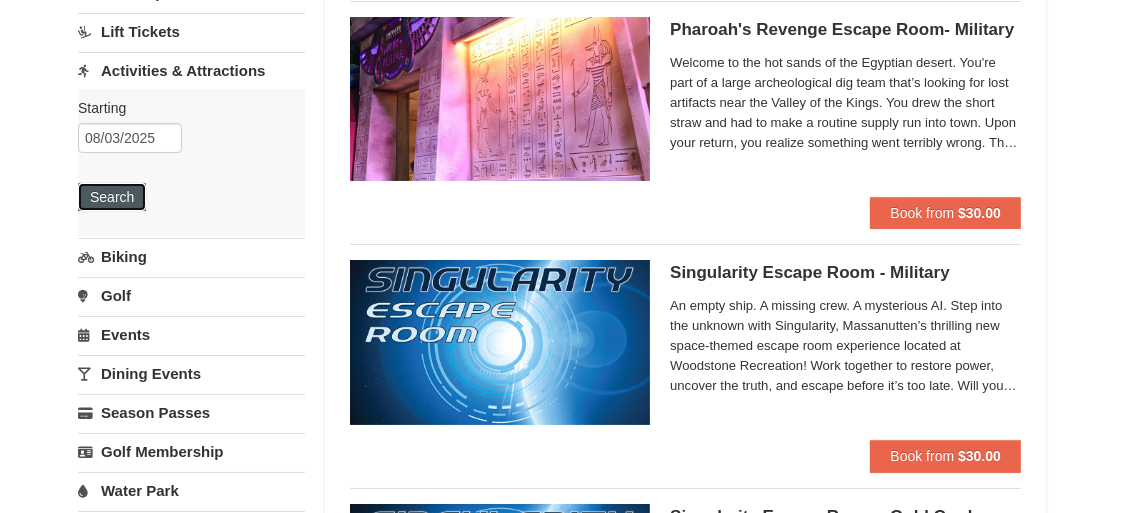 click on "Search" at bounding box center (112, 197) 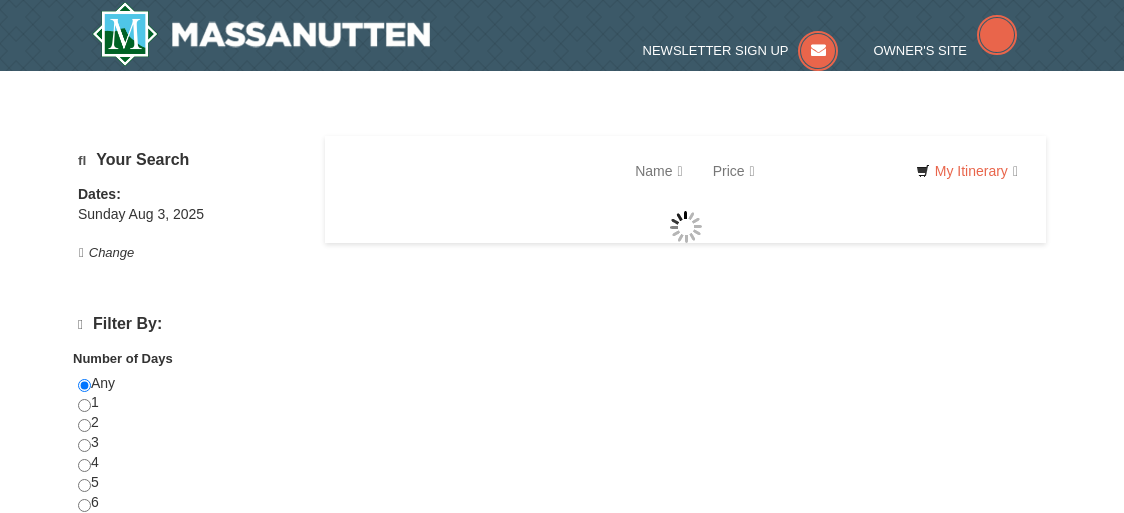 scroll, scrollTop: 0, scrollLeft: 0, axis: both 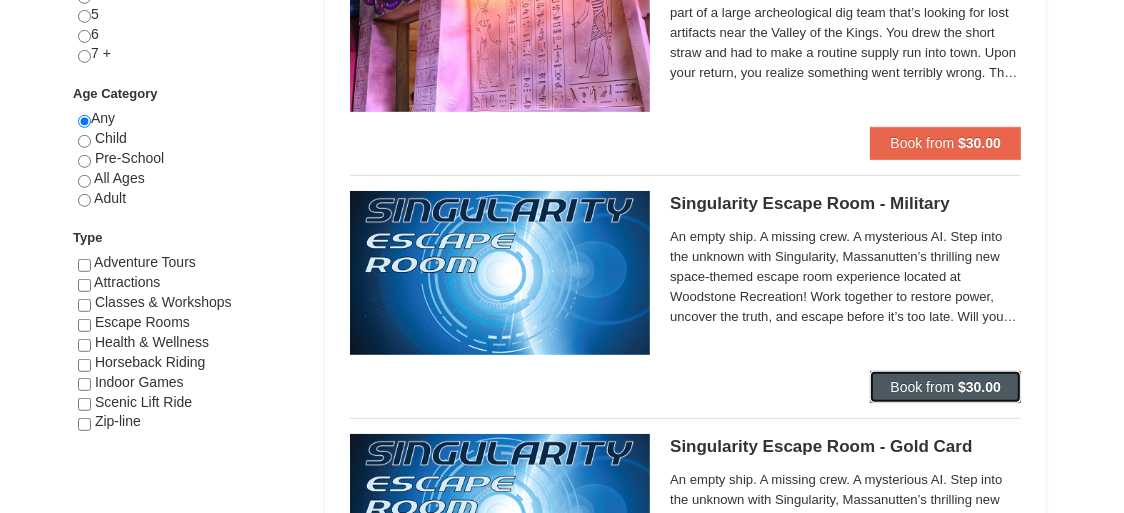 click on "Book from   $30.00" at bounding box center [945, 387] 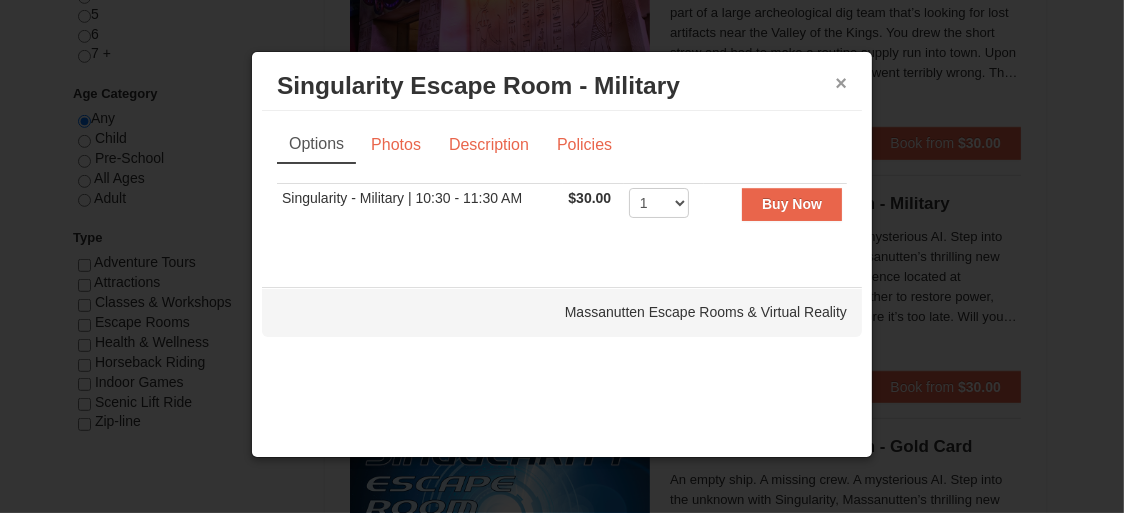 click on "×" at bounding box center (841, 83) 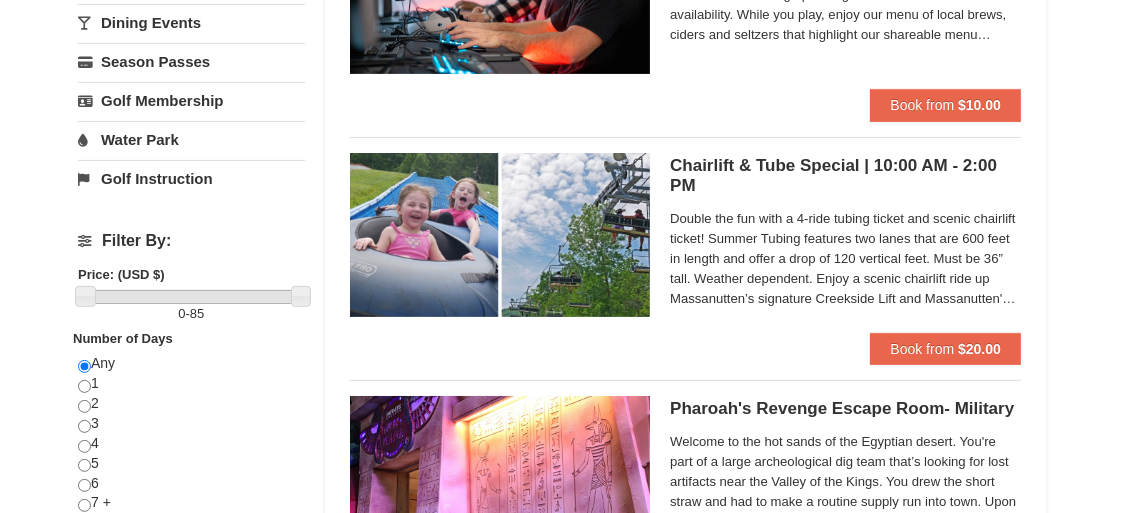 scroll, scrollTop: 101, scrollLeft: 0, axis: vertical 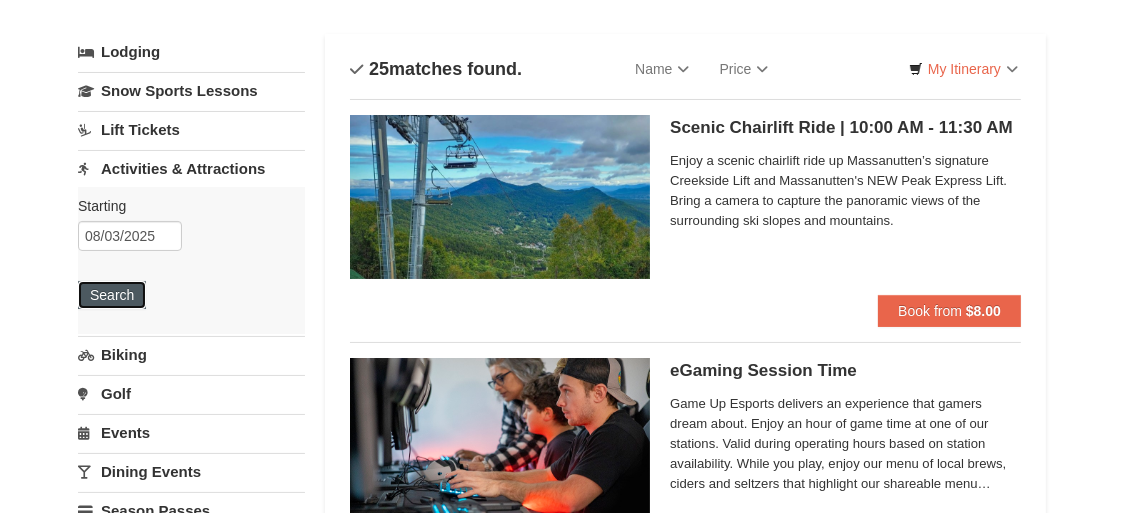 click on "Search" at bounding box center [112, 295] 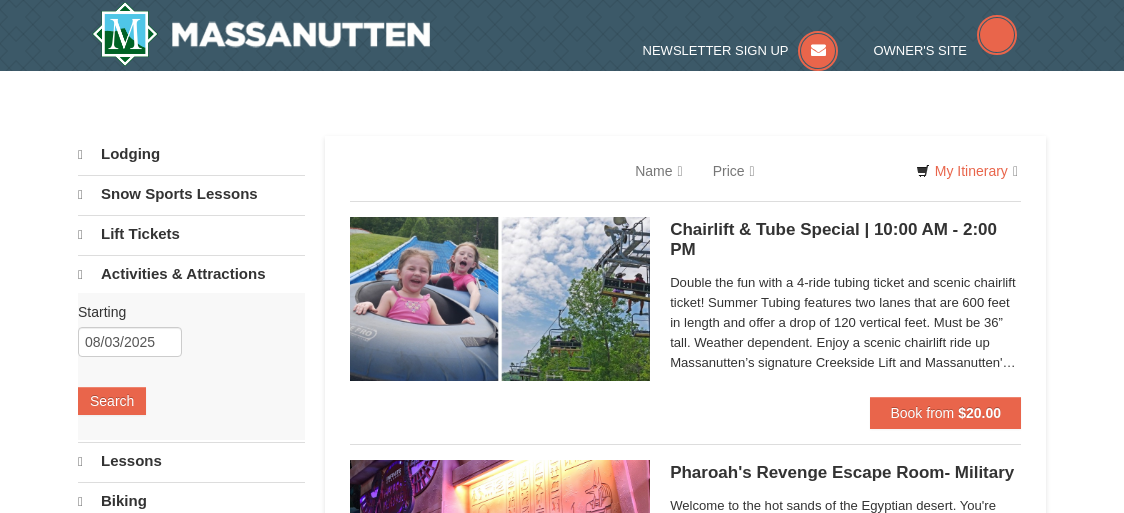 scroll, scrollTop: 0, scrollLeft: 0, axis: both 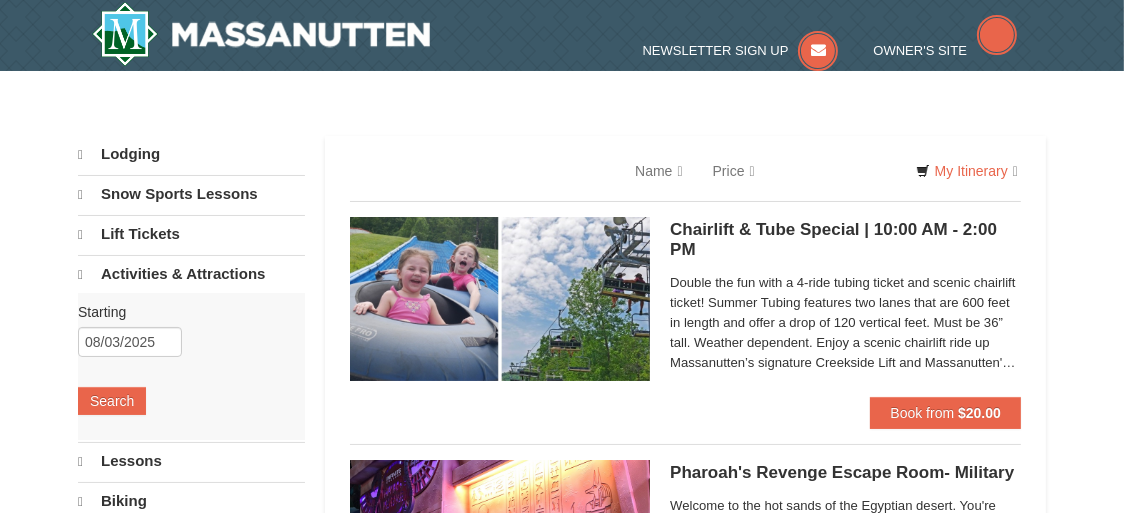 select on "8" 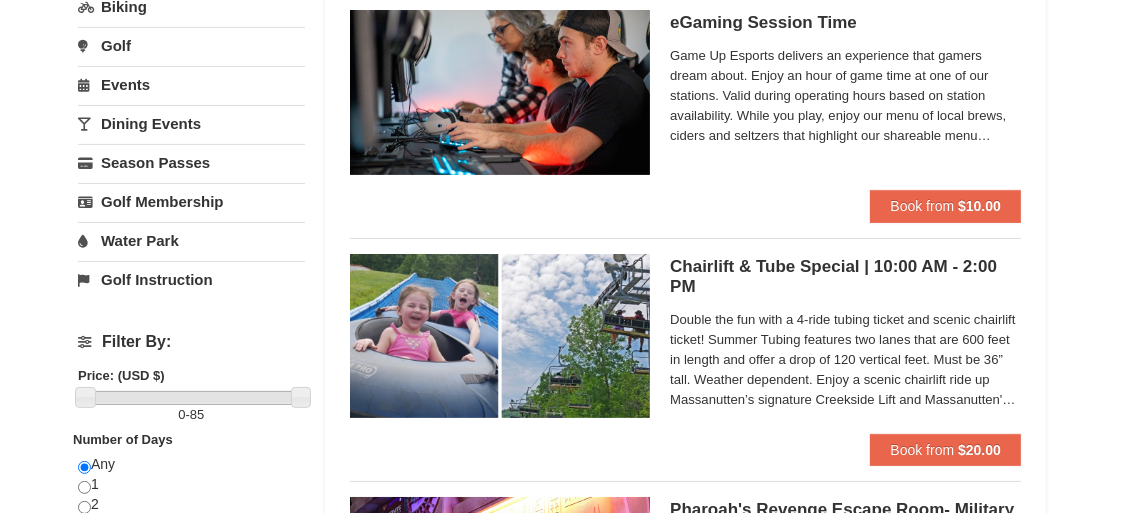 scroll, scrollTop: 898, scrollLeft: 0, axis: vertical 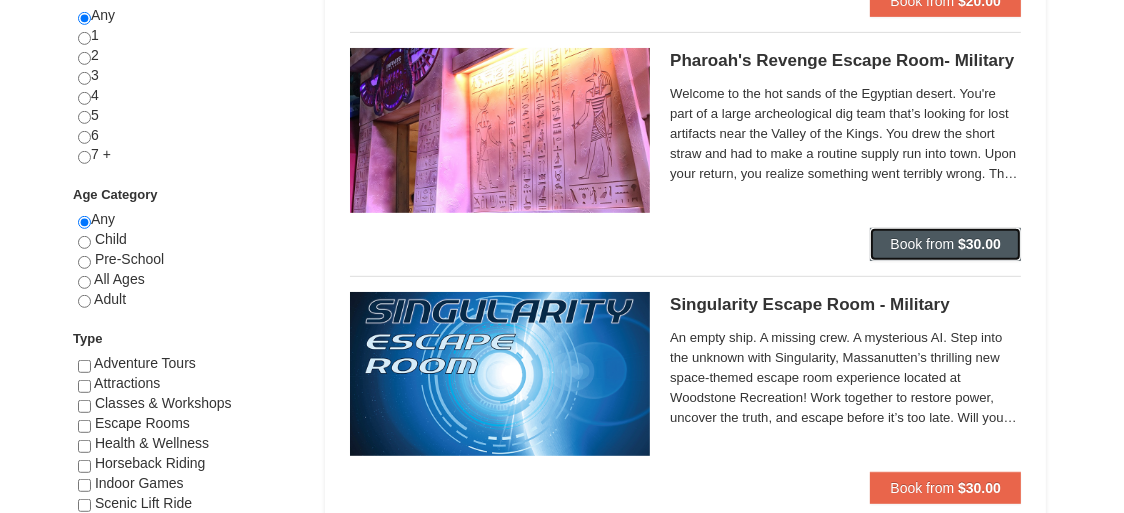 click on "$30.00" at bounding box center [979, 244] 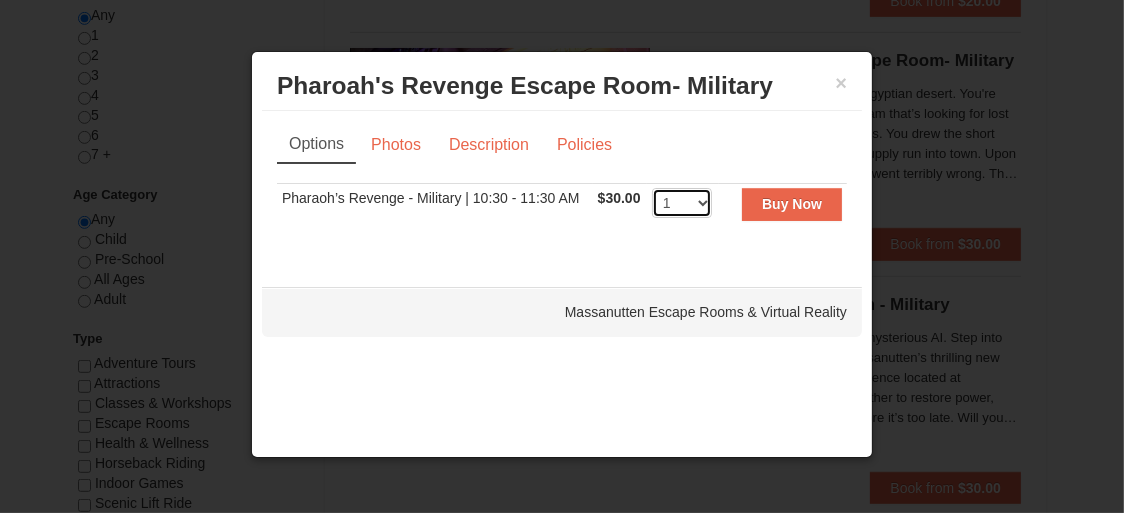 click on "1 2 3 4 5 6 7 8" at bounding box center [682, 203] 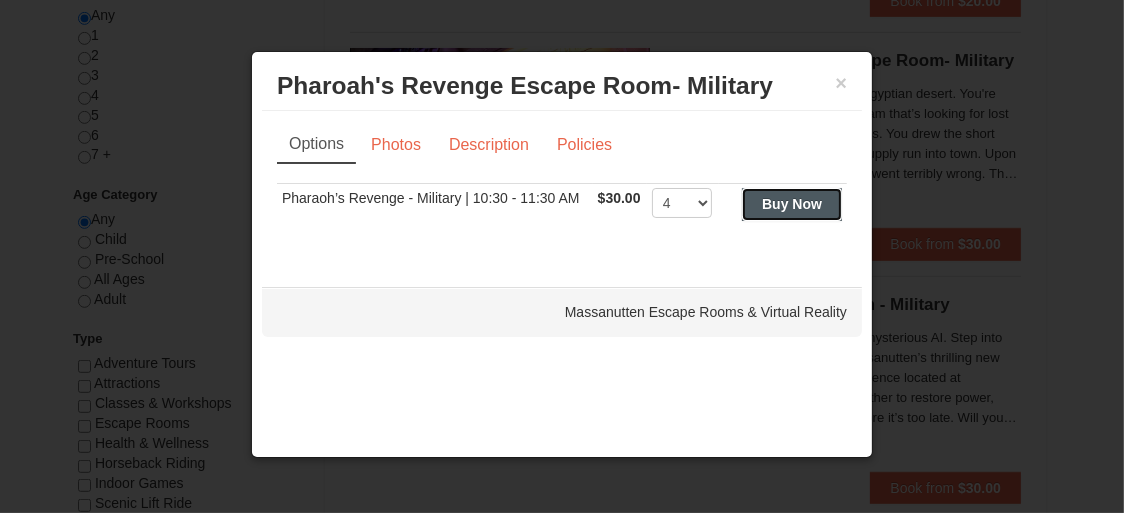 click on "Buy Now" at bounding box center (792, 204) 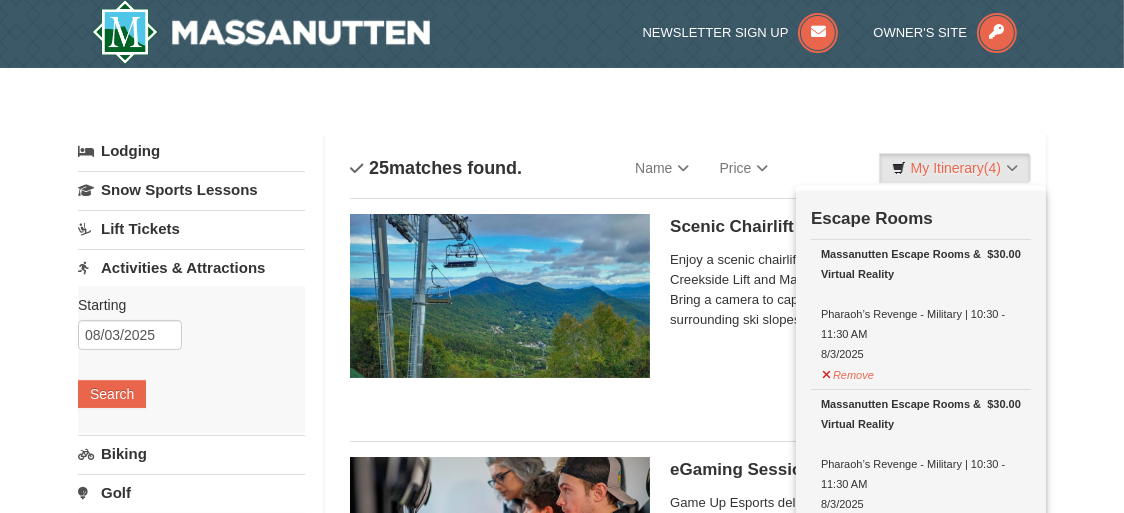 scroll, scrollTop: 5, scrollLeft: 0, axis: vertical 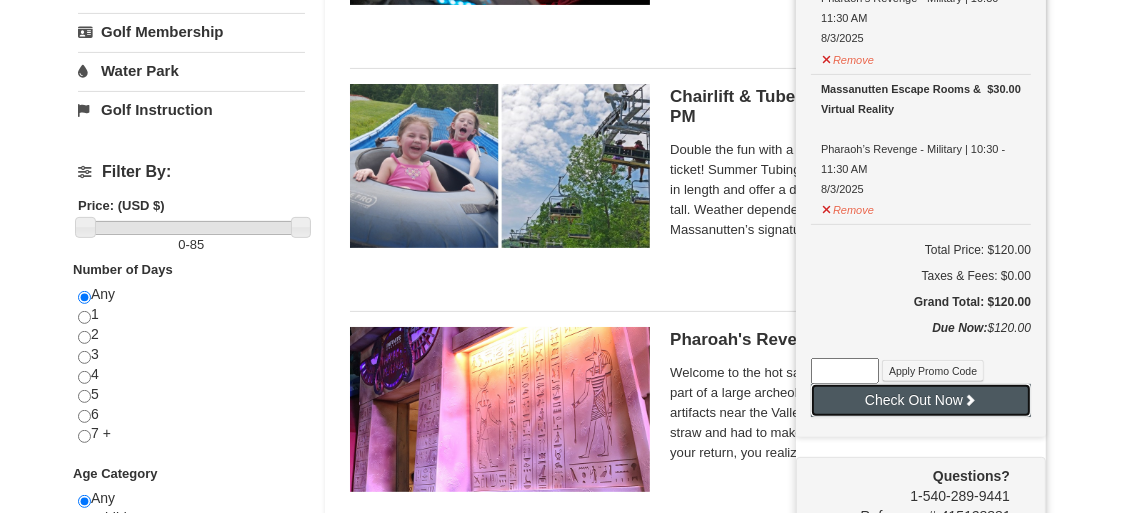 click on "Check Out Now" at bounding box center (921, 400) 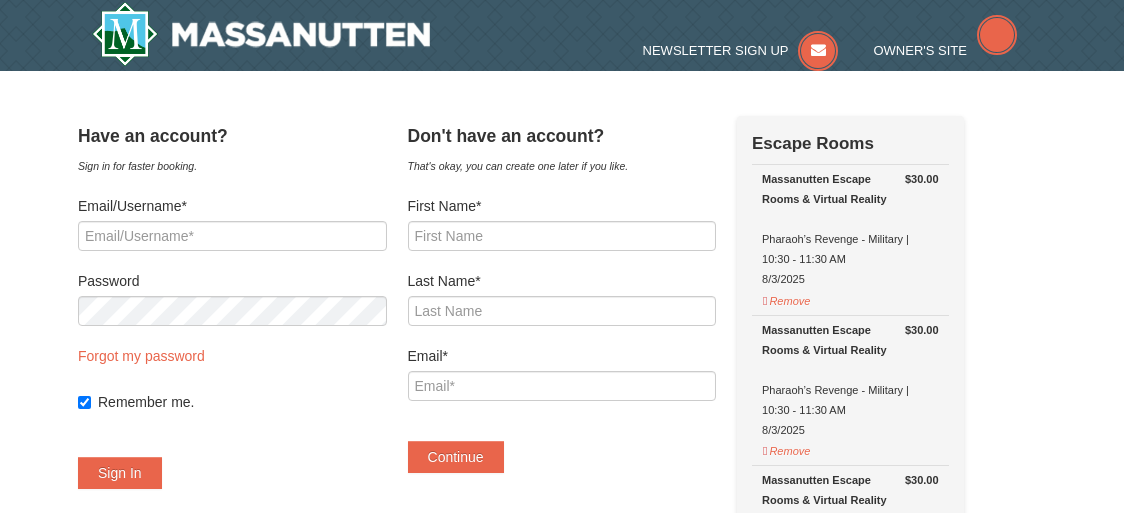 scroll, scrollTop: 0, scrollLeft: 0, axis: both 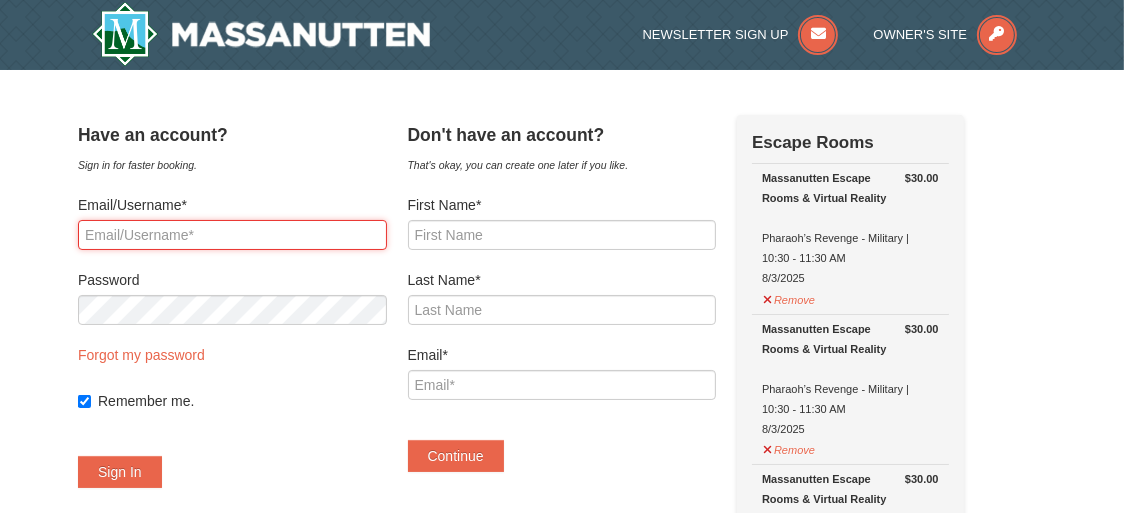 click on "Email/Username*" at bounding box center (232, 235) 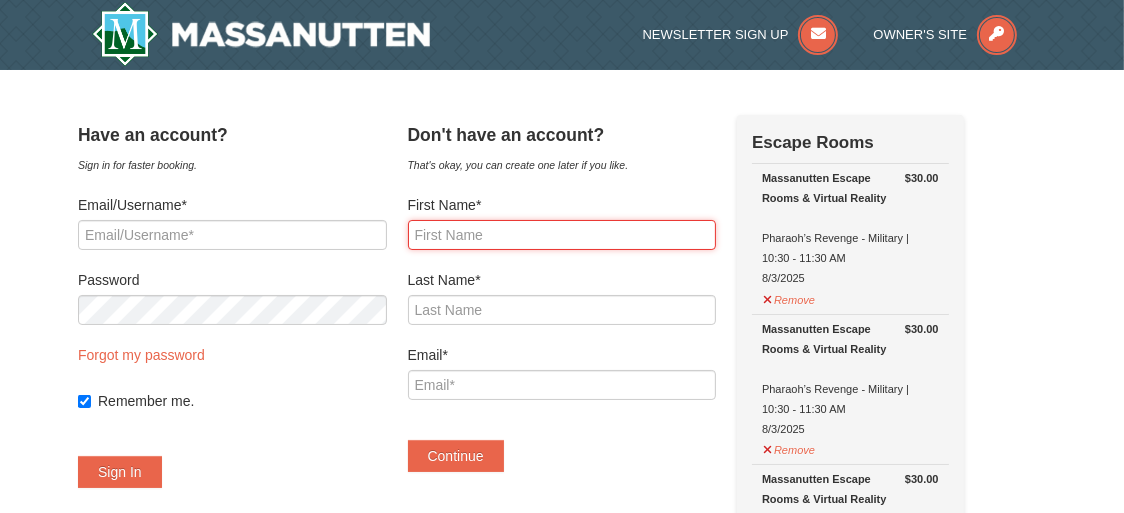 click on "First Name*" at bounding box center [562, 235] 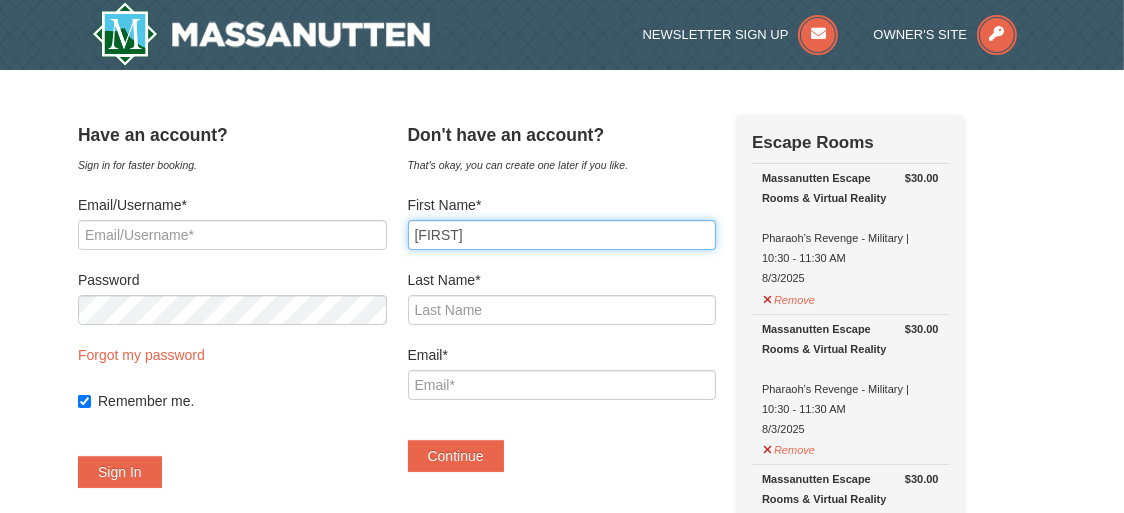 type on "Carl" 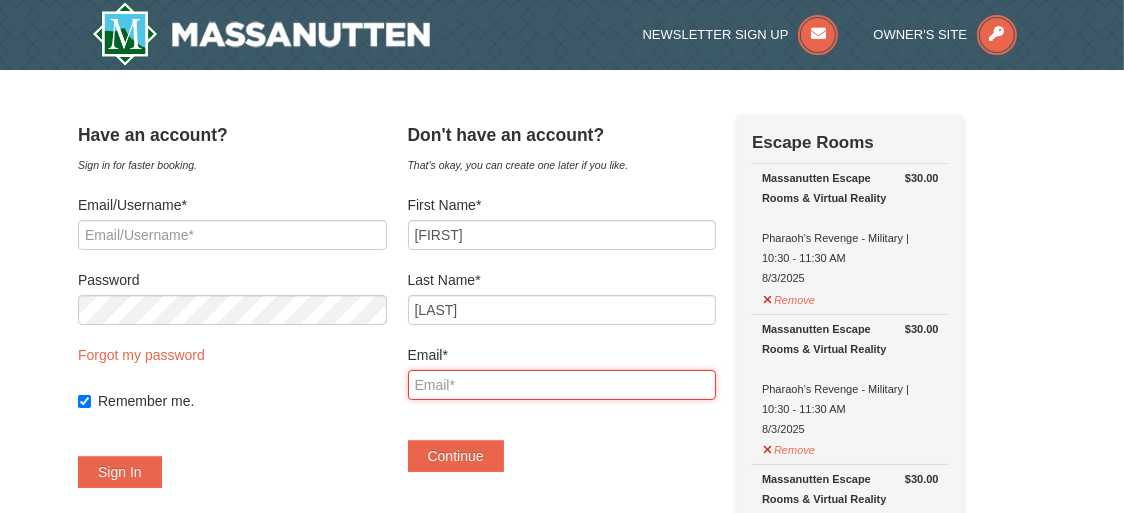 click on "Email*" at bounding box center (562, 385) 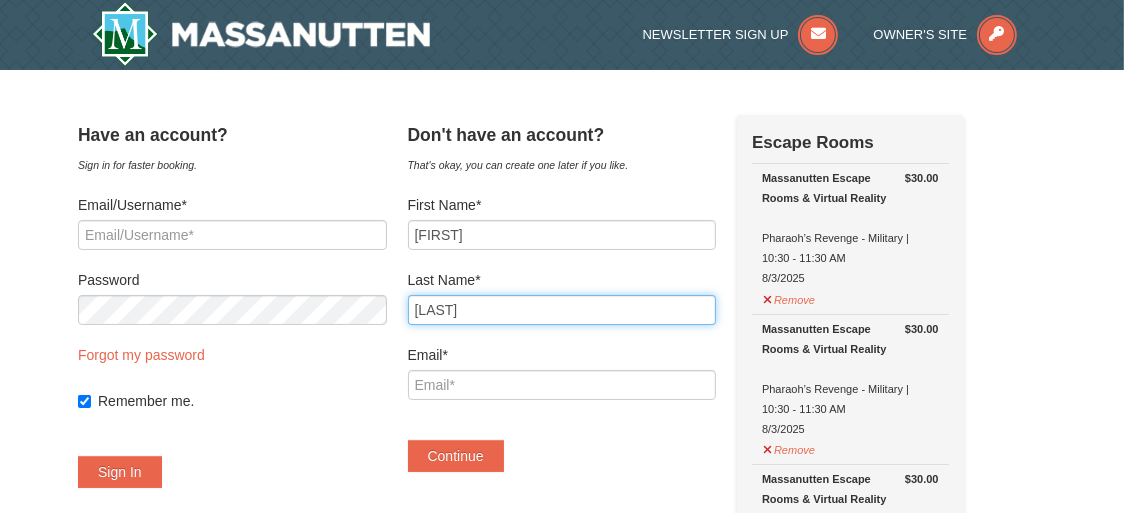 click on "mcRoy" at bounding box center (562, 310) 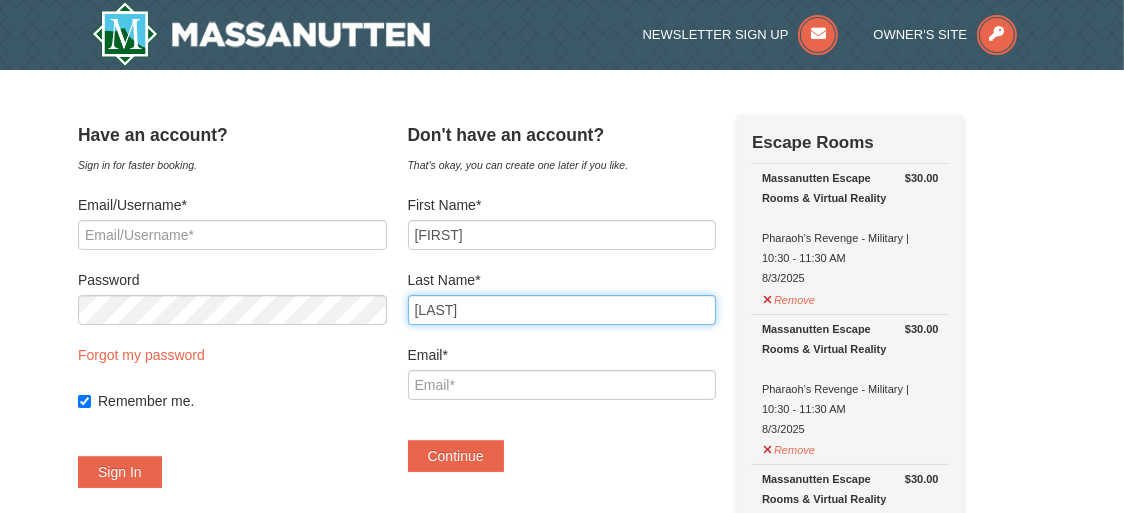 click on "MmcRoy" at bounding box center [562, 310] 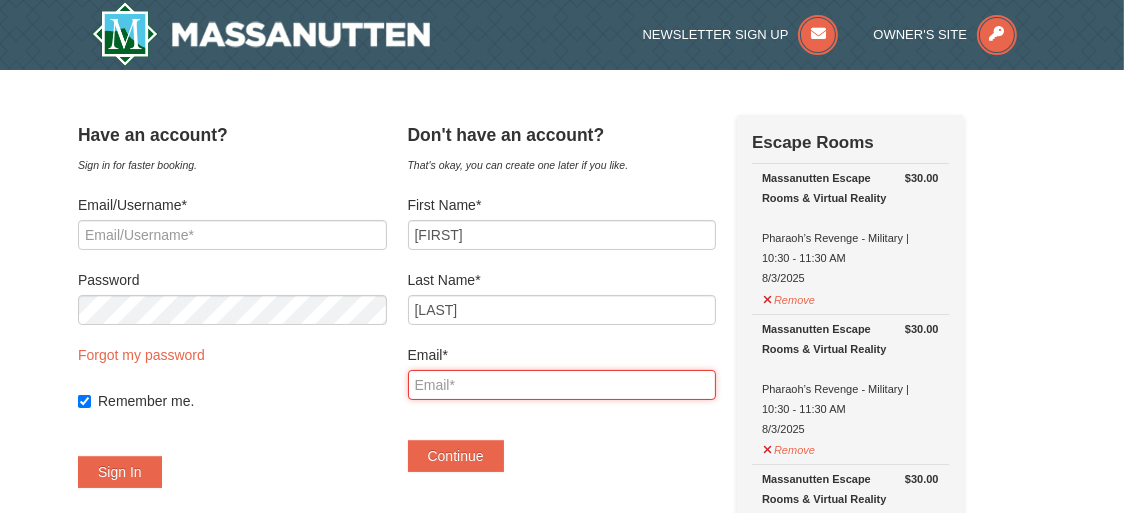 click on "Email*" at bounding box center (562, 385) 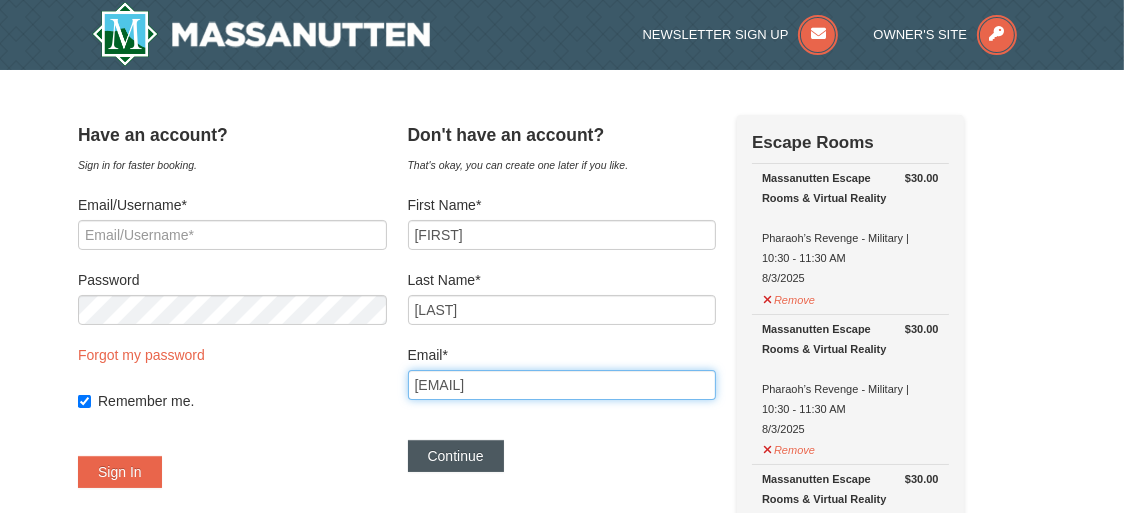 type on "pastormac7@gmail.com" 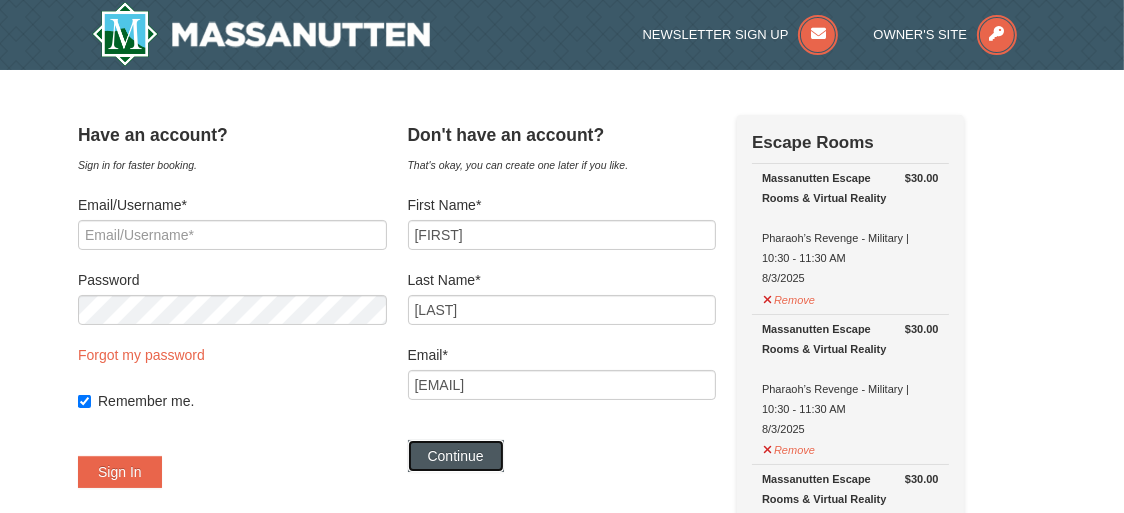 click on "Continue" at bounding box center [456, 456] 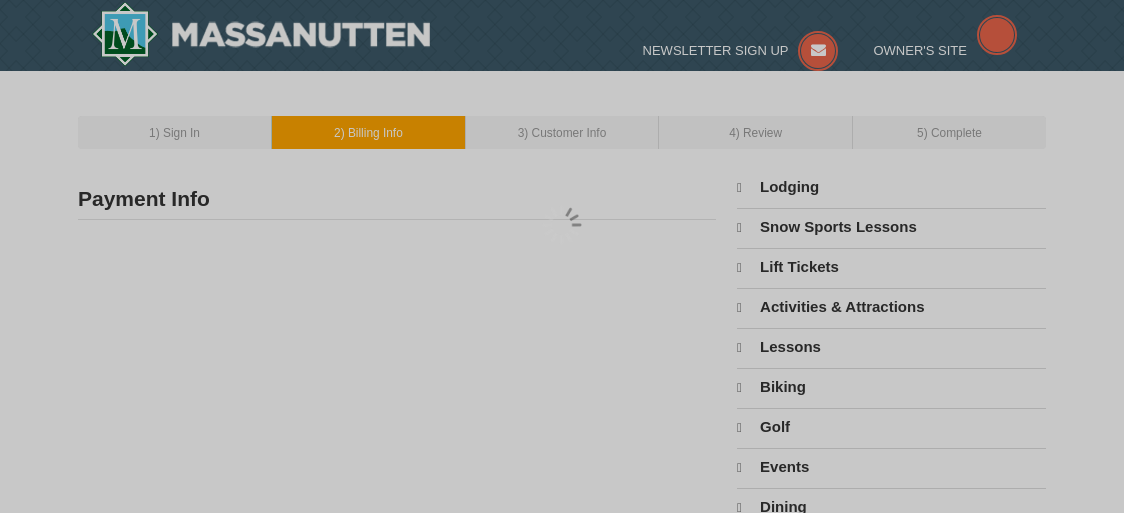 type on "[FIRST] [LAST]" 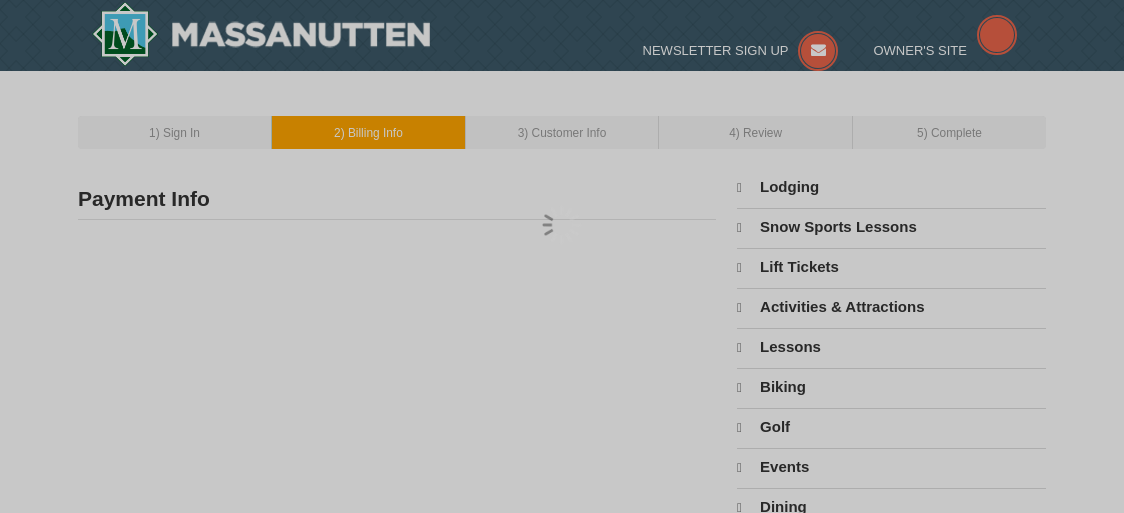 type on "[EMAIL]" 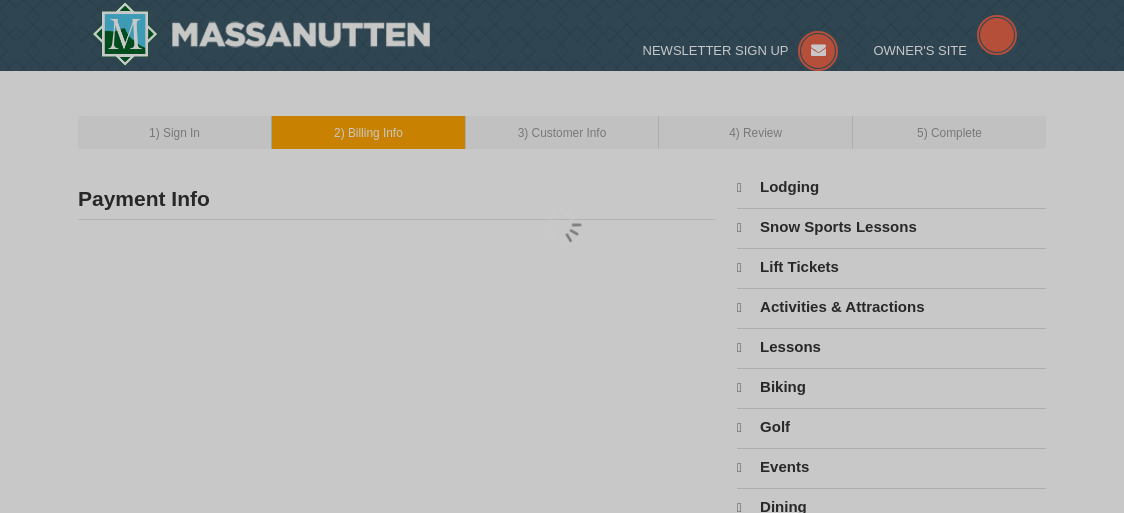 scroll, scrollTop: 0, scrollLeft: 0, axis: both 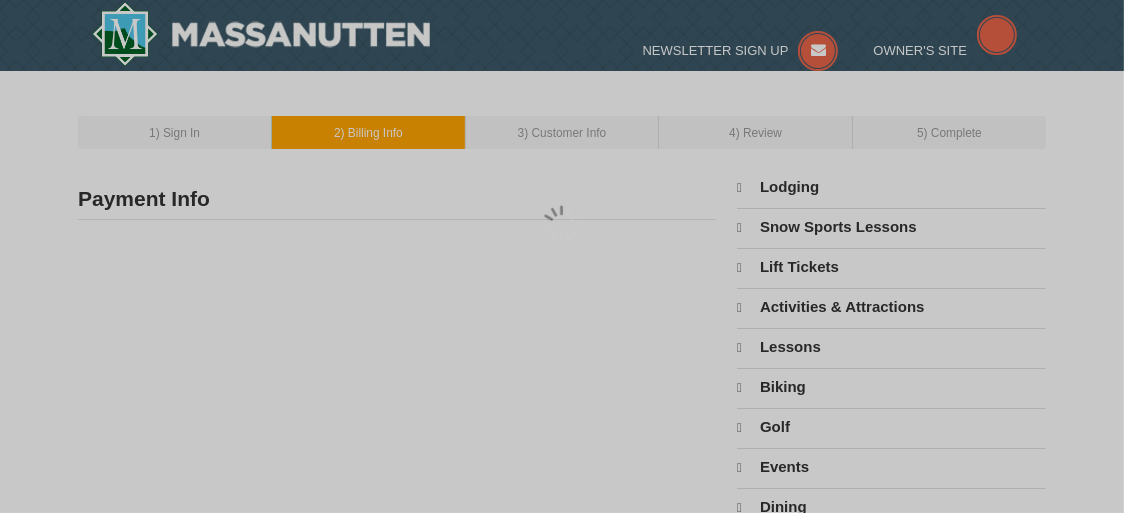 select on "8" 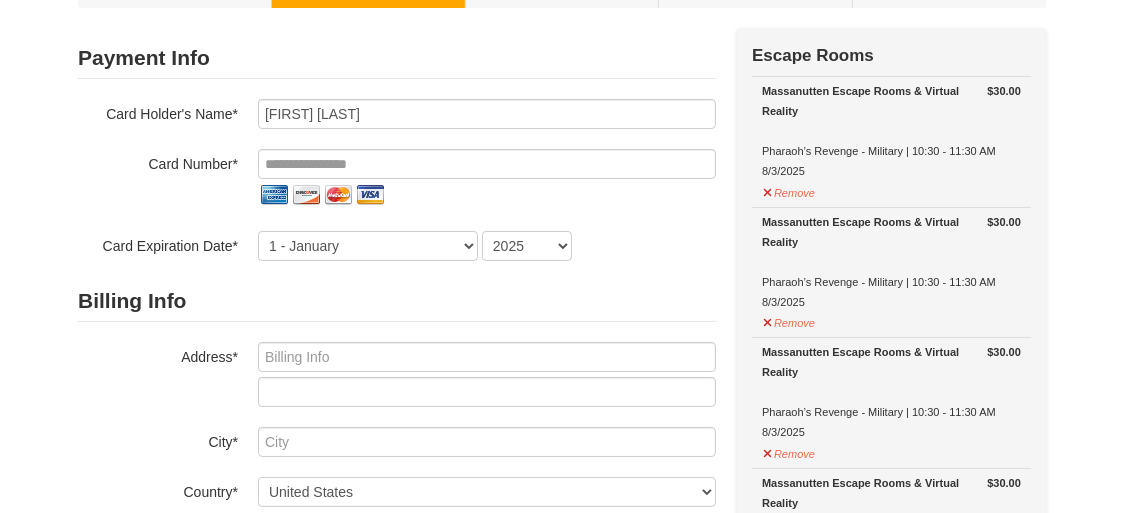 scroll, scrollTop: 160, scrollLeft: 0, axis: vertical 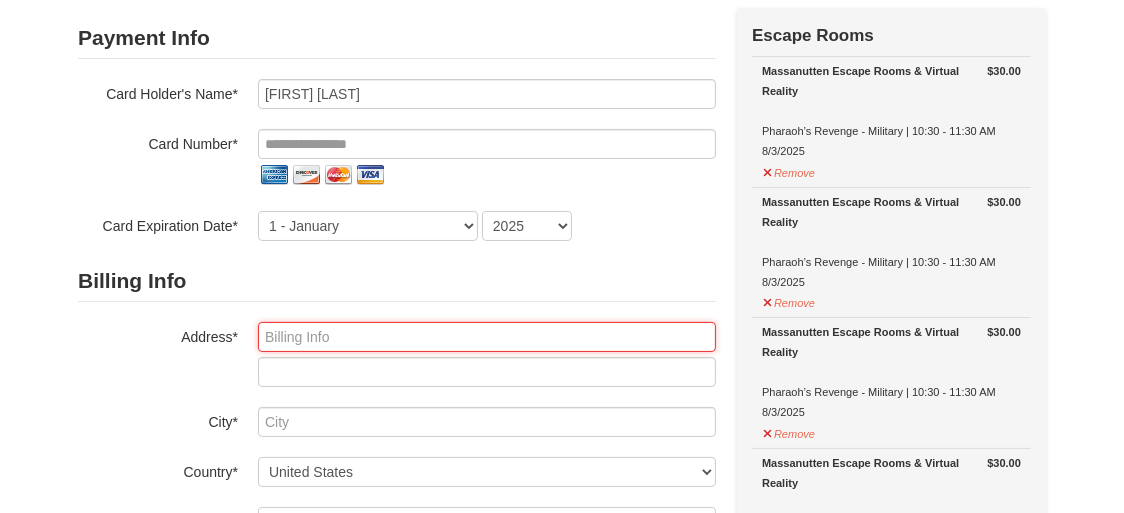 click at bounding box center [487, 337] 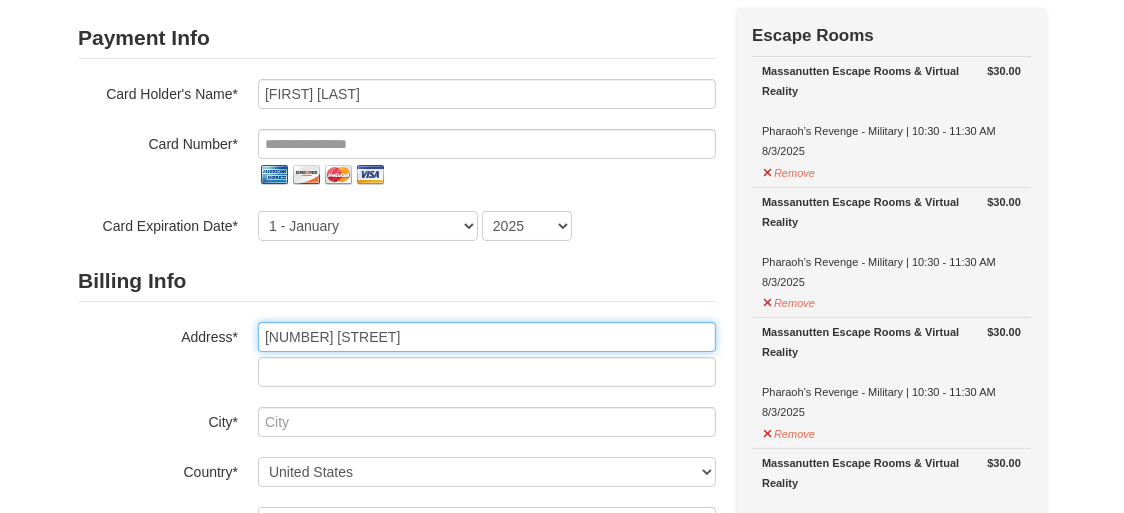 type on "12601 Breyer Place" 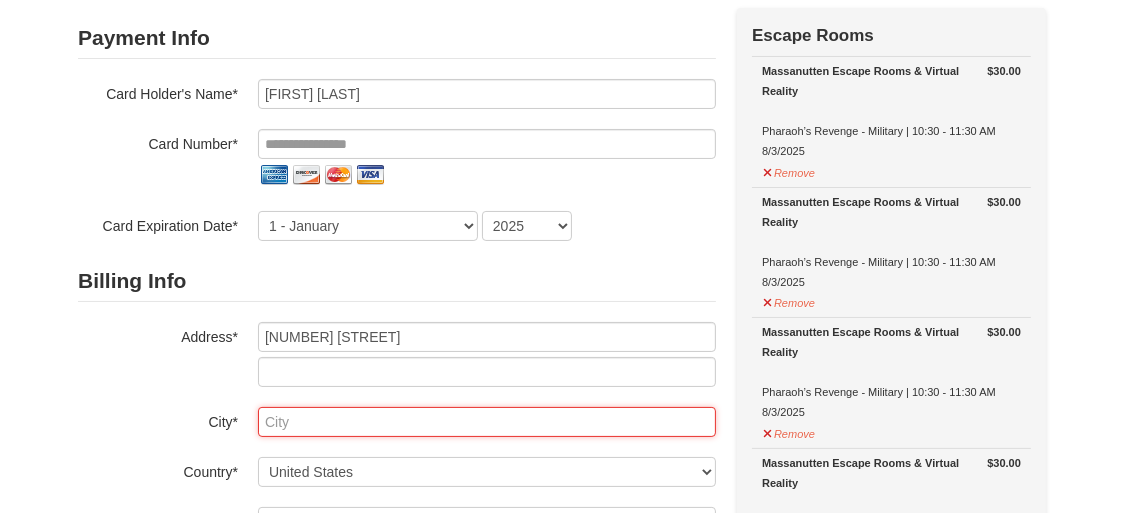 click at bounding box center (487, 422) 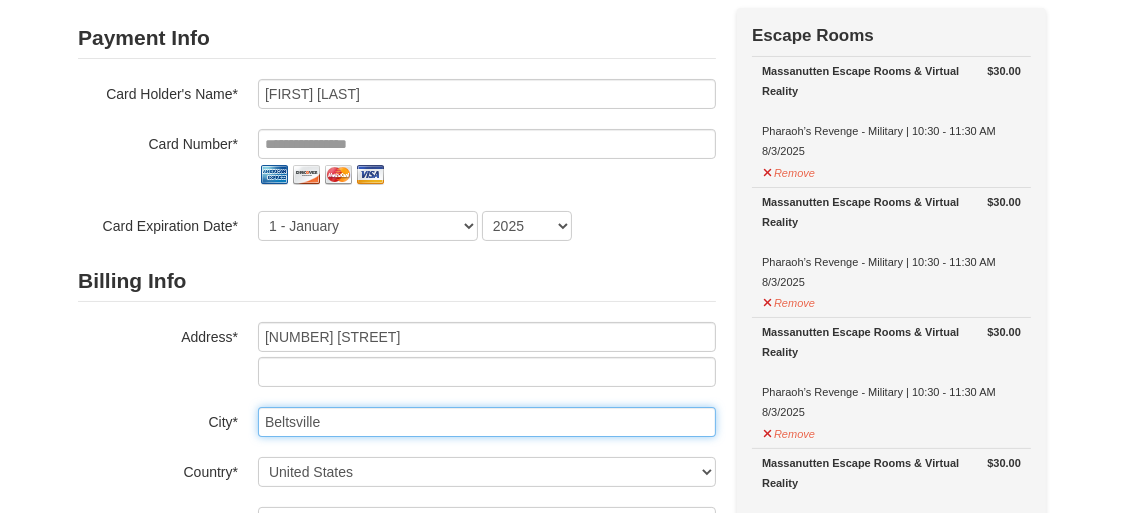 type on "Beltsville" 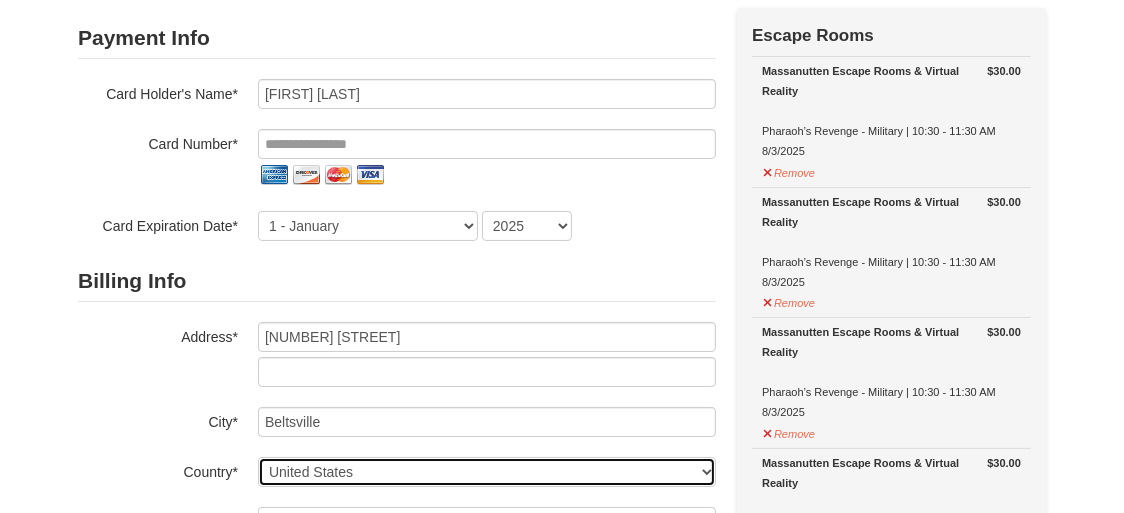 click on "----- Select ------ Afghanistan Åland Islands Albania Algeria American Samoa Andorra Angola Anguilla Antarctica Antigua and Barbuda Argentina Armenia Aruba Australia Austria Azerbaijan Bahamas Bahrain Bangladesh Barbados Belarus Belgium Belize Benin Bermuda Bhutan Bolivia Bosnia and Herzegovina Botswana Bouvet Island Brazil British Indian Ocean Territory Brunei Darussalam Bulgaria Burkina Faso Burundi Cambodia Cameroon Canada Cape Verde Cayman Islands Central African Republic Chad Chile China Christmas Island Cocos (Keeling) Islands Colombia Comoros Congo Congo, The Democratic Republic of the Cook Islands Costa Rica Croatia Cuba Cyprus Czech Republic Denmark Djibouti Dominica Dominican Republic East Timor Ecuador Egypt El Salvador Equatorial Guinea Eritrea Estonia Ethiopia Falkland Islands (Malvinas) Faroe Islands Fiji Finland France French Guiana French Polynesia French Southern Territories Gabon Gambia Georgia Germany Ghana Gibraltar Greece Greenland Grenada Guadeloupe Guam" at bounding box center [487, 472] 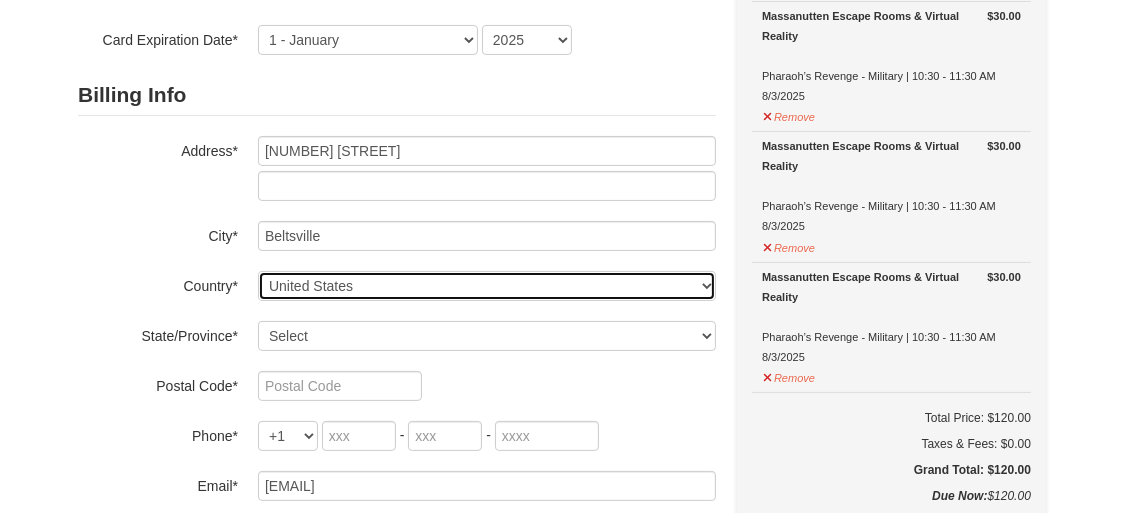 scroll, scrollTop: 360, scrollLeft: 0, axis: vertical 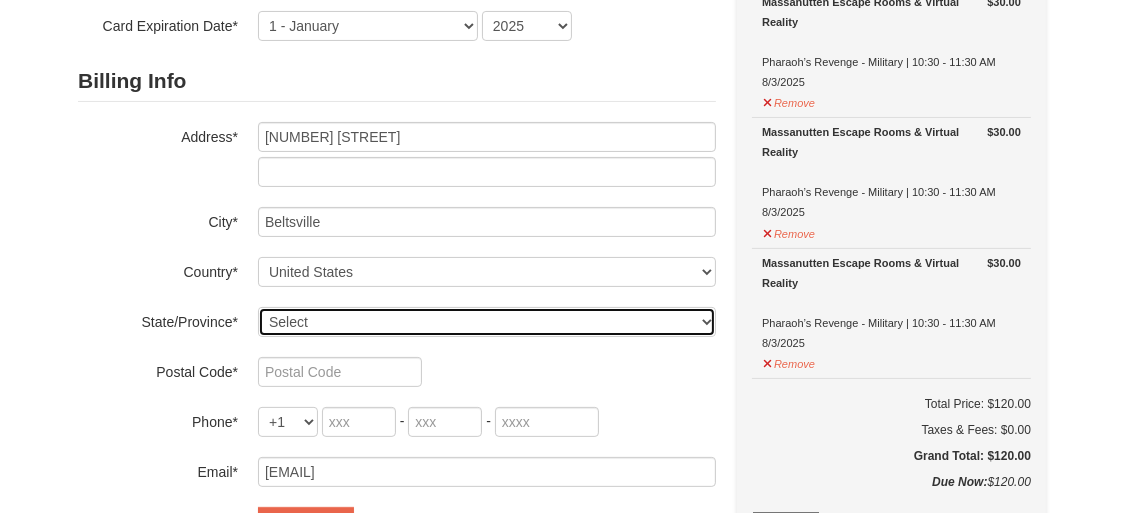 click on "Select Alabama Alaska American Samoa Arizona Arkansas California Colorado Connecticut Delaware District Of Columbia Federated States Of Micronesia Florida Georgia Guam Hawaii Idaho Illinois Indiana Iowa Kansas Kentucky Louisiana Maine Marshall Islands Maryland Massachusetts Michigan Minnesota Mississippi Missouri Montana Nebraska Nevada New Hampshire New Jersey New Mexico New York North Carolina North Dakota Northern Mariana Islands Ohio Oklahoma Oregon Palau Pennsylvania Puerto Rico Rhode Island South Carolina South Dakota Tennessee Texas Utah Vermont Virgin Islands Virginia Washington West Virginia Wisconsin Wyoming" at bounding box center [487, 322] 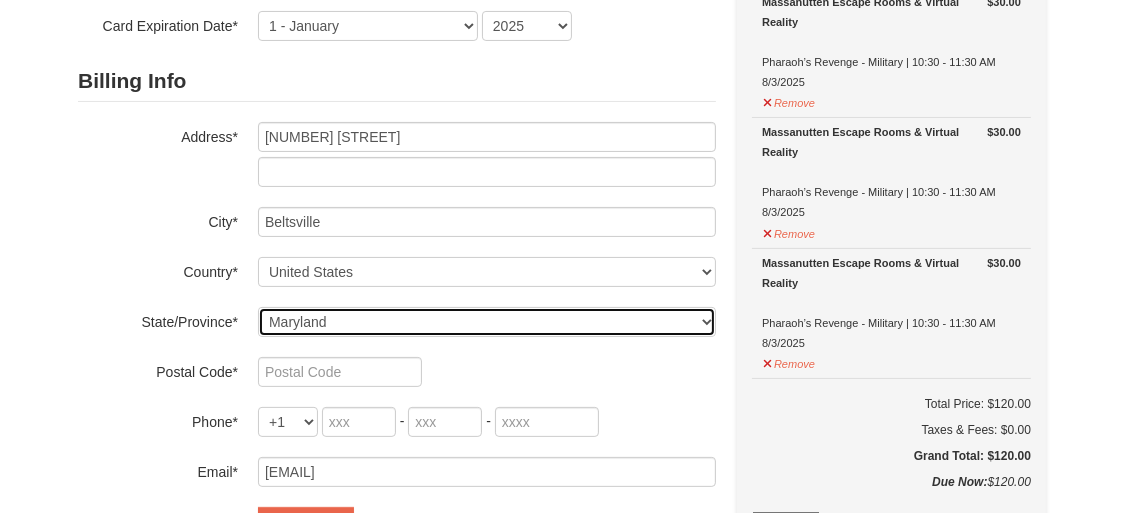 click on "Select Alabama Alaska American Samoa Arizona Arkansas California Colorado Connecticut Delaware District Of Columbia Federated States Of Micronesia Florida Georgia Guam Hawaii Idaho Illinois Indiana Iowa Kansas Kentucky Louisiana Maine Marshall Islands Maryland Massachusetts Michigan Minnesota Mississippi Missouri Montana Nebraska Nevada New Hampshire New Jersey New Mexico New York North Carolina North Dakota Northern Mariana Islands Ohio Oklahoma Oregon Palau Pennsylvania Puerto Rico Rhode Island South Carolina South Dakota Tennessee Texas Utah Vermont Virgin Islands Virginia Washington West Virginia Wisconsin Wyoming" at bounding box center (487, 322) 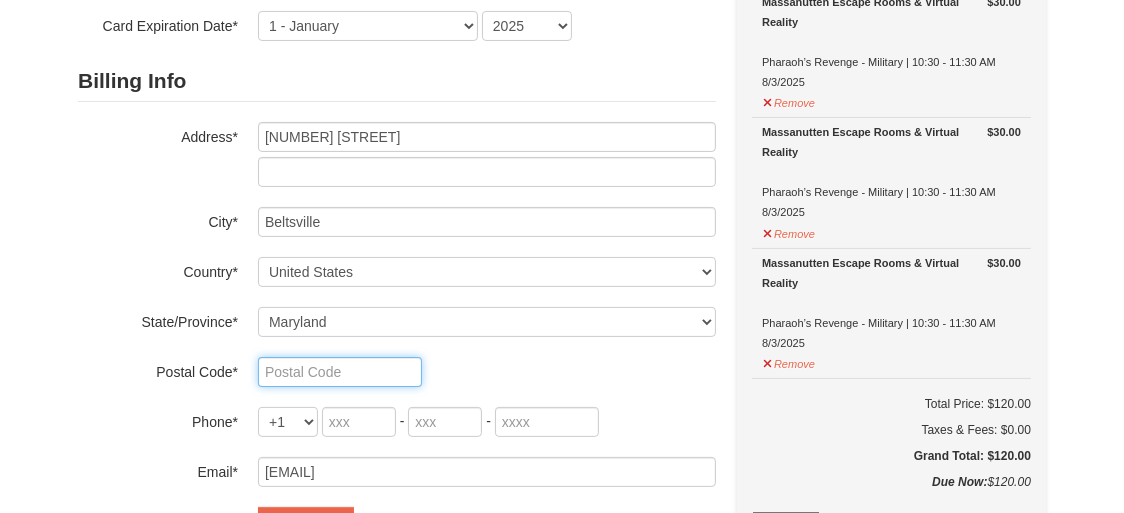 click at bounding box center (340, 372) 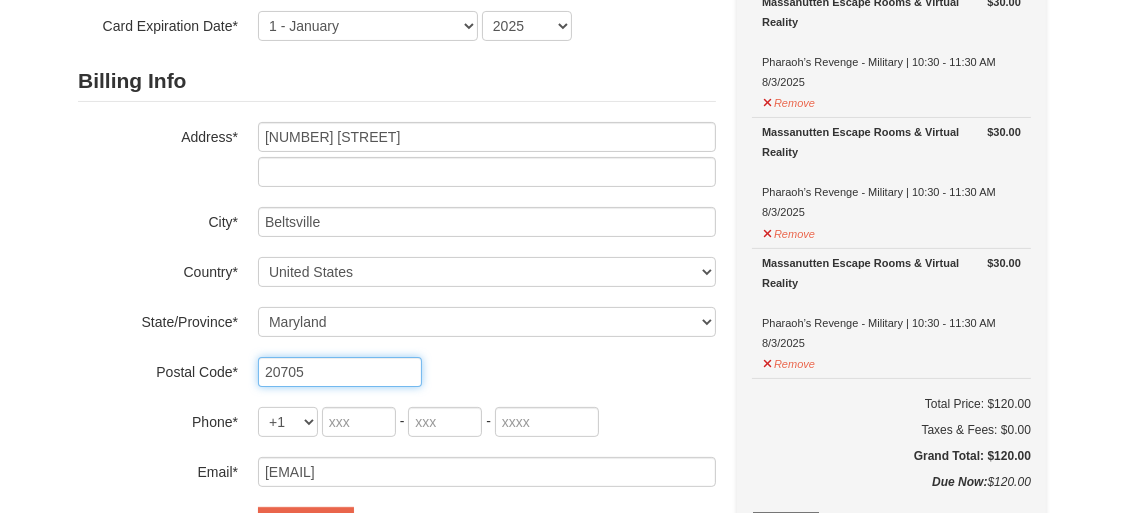 type on "20705" 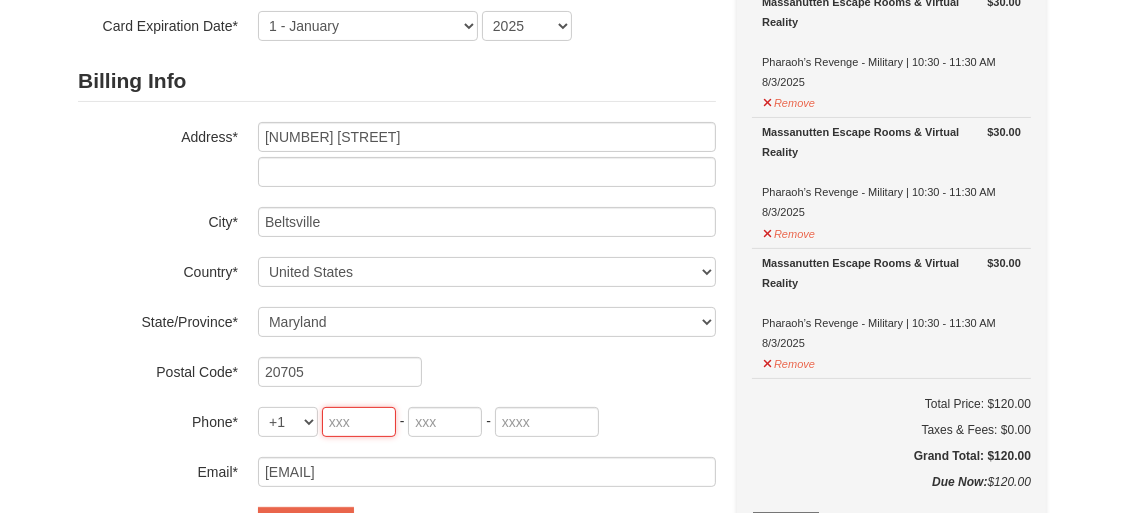 click at bounding box center (359, 422) 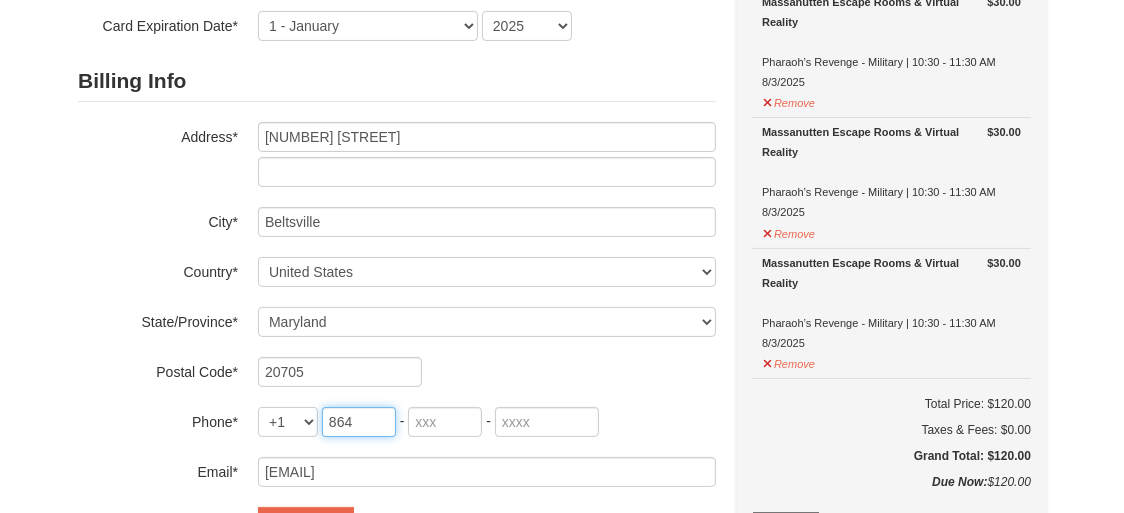 type on "864" 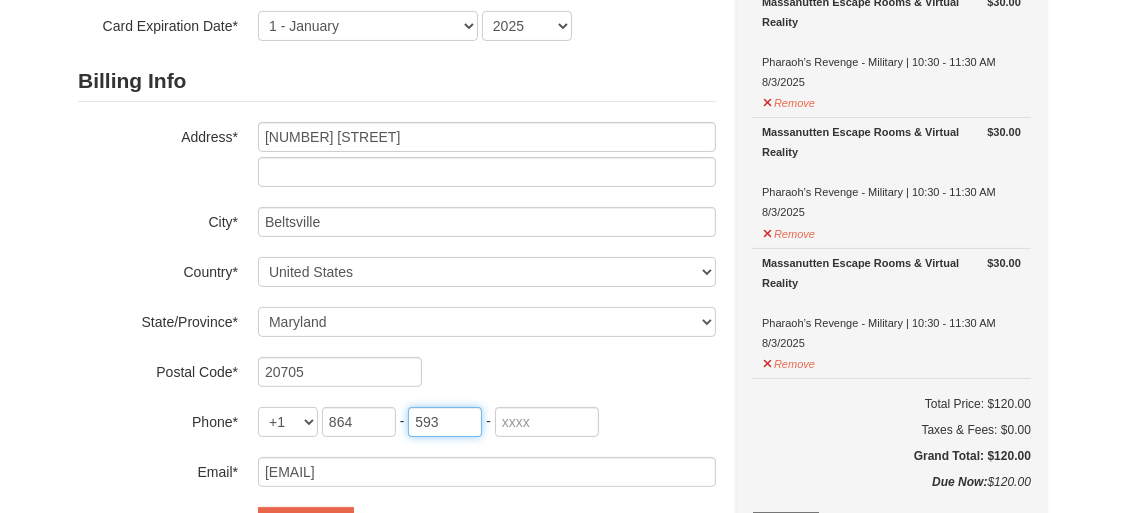 type on "593" 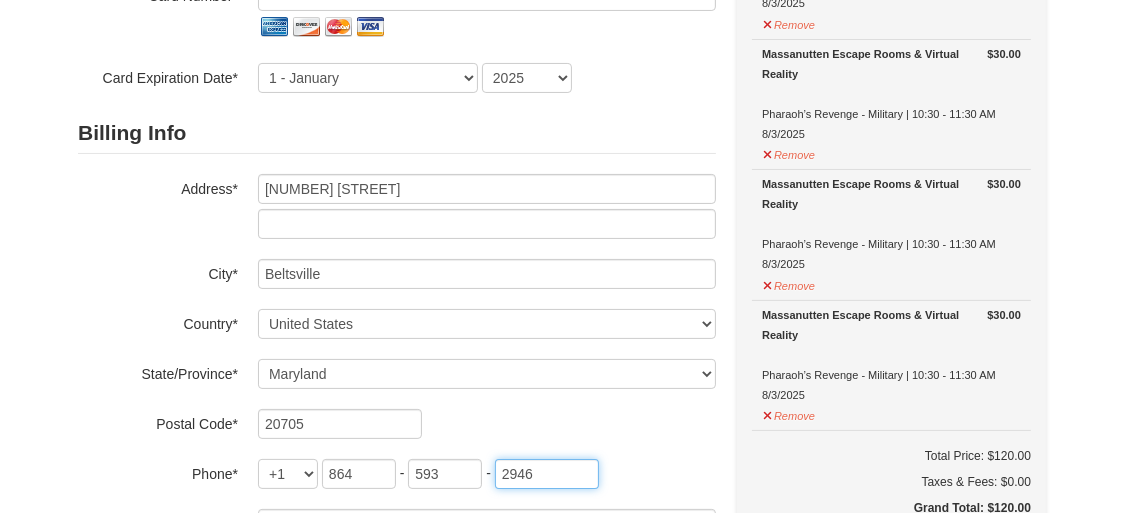 scroll, scrollTop: 311, scrollLeft: 0, axis: vertical 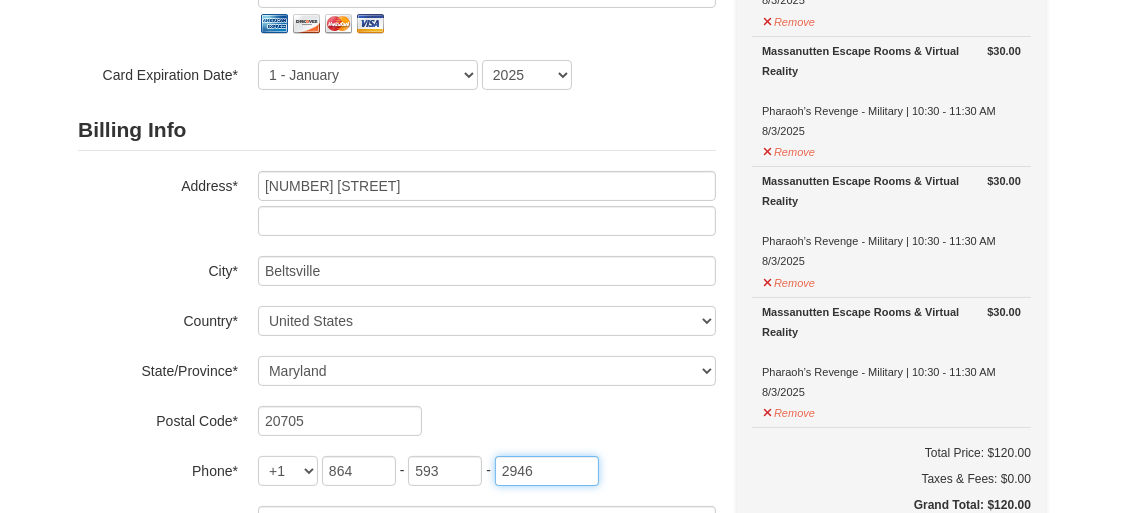 type on "2946" 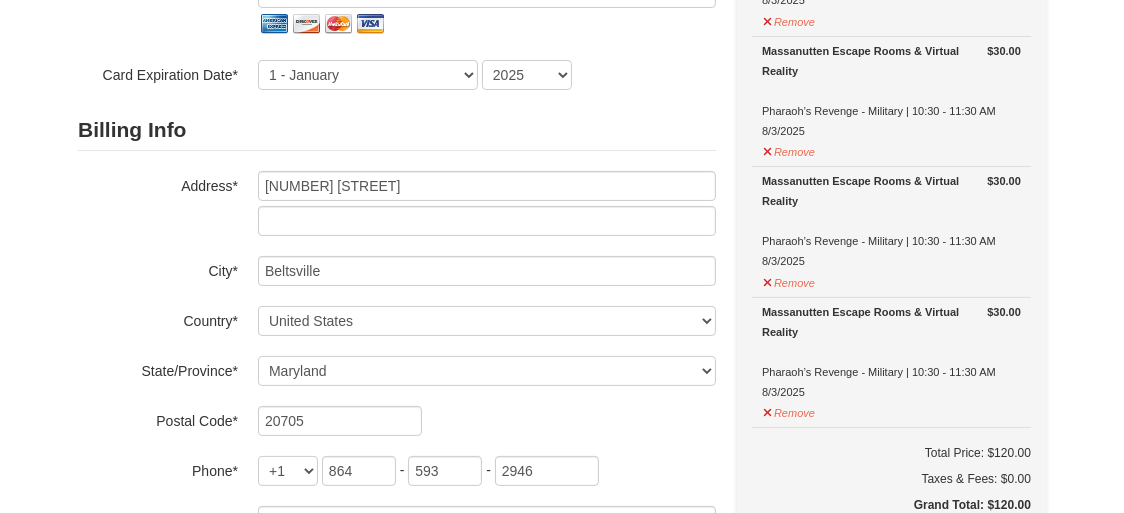 click on "1
) Sign In
2
) Billing Info
3
) Customer Info
) Review
×" at bounding box center (562, 487) 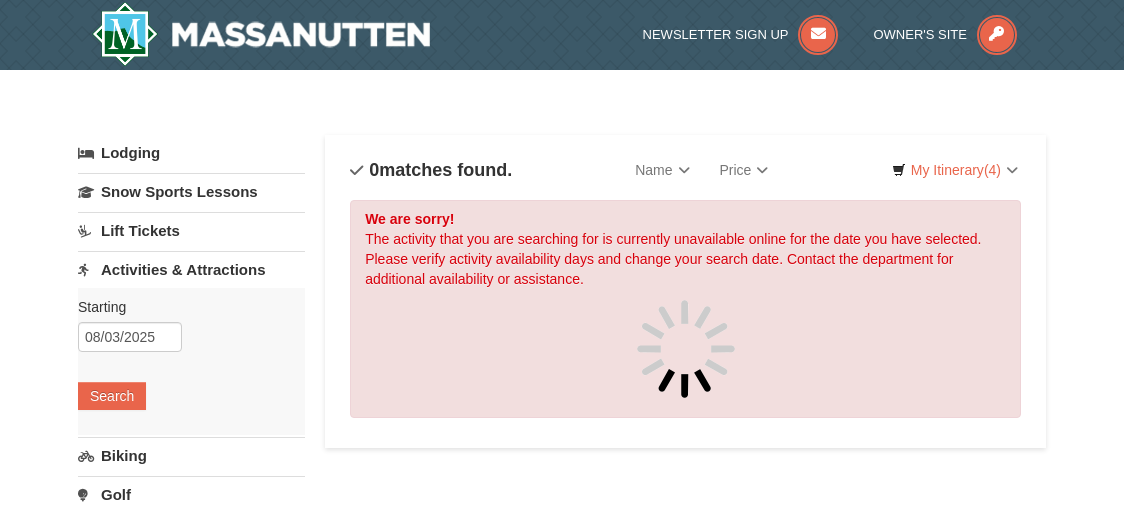 scroll, scrollTop: 0, scrollLeft: 0, axis: both 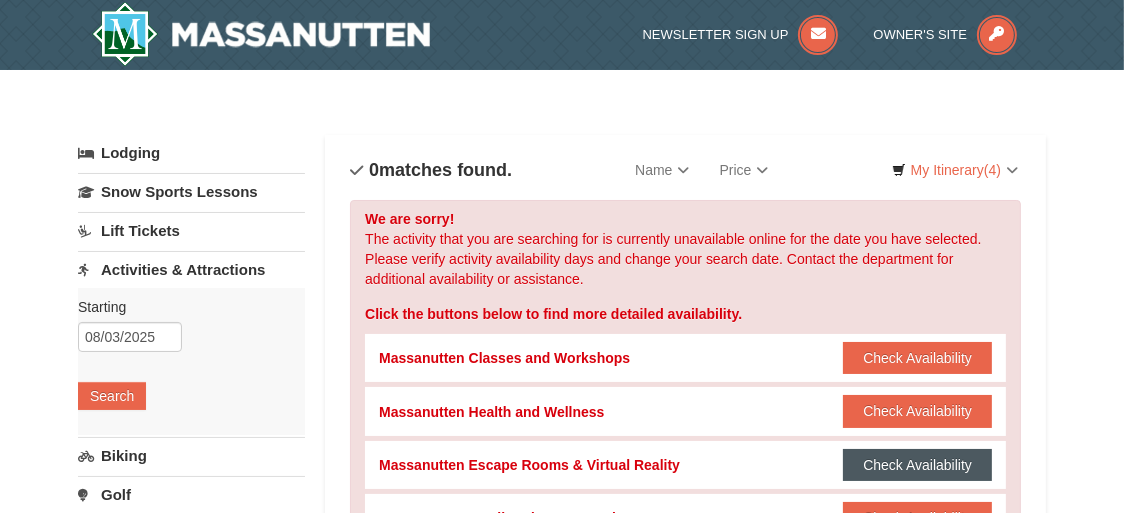 click on "Check Availability" at bounding box center [917, 465] 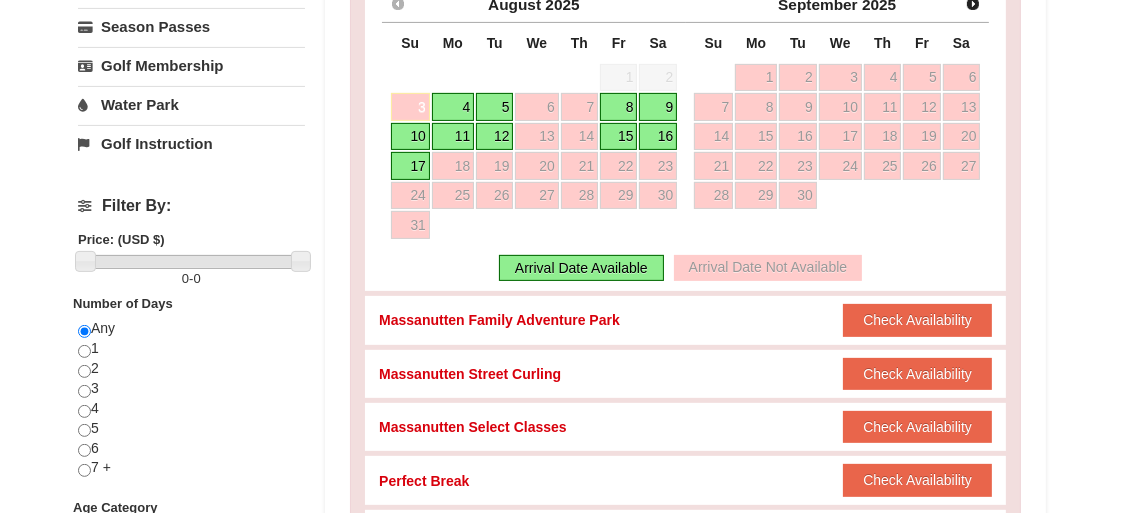 scroll, scrollTop: 600, scrollLeft: 0, axis: vertical 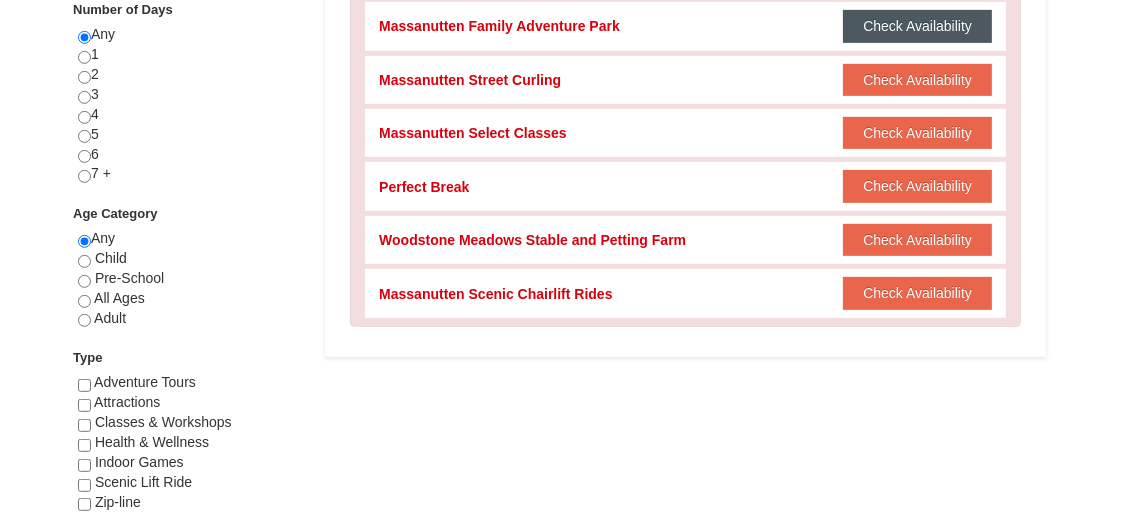 click on "Check Availability" at bounding box center [917, 26] 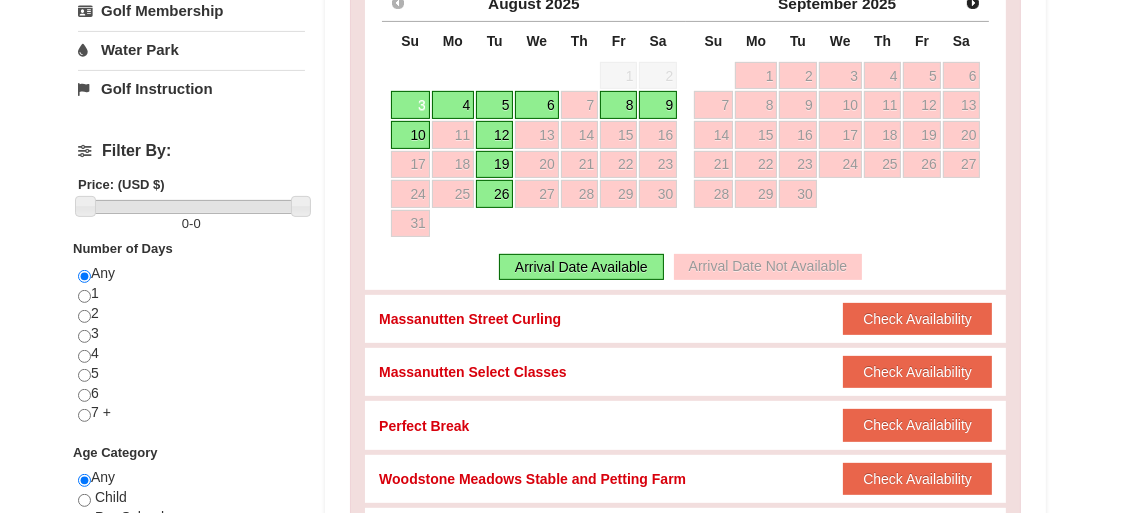 scroll, scrollTop: 640, scrollLeft: 0, axis: vertical 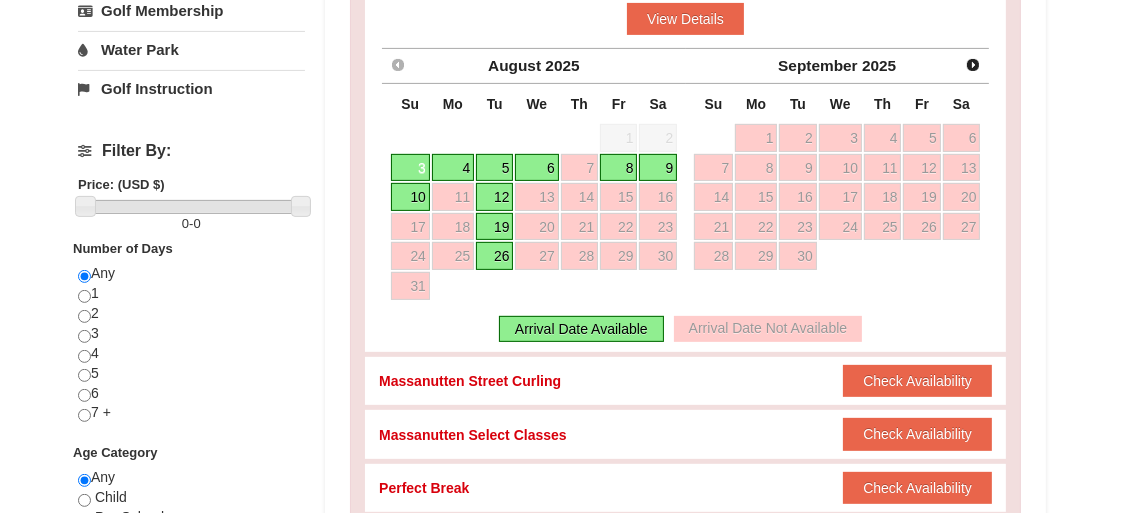click on "3" at bounding box center [410, 168] 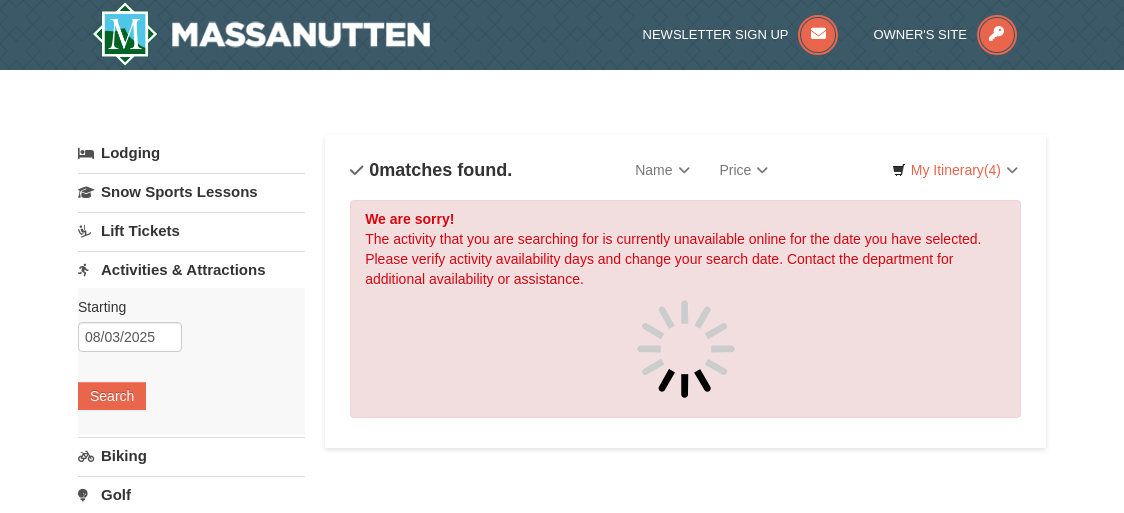 scroll, scrollTop: 0, scrollLeft: 0, axis: both 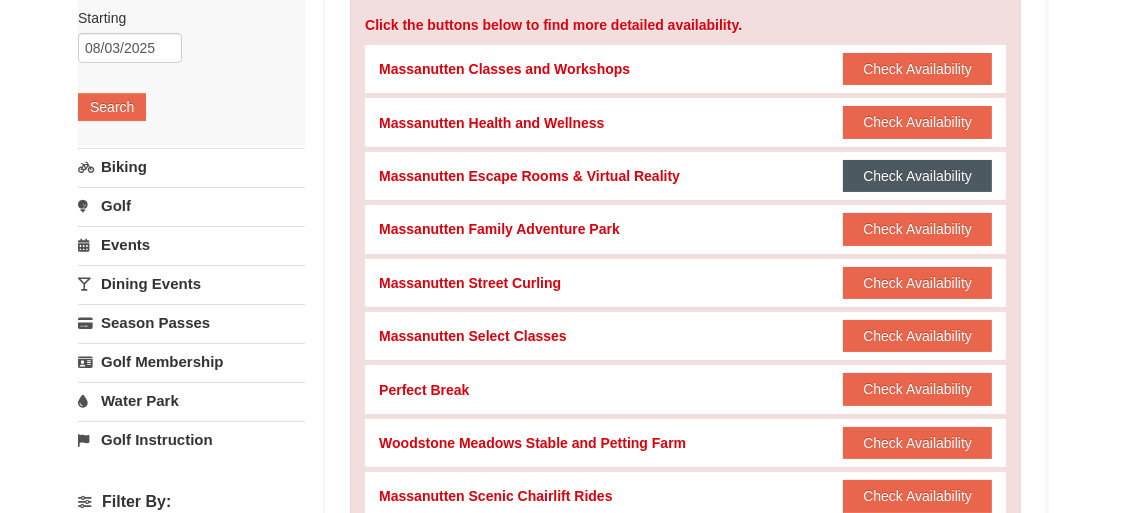 click on "Check Availability" at bounding box center (917, 176) 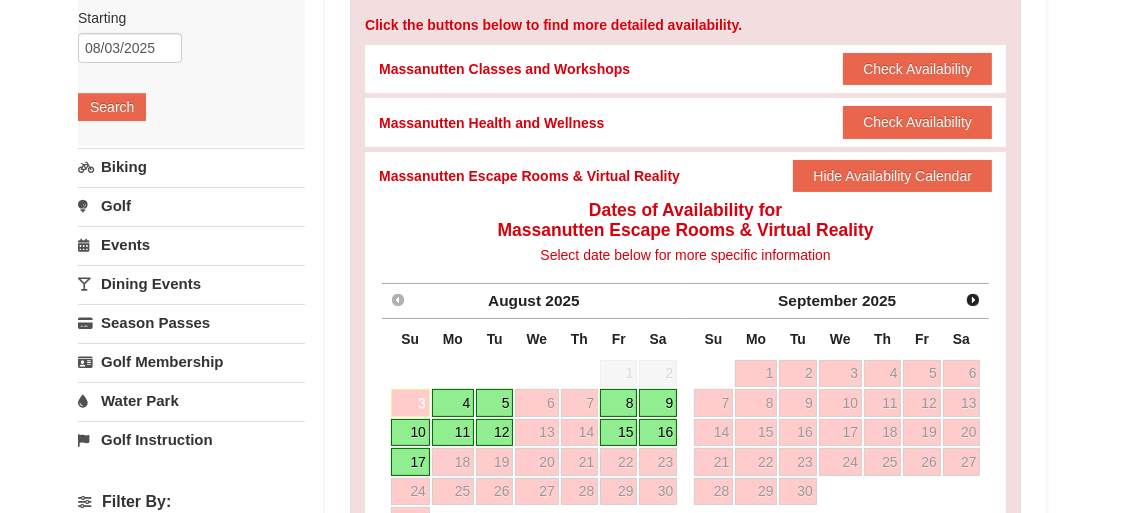 scroll, scrollTop: 738, scrollLeft: 0, axis: vertical 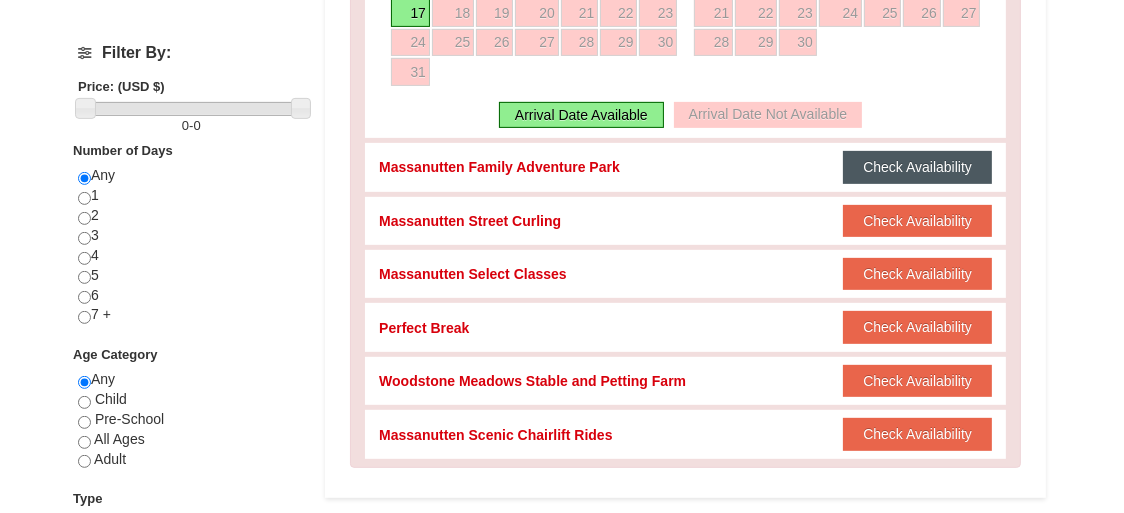 click on "Check Availability" at bounding box center [917, 167] 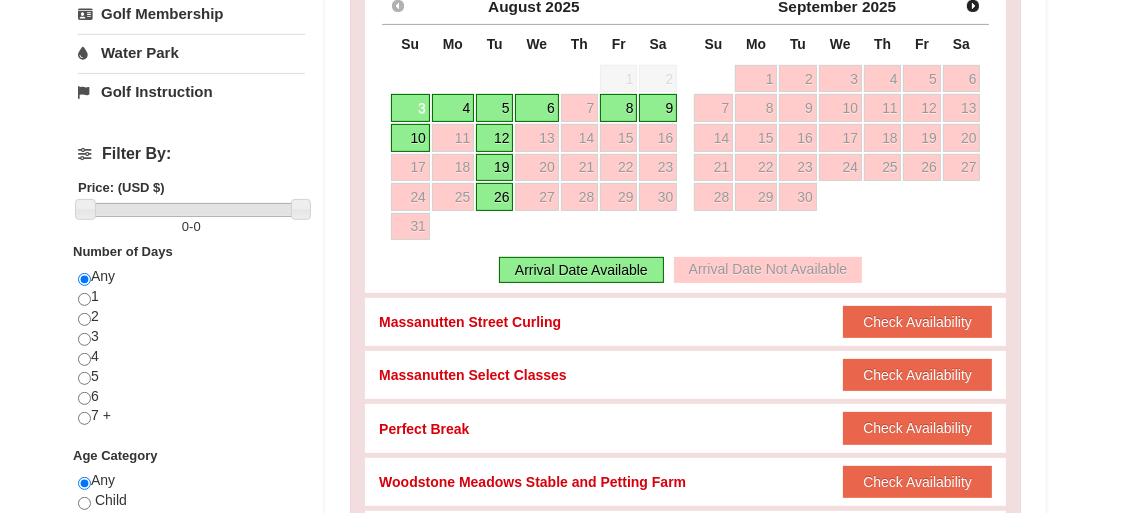 scroll, scrollTop: 618, scrollLeft: 0, axis: vertical 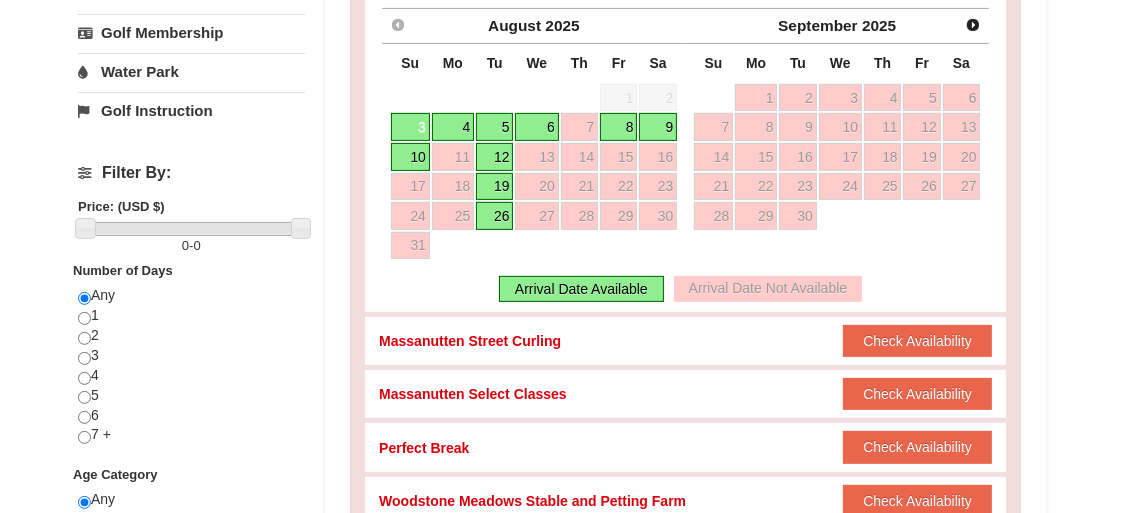 click on "3" at bounding box center (410, 127) 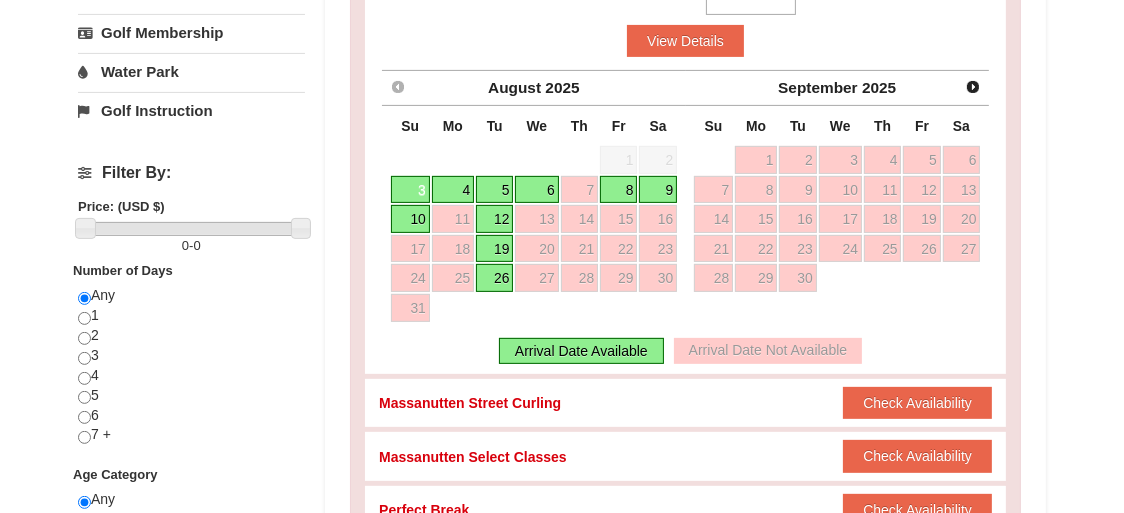 scroll, scrollTop: 169, scrollLeft: 0, axis: vertical 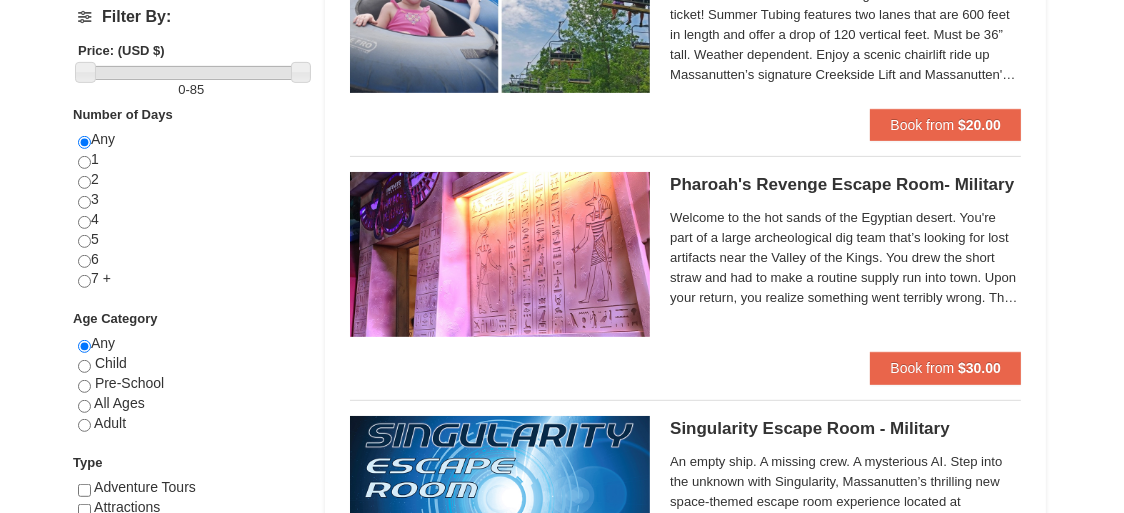 click on "Pharoah's Revenge Escape Room- Military  Massanutten Escape Rooms & Virtual Reality" at bounding box center (845, 185) 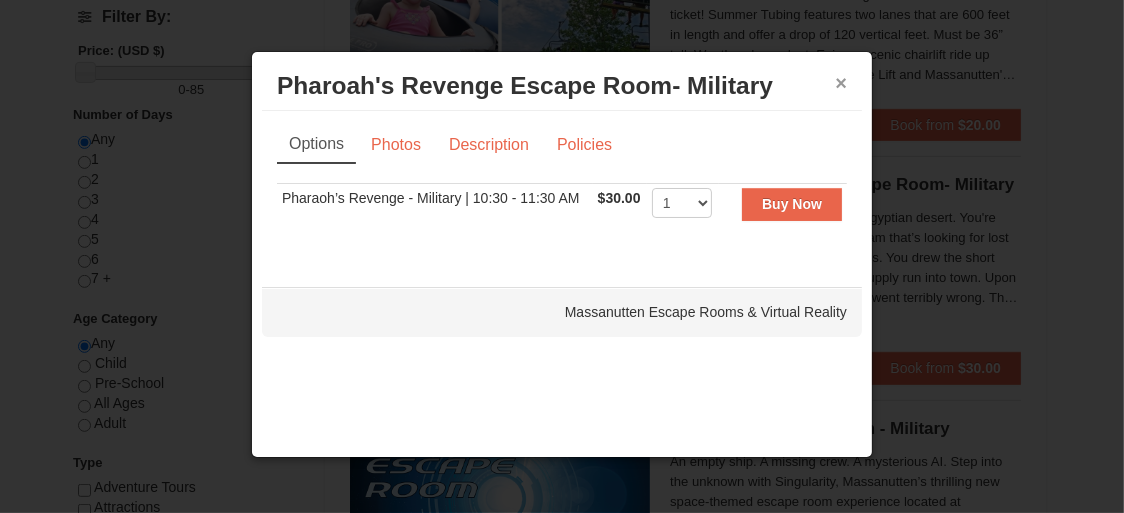click on "×" at bounding box center (841, 83) 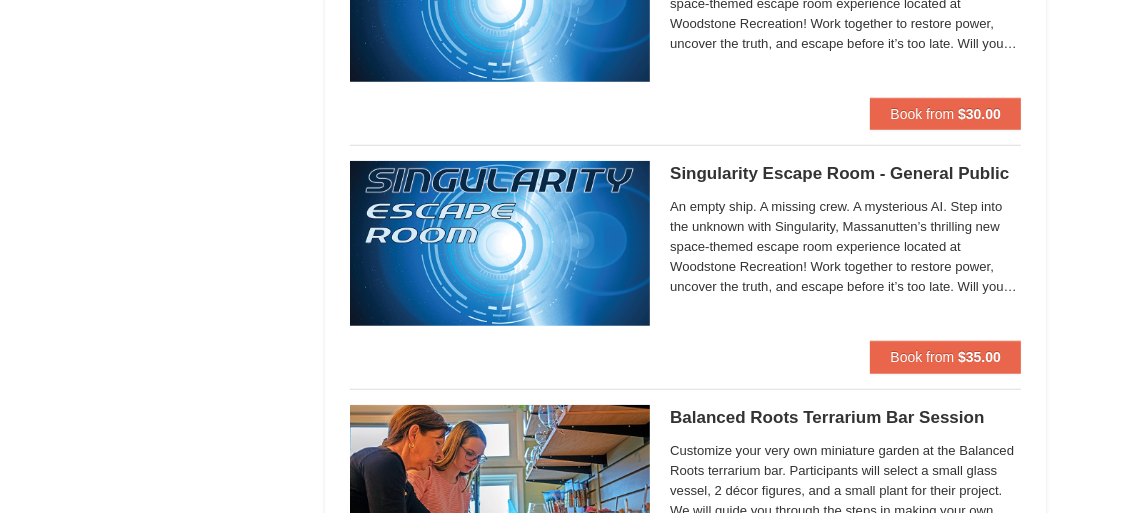 scroll, scrollTop: 1534, scrollLeft: 0, axis: vertical 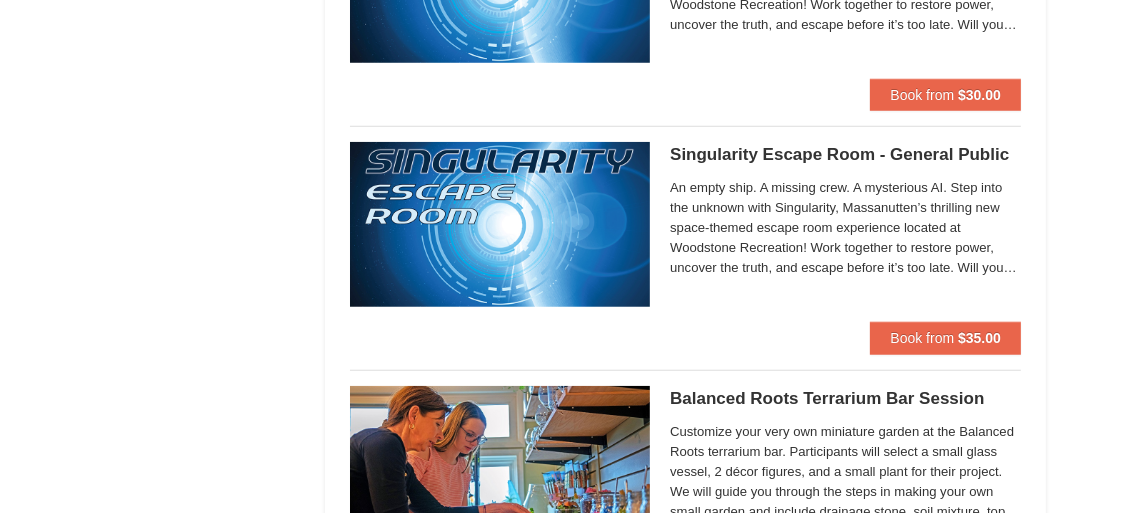 click at bounding box center [500, 224] 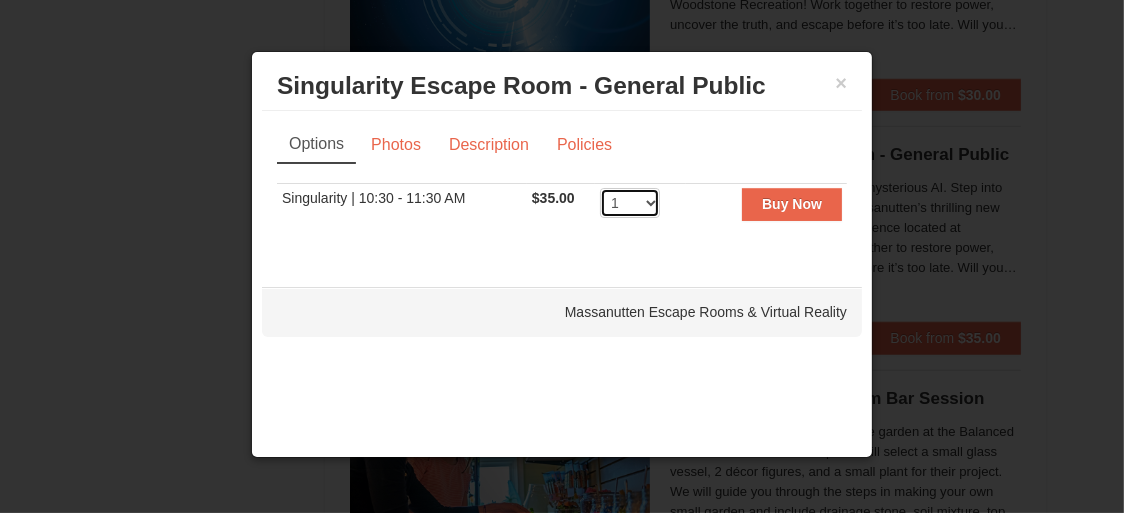 click on "1 2 3 4 5 6 7 8" at bounding box center (630, 203) 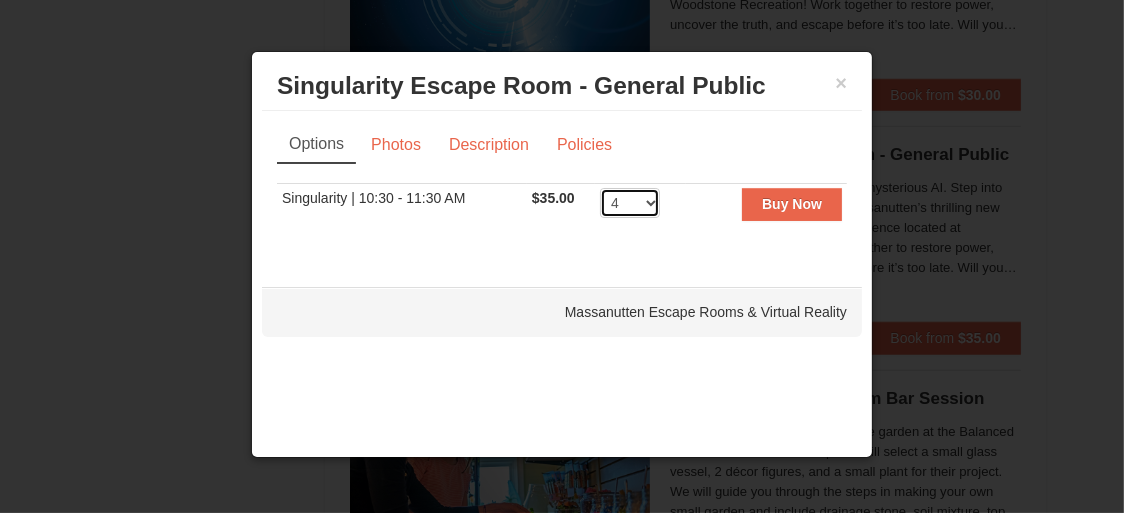 click on "1 2 3 4 5 6 7 8" at bounding box center (630, 203) 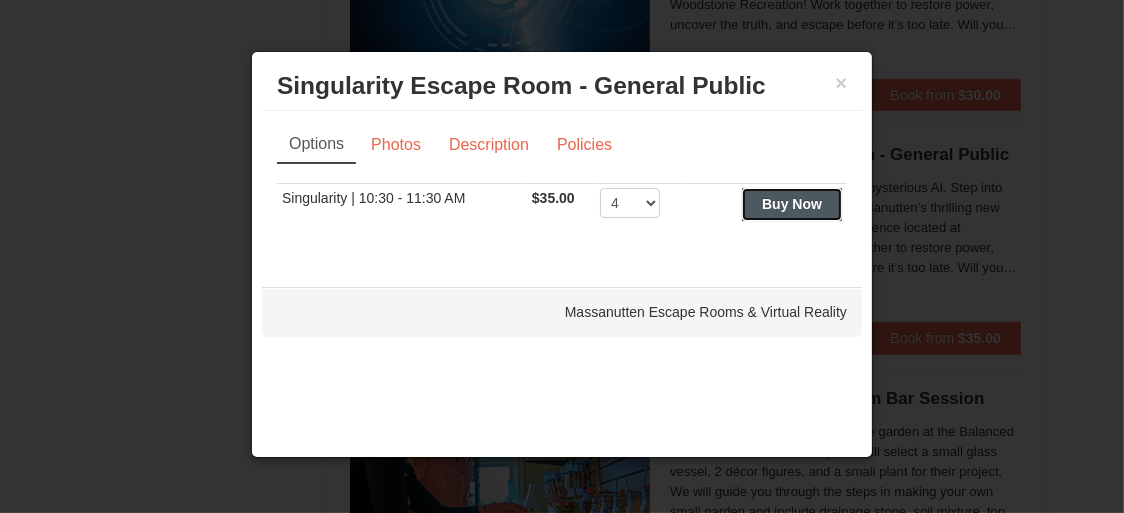 click on "Buy Now" at bounding box center [792, 204] 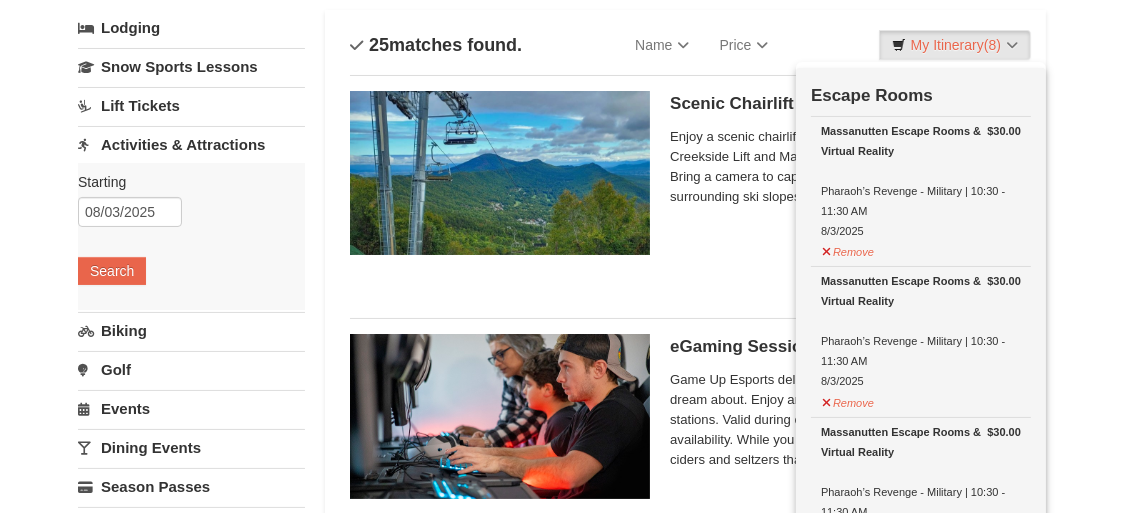 scroll, scrollTop: 165, scrollLeft: 0, axis: vertical 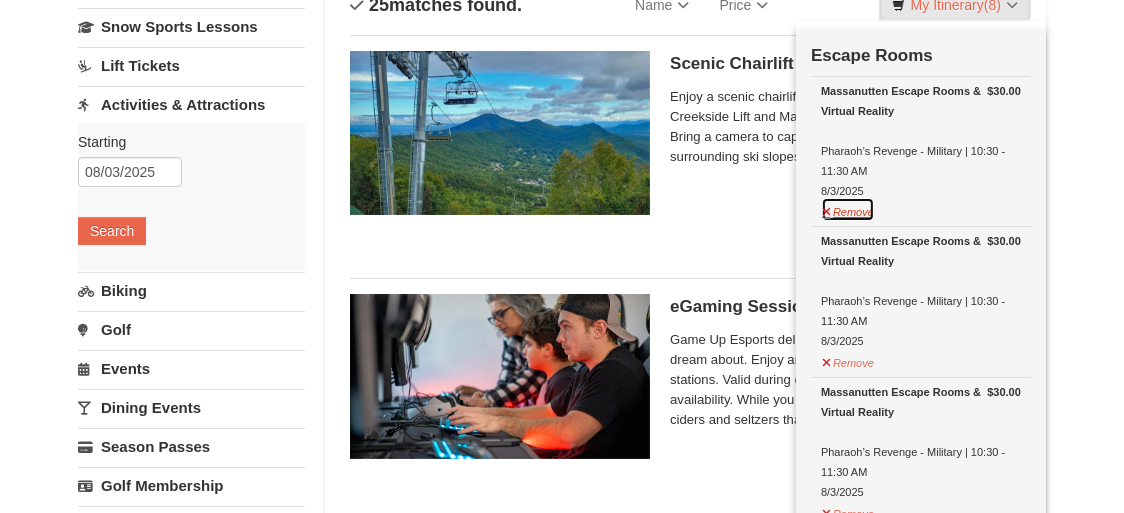 click on "Remove" at bounding box center (848, 209) 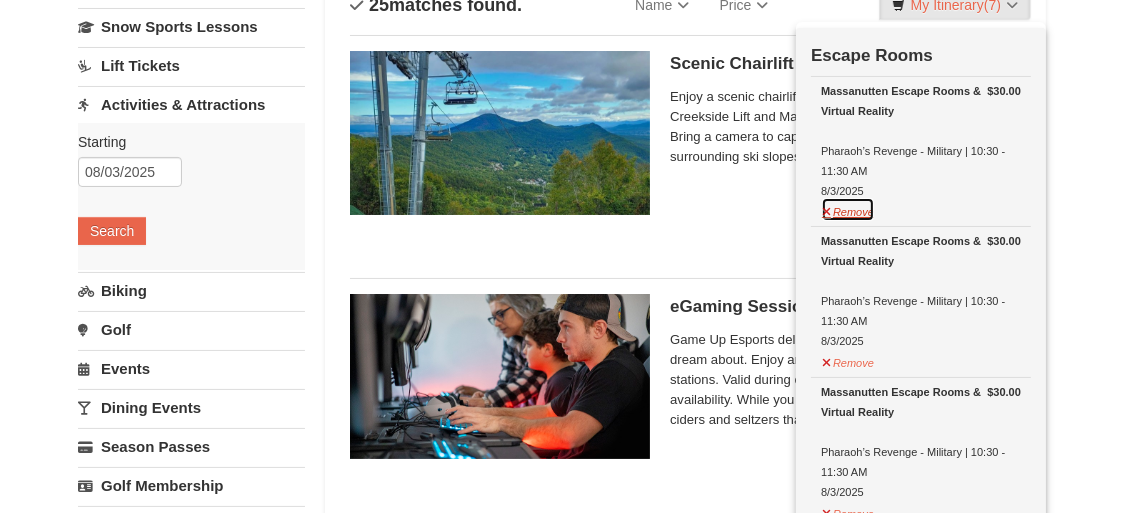 click on "Remove" at bounding box center (848, 209) 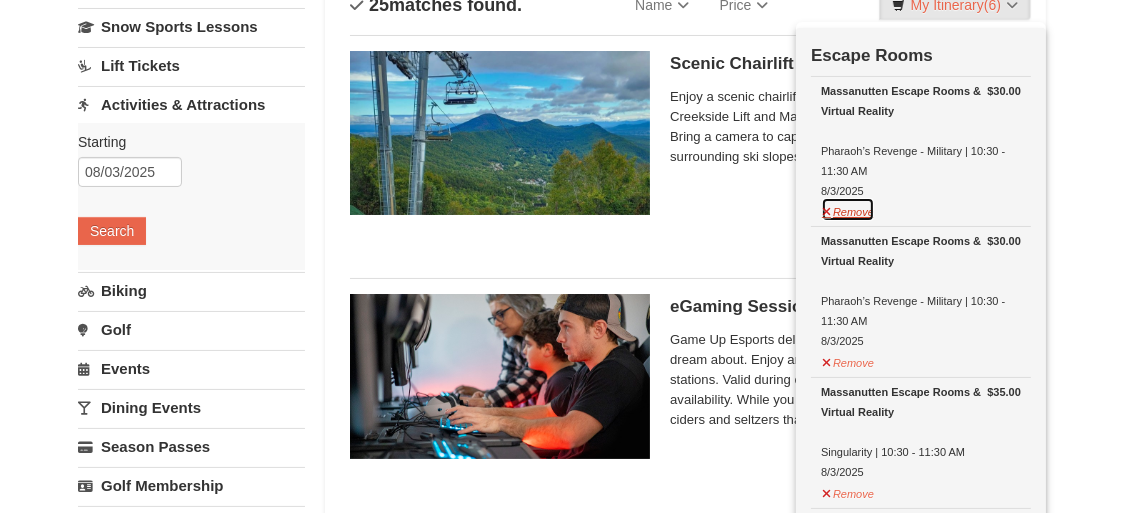 click on "Remove" at bounding box center [848, 209] 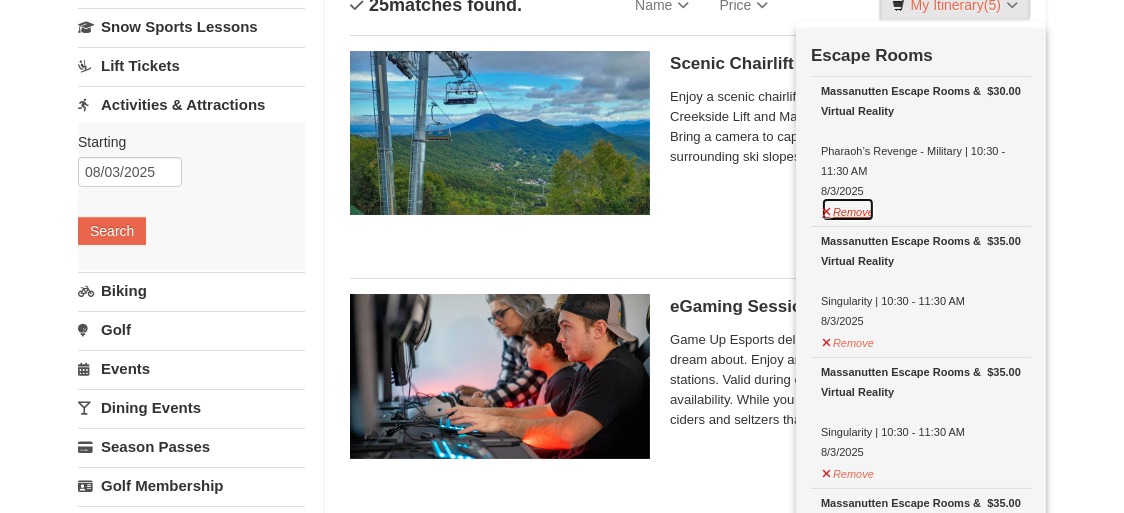 click on "Remove" at bounding box center (848, 209) 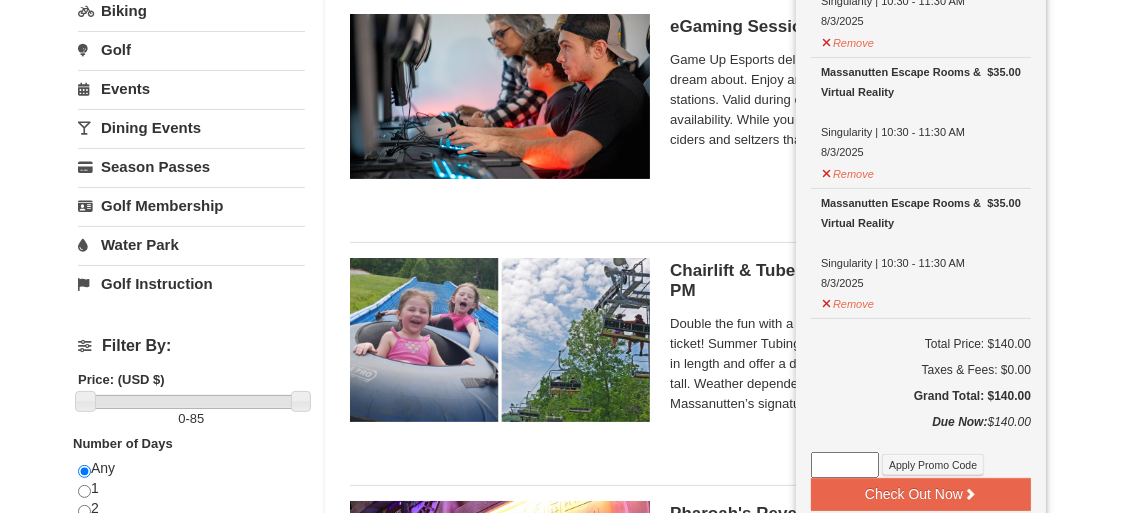 scroll, scrollTop: 485, scrollLeft: 0, axis: vertical 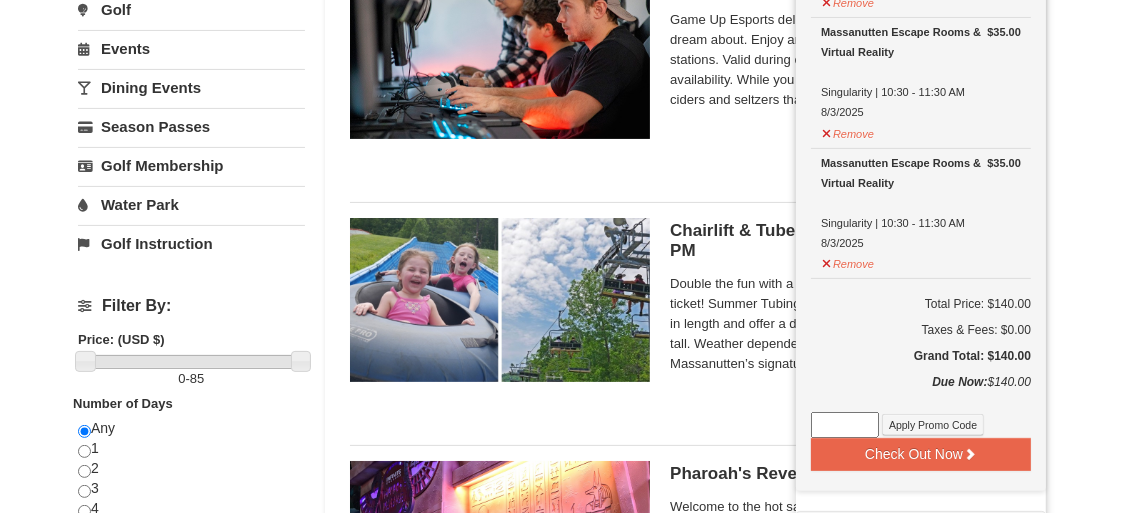 click on "Chairlift & Tube Special | 10:00 AM - 2:00 PM  Massanutten Family Adventure Park
Double the fun with a 4-ride tubing ticket and scenic chairlift ticket!
Summer Tubing features two lanes that are 600 feet in length and offer a drop of 120 vertical feet. Must be 36” tall. Weather dependent.
Enjoy a scenic chairlift ride up Massanutten’s signature Creekside Lift and Massanutten's NEW Peak Express Lift. Bring a camera to capture the panoramic views of the surrounding ski slopes and mountains.
Book from   $20.00" at bounding box center [685, 316] 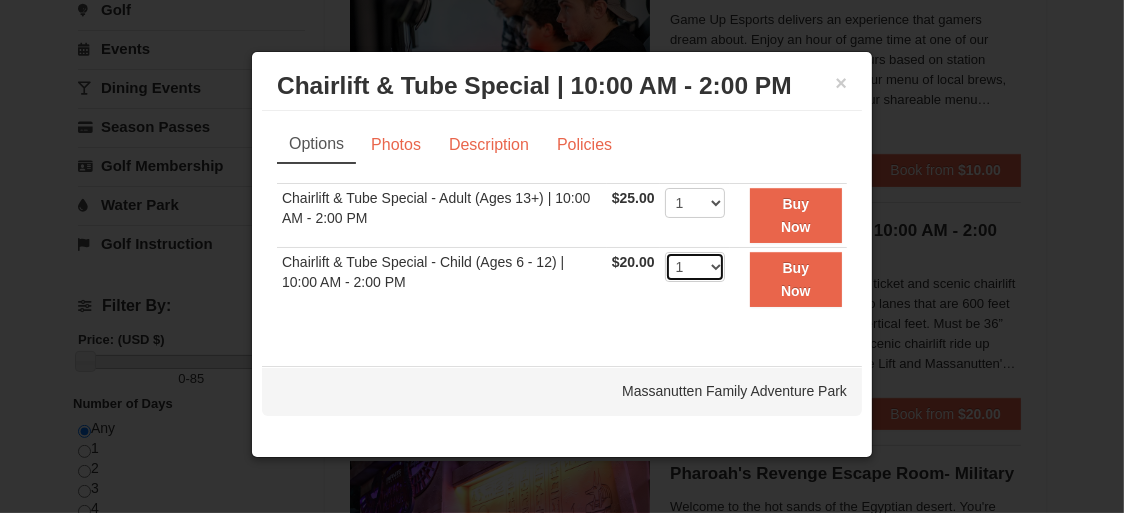 click on "1
2
3
4
5
6
7
8
9
10
11
12
13
14
15
16
17
18
19
20
21 22" at bounding box center [695, 267] 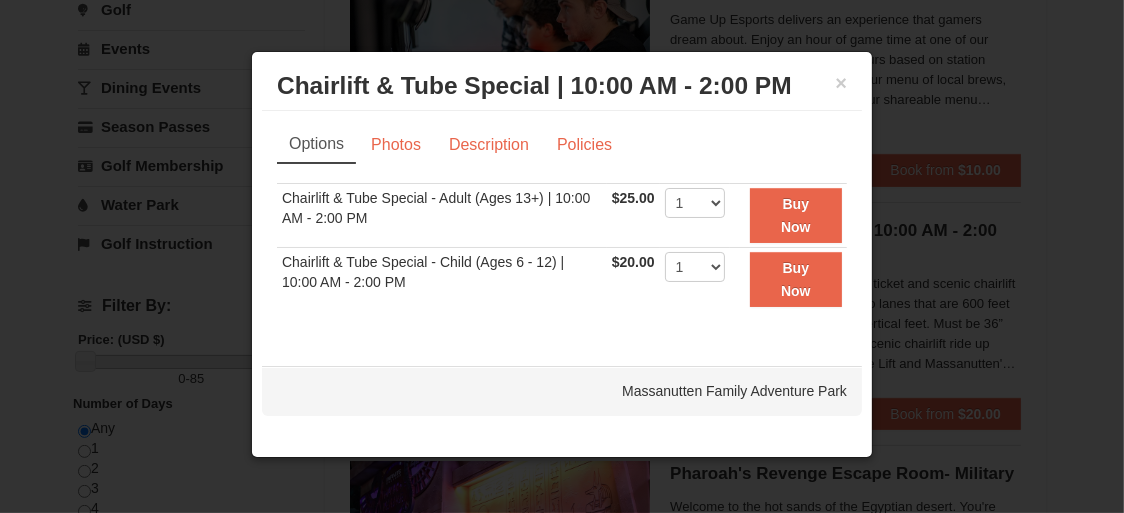 click on "Chairlift & Tube Special - Child (Ages 6 - 12) | 10:00 AM - 2:00 PM" at bounding box center [442, 279] 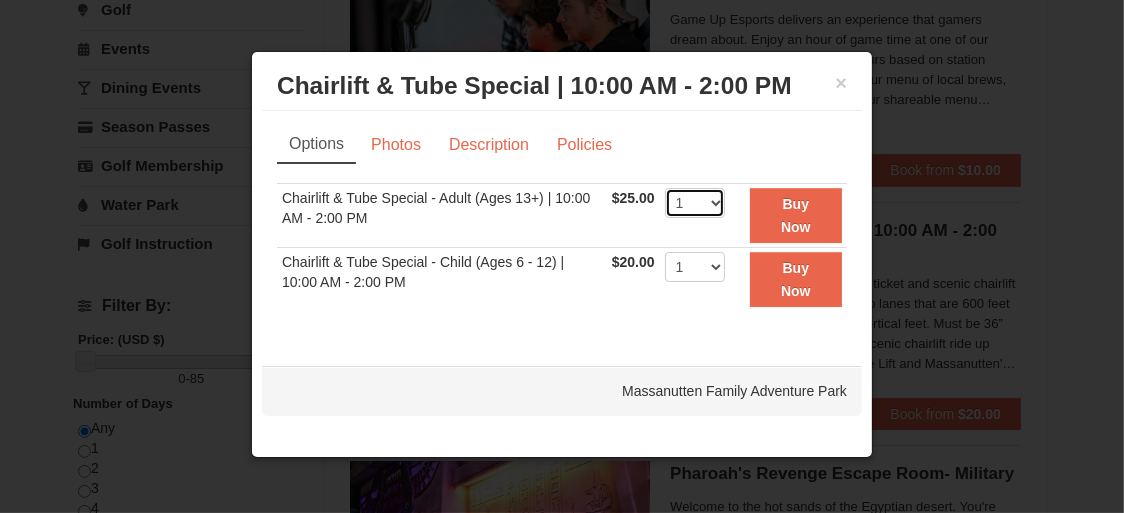 click on "1
2
3
4
5
6
7
8
9
10
11
12
13
14
15
16
17
18
19
20
21 22" at bounding box center [695, 203] 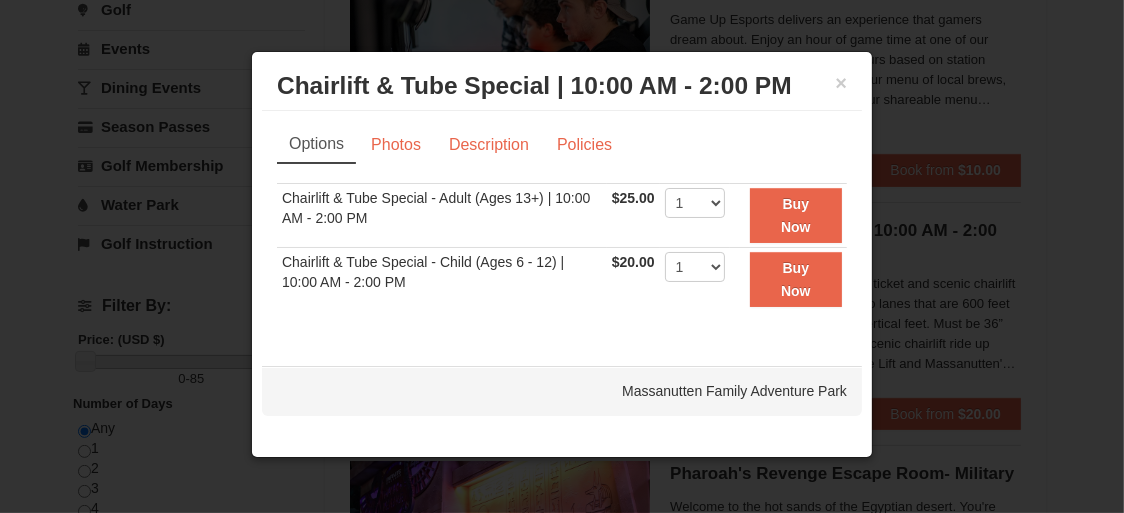 click on "Chairlift & Tube Special - Child (Ages 6 - 12) | 10:00 AM - 2:00 PM" at bounding box center [442, 279] 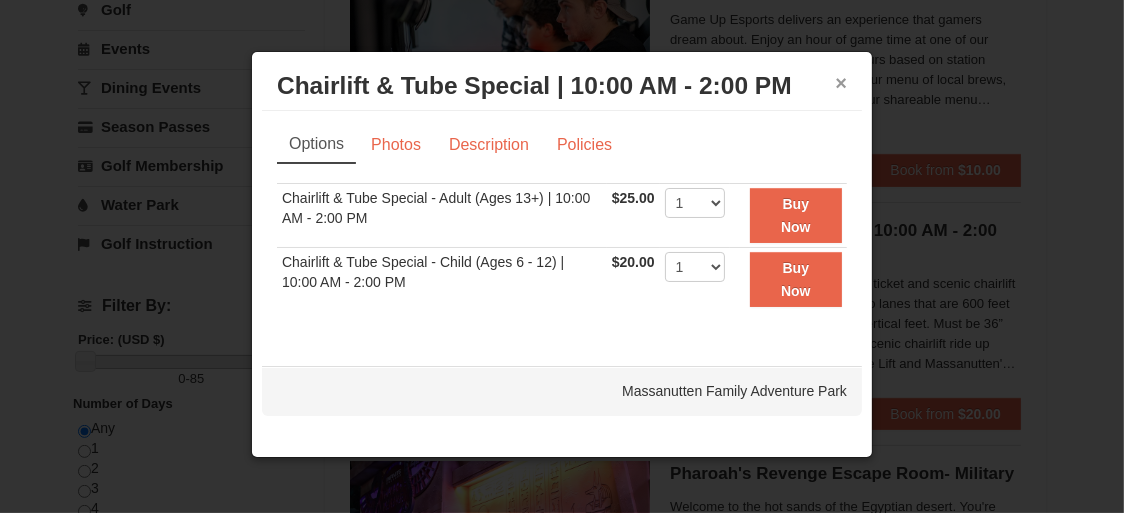 click on "×" at bounding box center (841, 83) 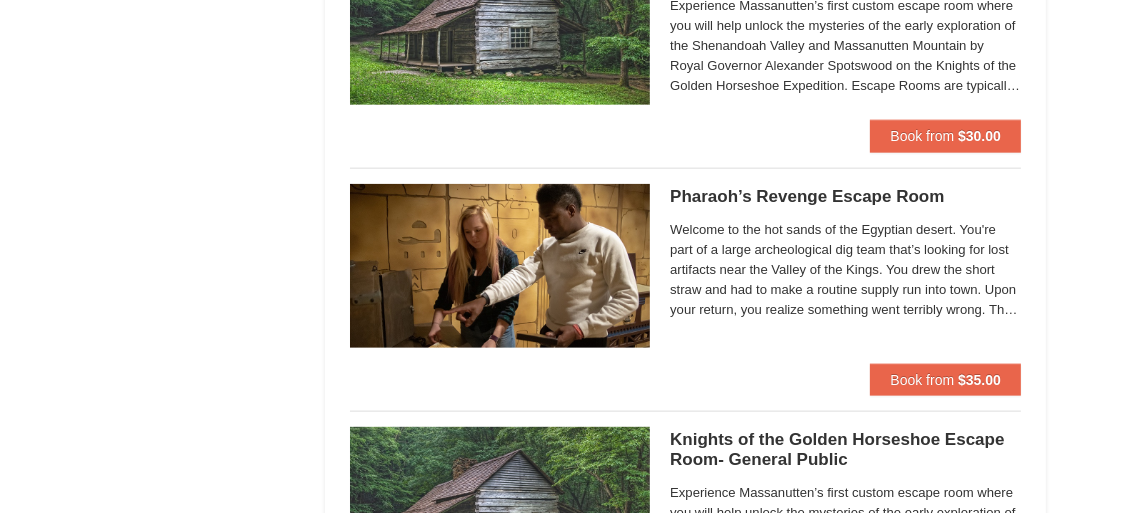 scroll, scrollTop: 2253, scrollLeft: 0, axis: vertical 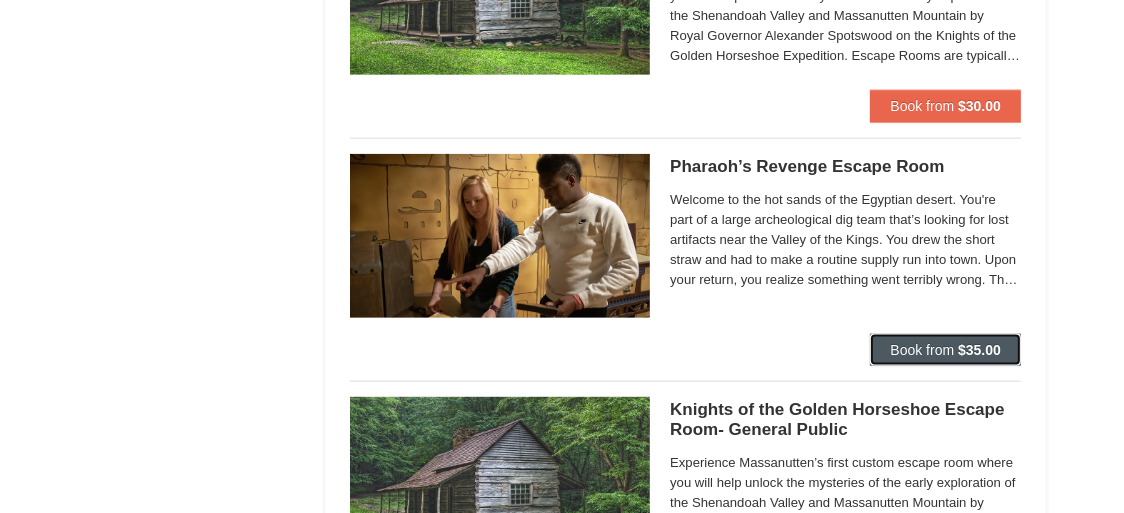 click on "Book from" at bounding box center [922, 350] 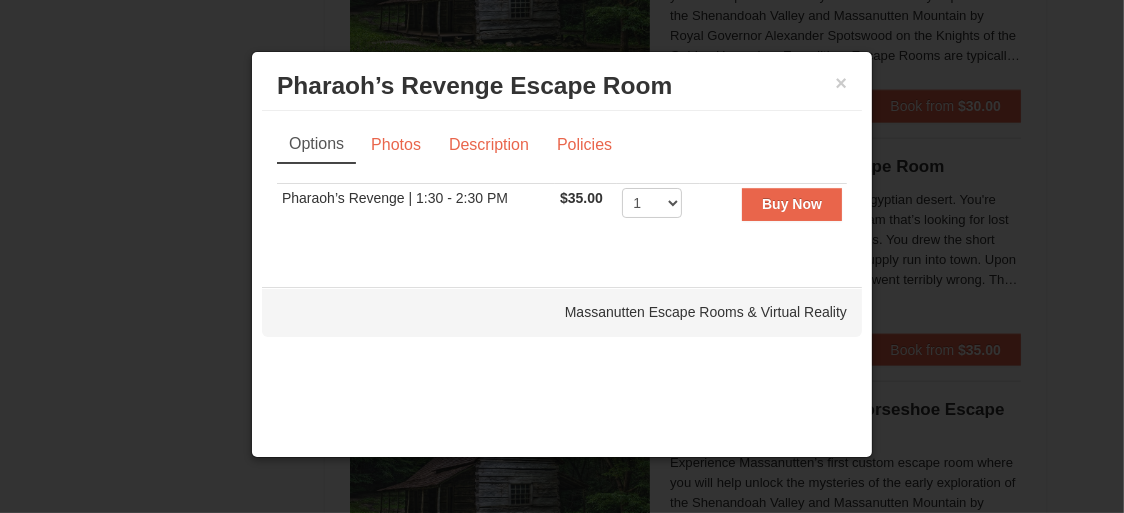 click at bounding box center [562, 256] 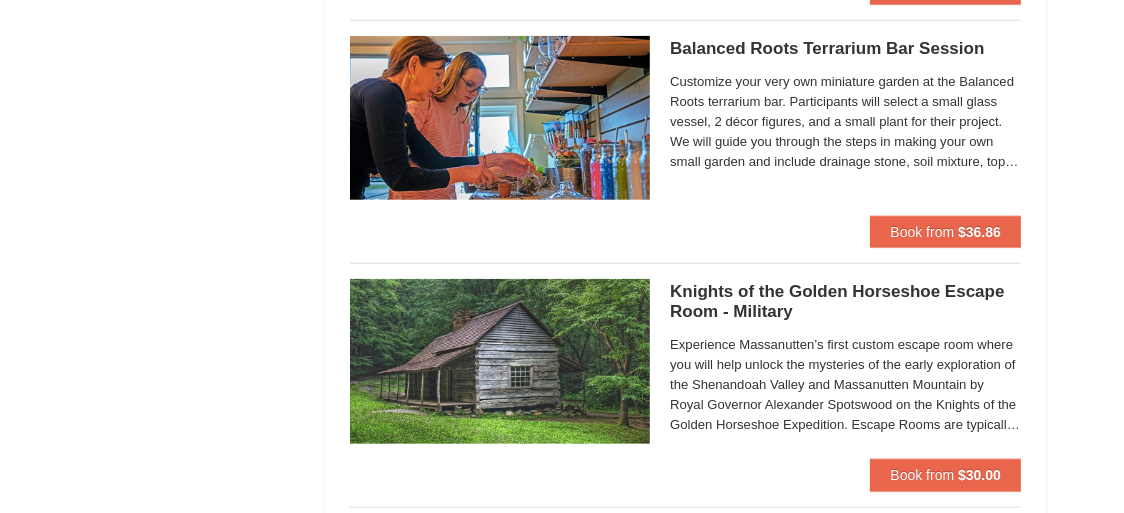 scroll, scrollTop: 1924, scrollLeft: 0, axis: vertical 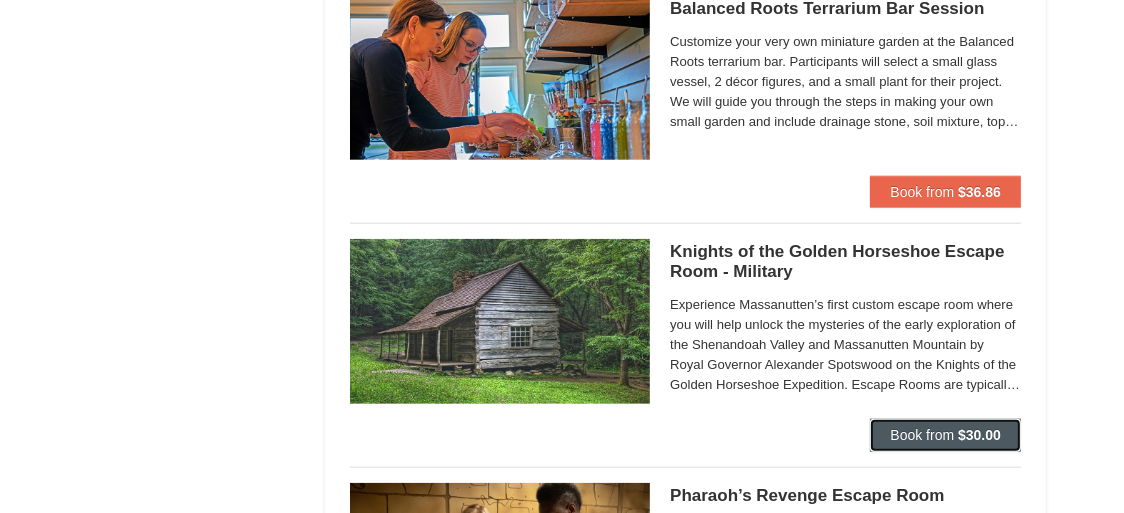 click on "$30.00" at bounding box center (979, 435) 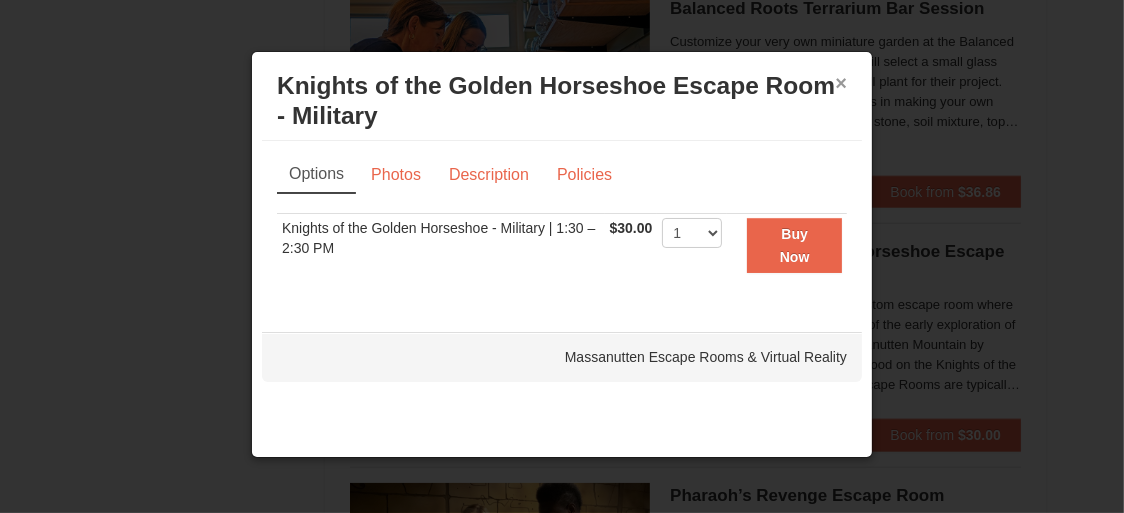 click on "×" at bounding box center [841, 83] 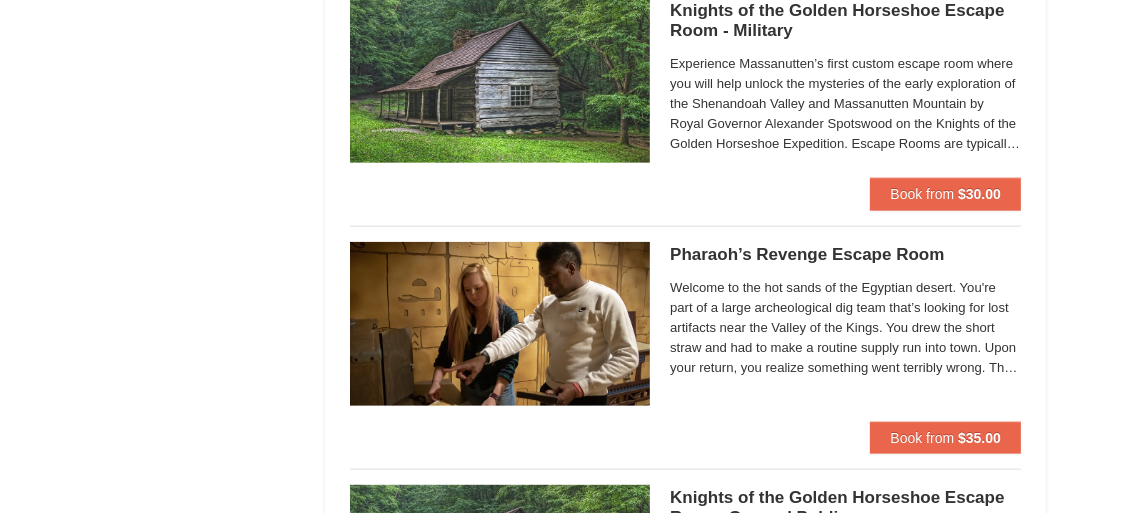 scroll, scrollTop: 2204, scrollLeft: 0, axis: vertical 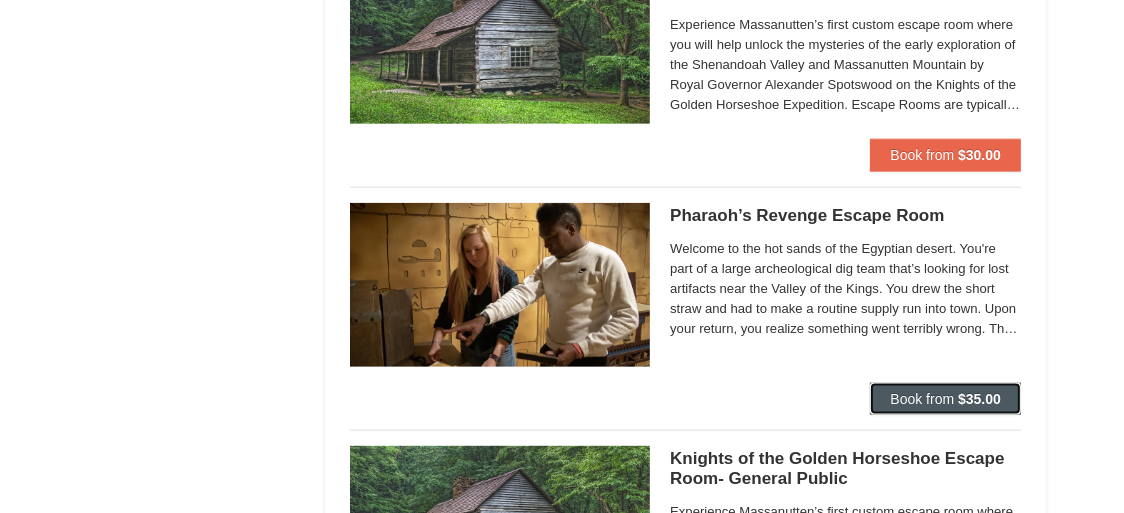 click on "Book from" at bounding box center (922, 399) 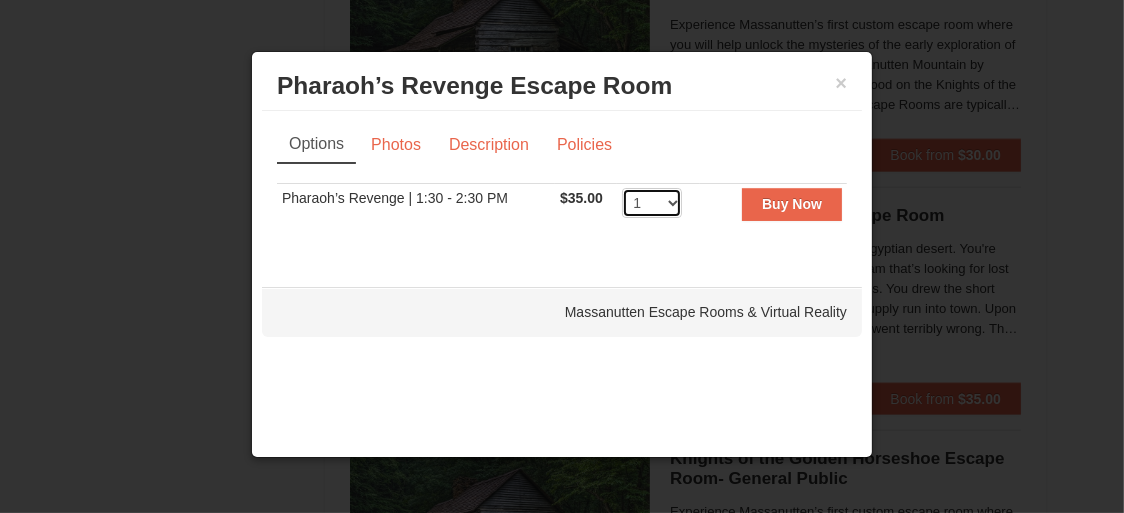 click on "1 2 3 4 5 6 7 8" at bounding box center (652, 203) 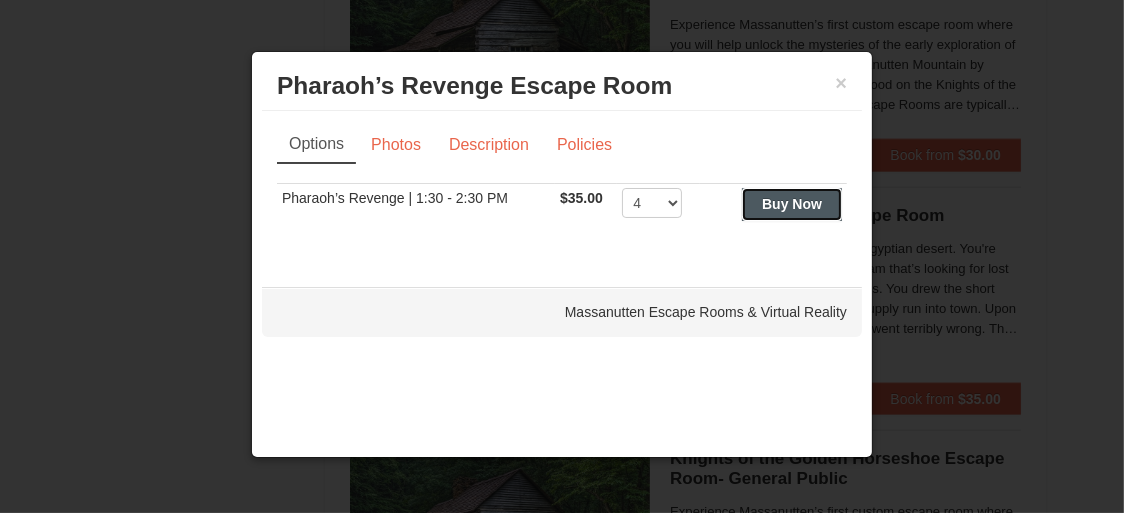 click on "Buy Now" at bounding box center [792, 204] 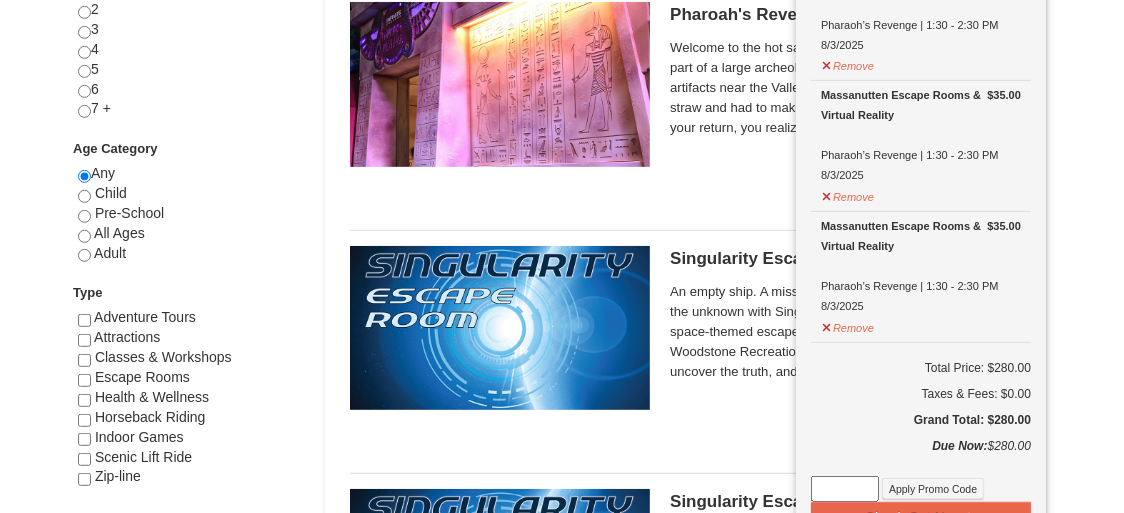 scroll, scrollTop: 952, scrollLeft: 0, axis: vertical 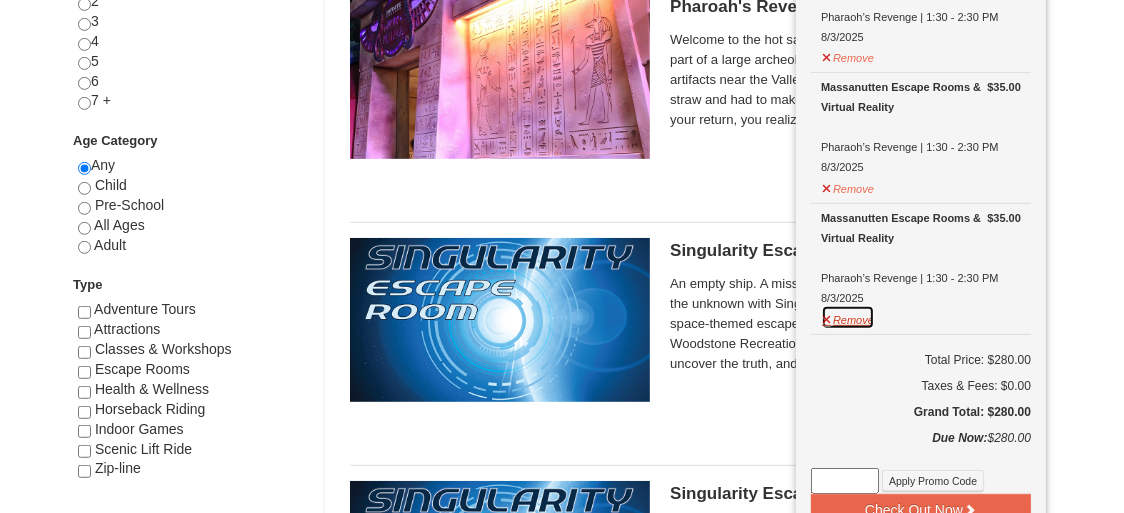 click on "Remove" at bounding box center [848, 317] 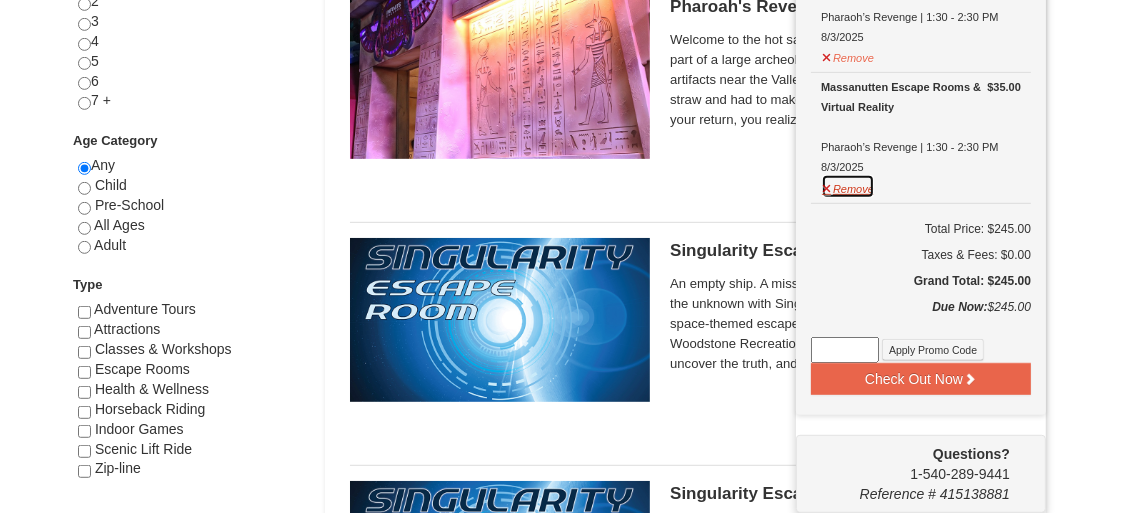 click on "Remove" at bounding box center [848, 186] 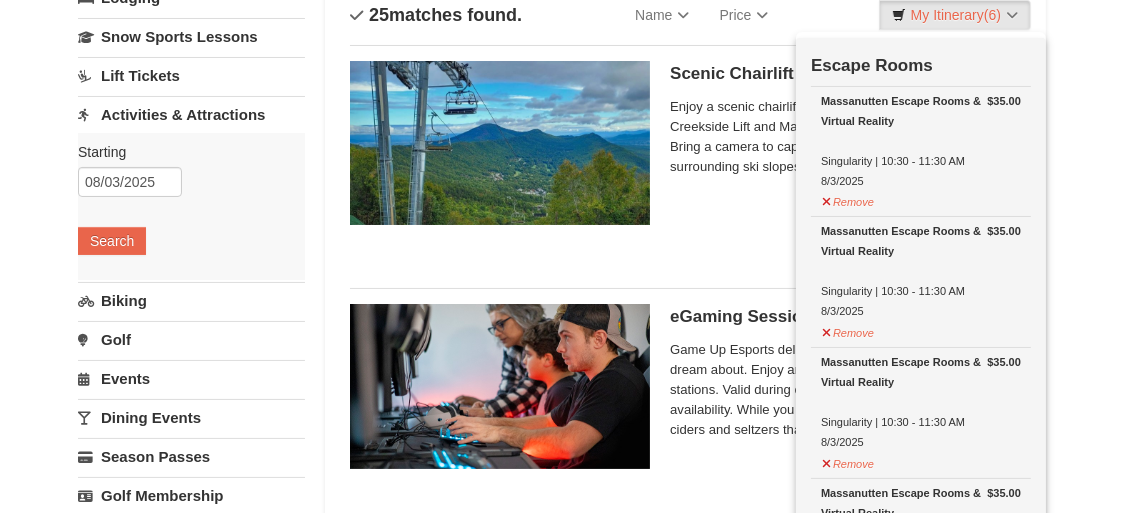 scroll, scrollTop: 152, scrollLeft: 0, axis: vertical 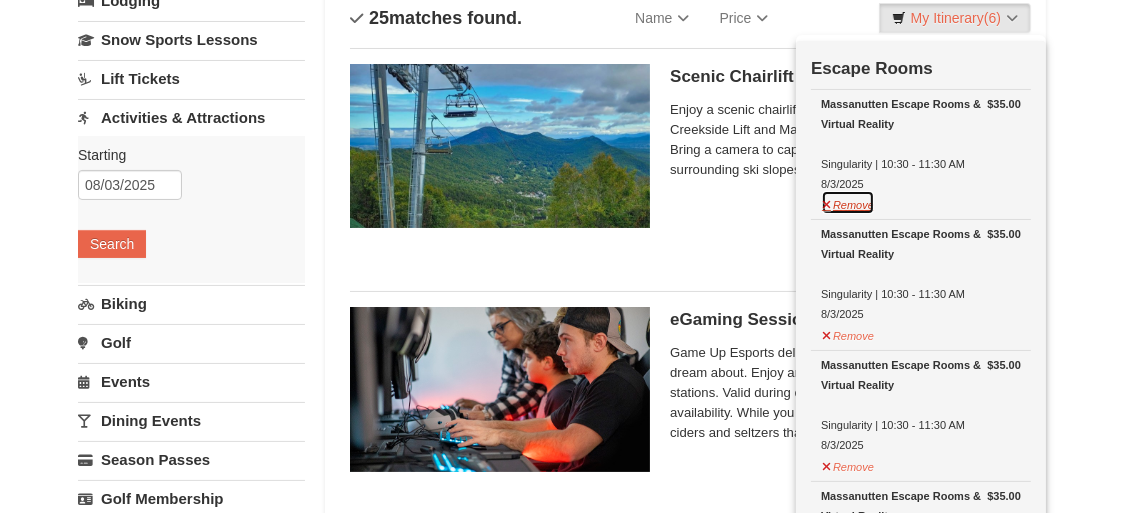 click on "Remove" at bounding box center (848, 202) 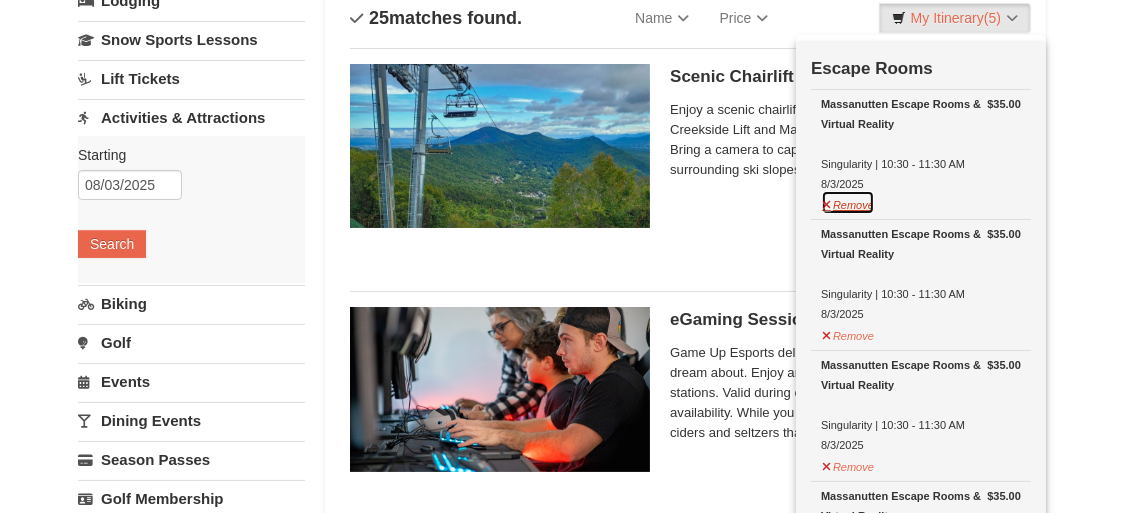 click on "Remove" at bounding box center (848, 202) 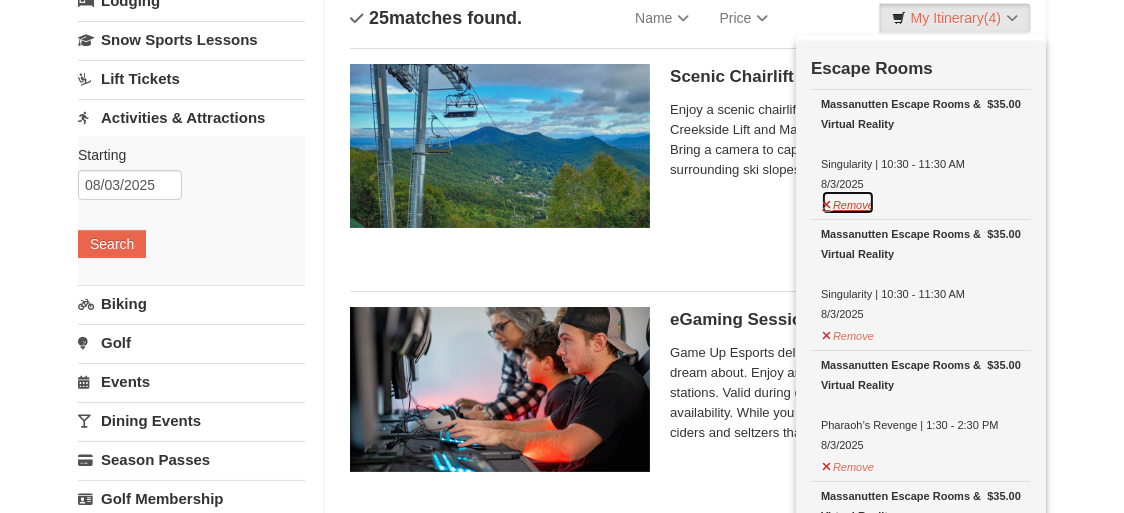click on "Remove" at bounding box center [848, 202] 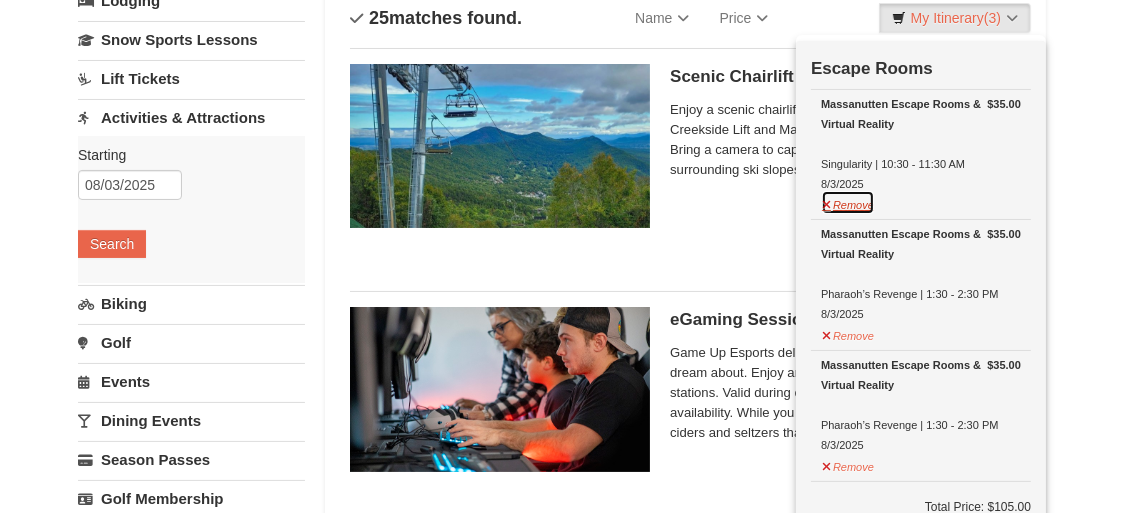 click on "Remove" at bounding box center [848, 202] 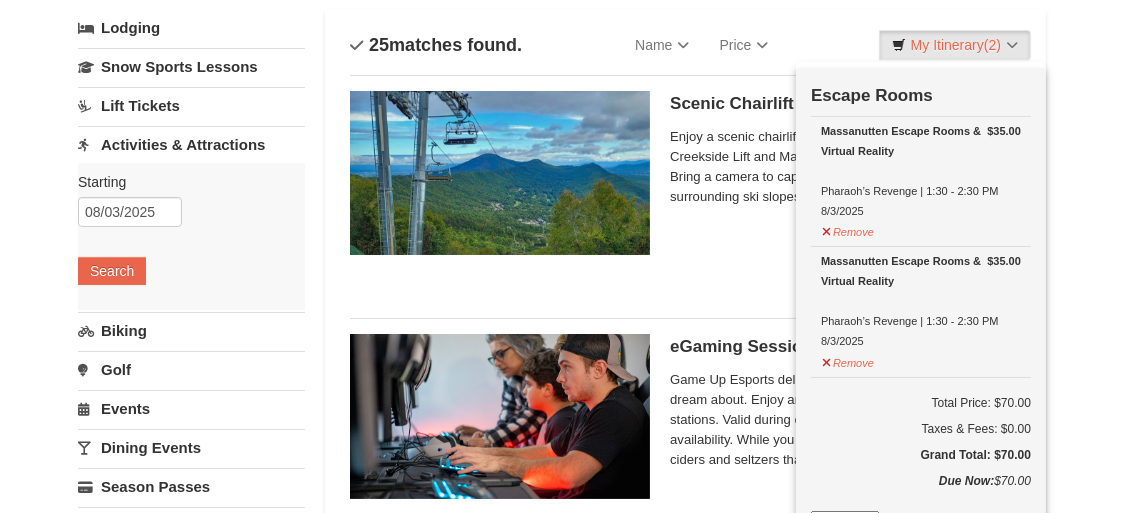 scroll, scrollTop: 112, scrollLeft: 0, axis: vertical 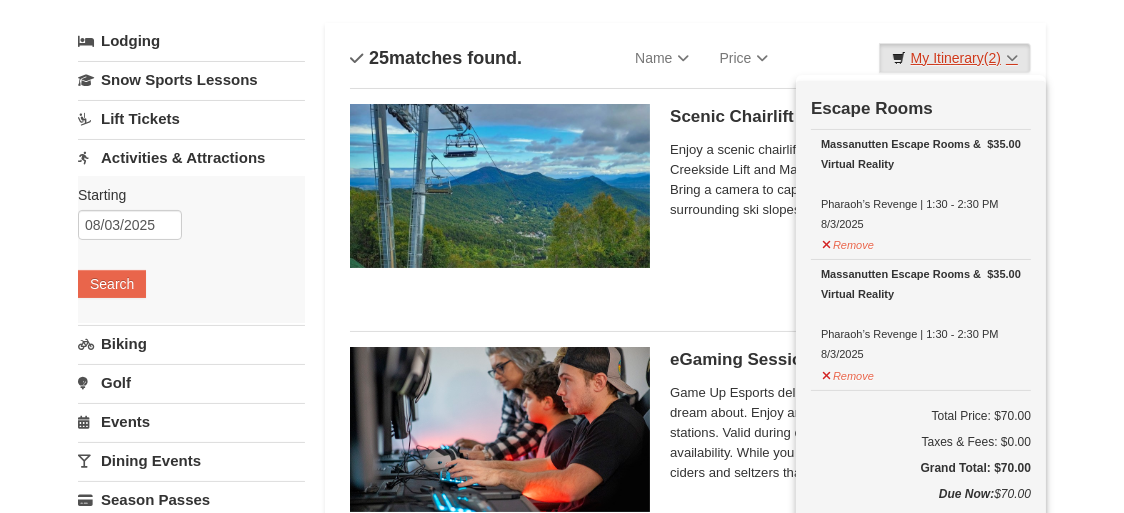 click on "My Itinerary (2)" at bounding box center (955, 58) 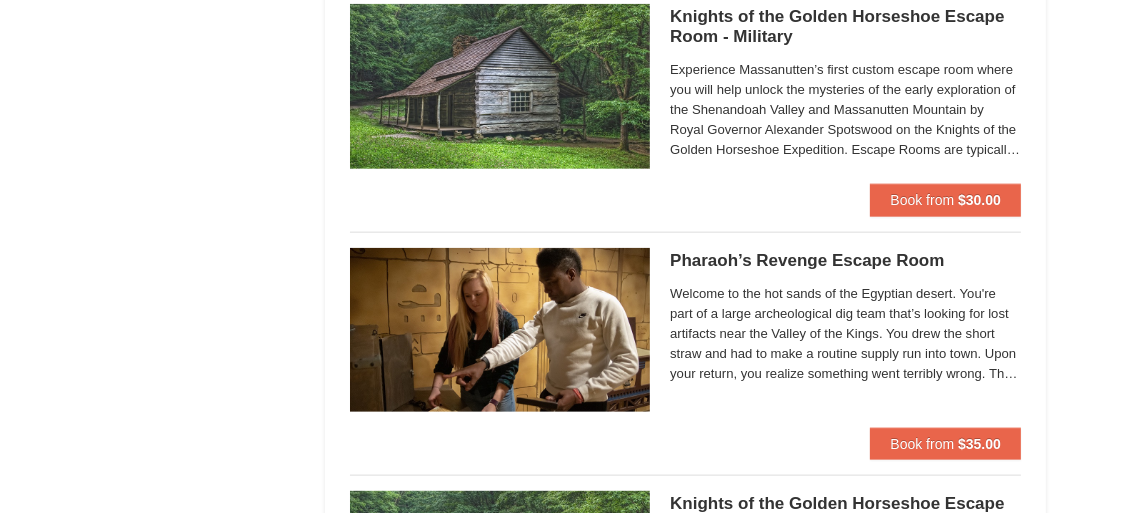 scroll, scrollTop: 2189, scrollLeft: 0, axis: vertical 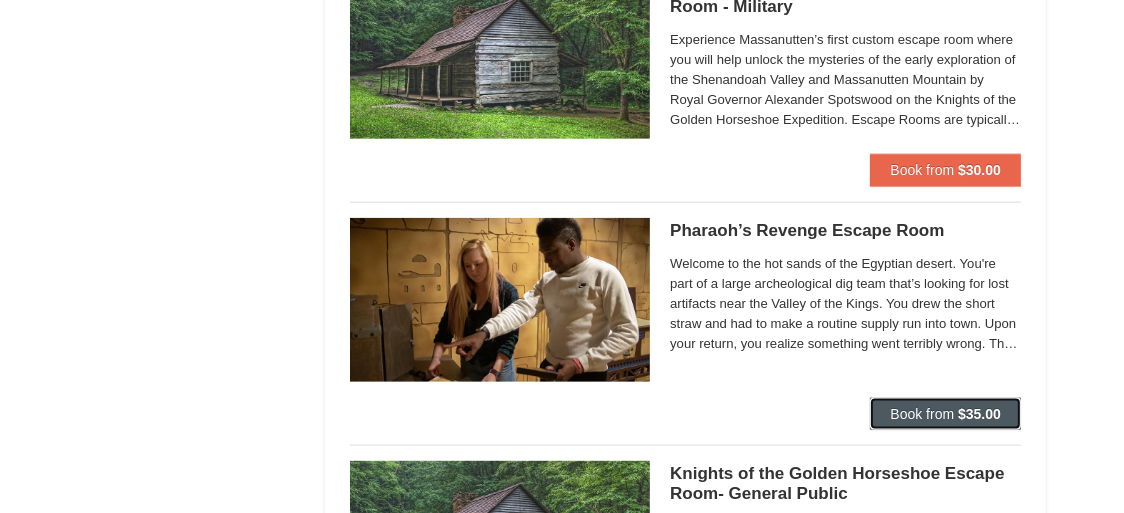 click on "$35.00" at bounding box center (979, 414) 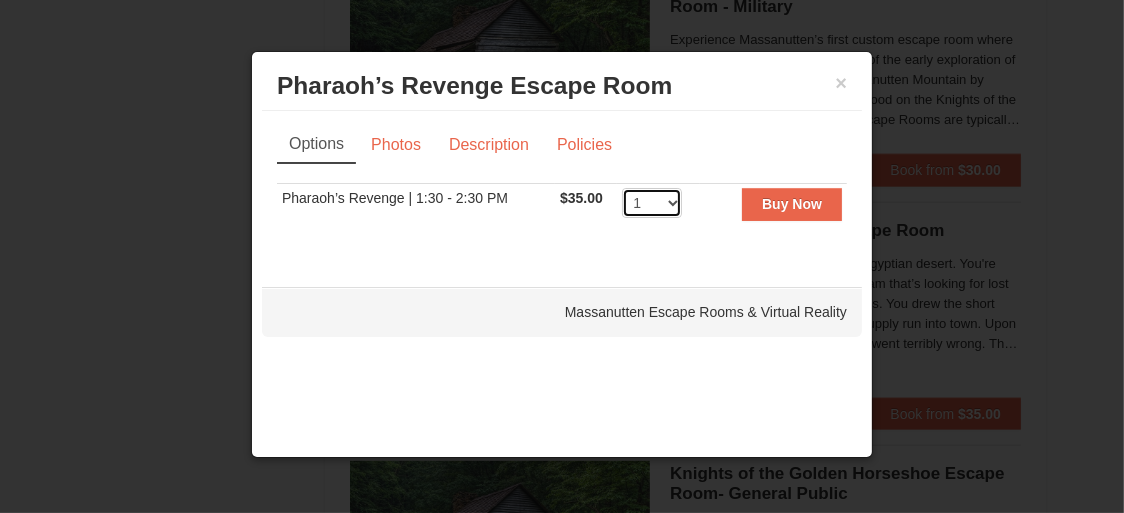 click on "1 2 3 4 5 6 7 8" at bounding box center (652, 203) 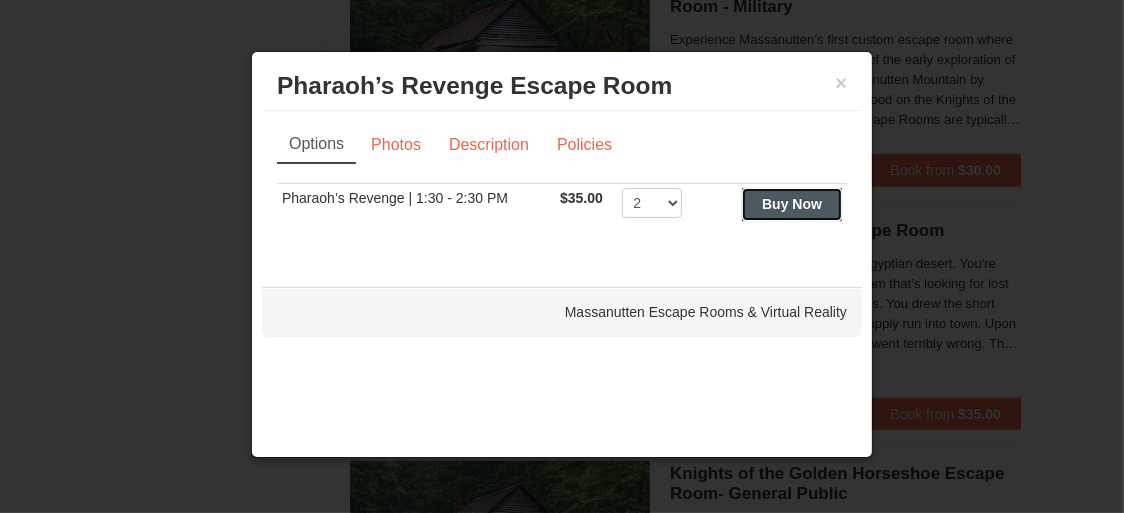 click on "Buy Now" at bounding box center [792, 204] 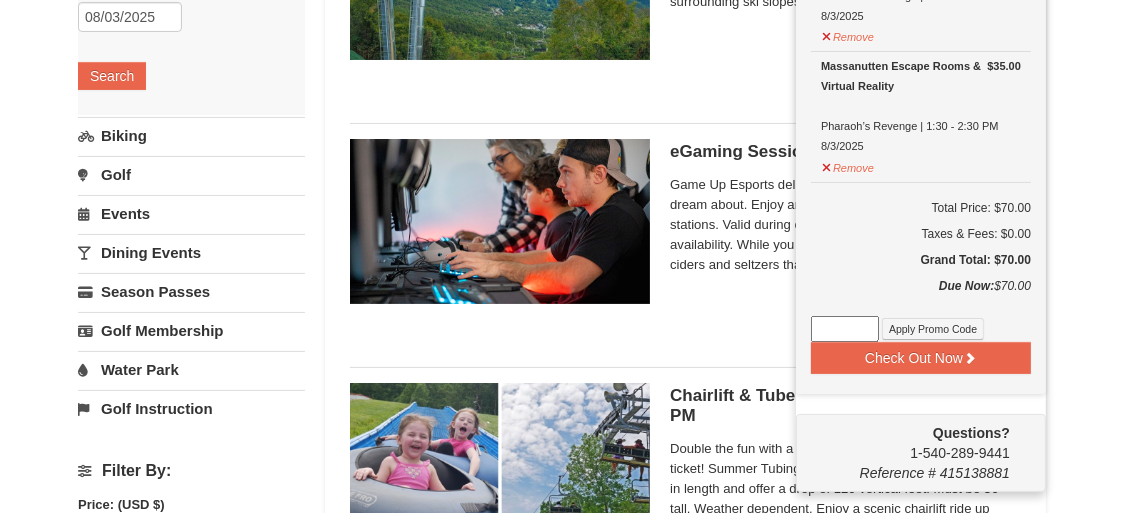 scroll, scrollTop: 360, scrollLeft: 0, axis: vertical 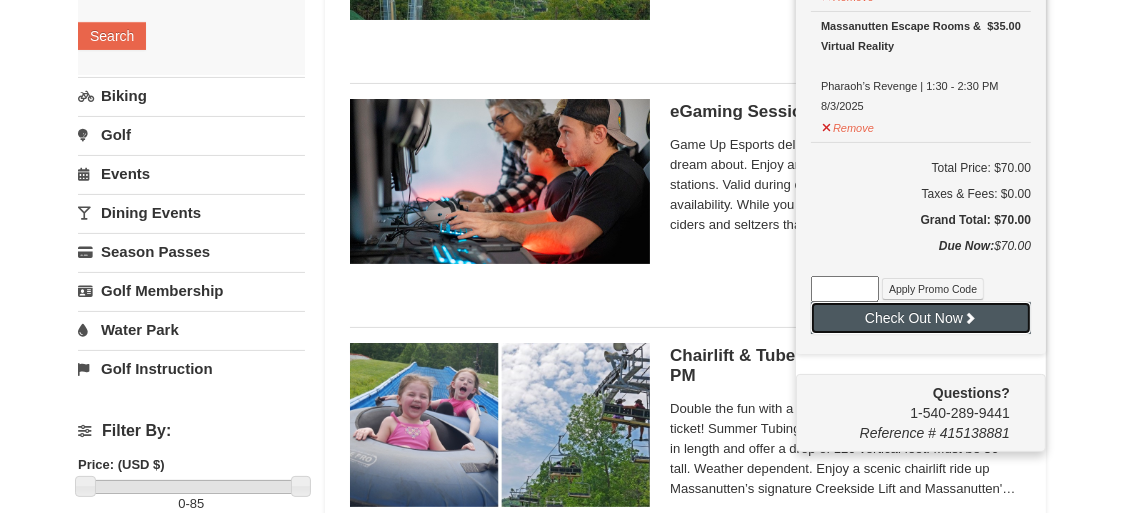 click on "Check Out Now" at bounding box center (921, 318) 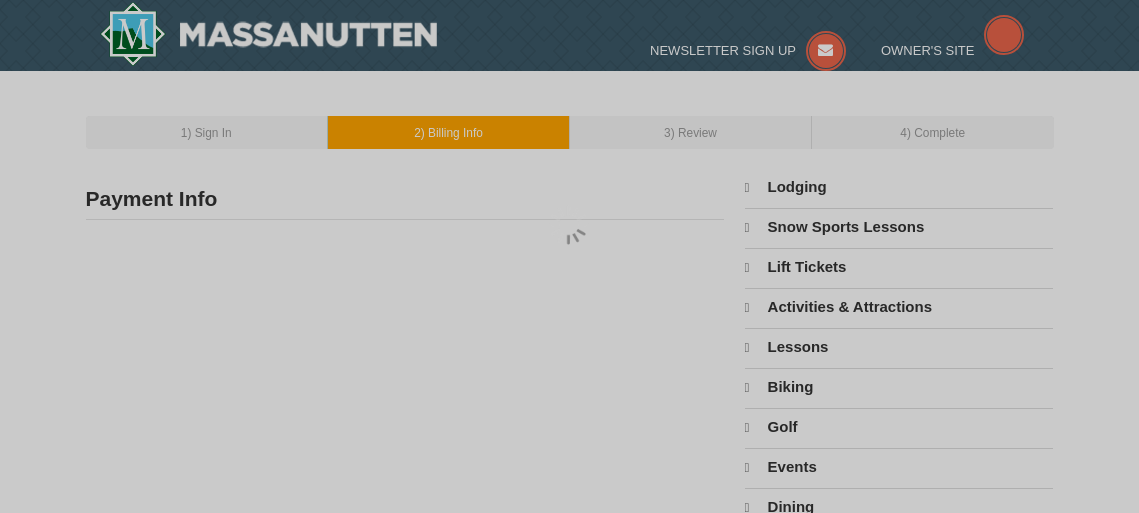 type on "[FIRST] [LAST]" 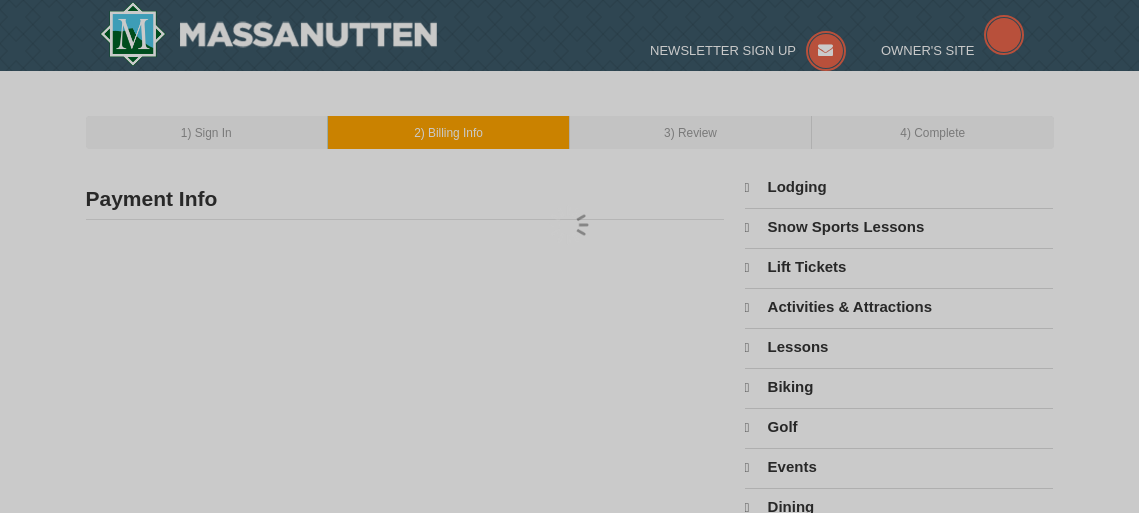 type on "[EMAIL]" 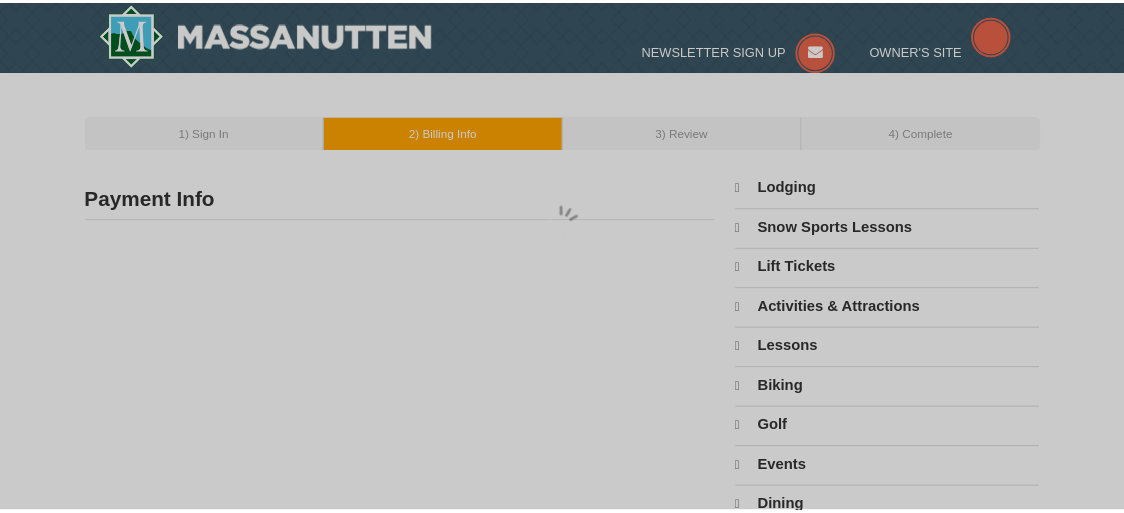 scroll, scrollTop: 0, scrollLeft: 0, axis: both 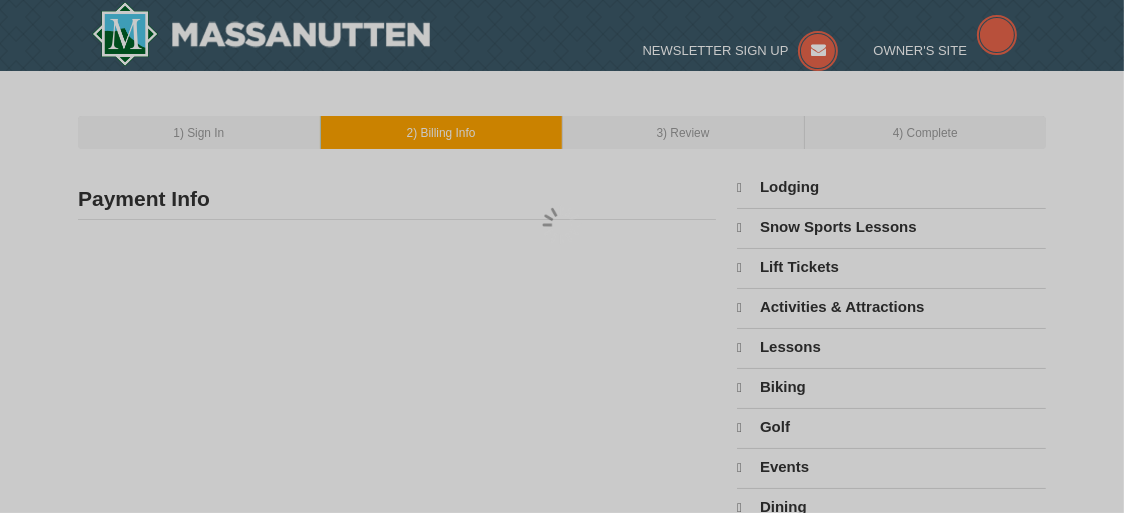 select on "8" 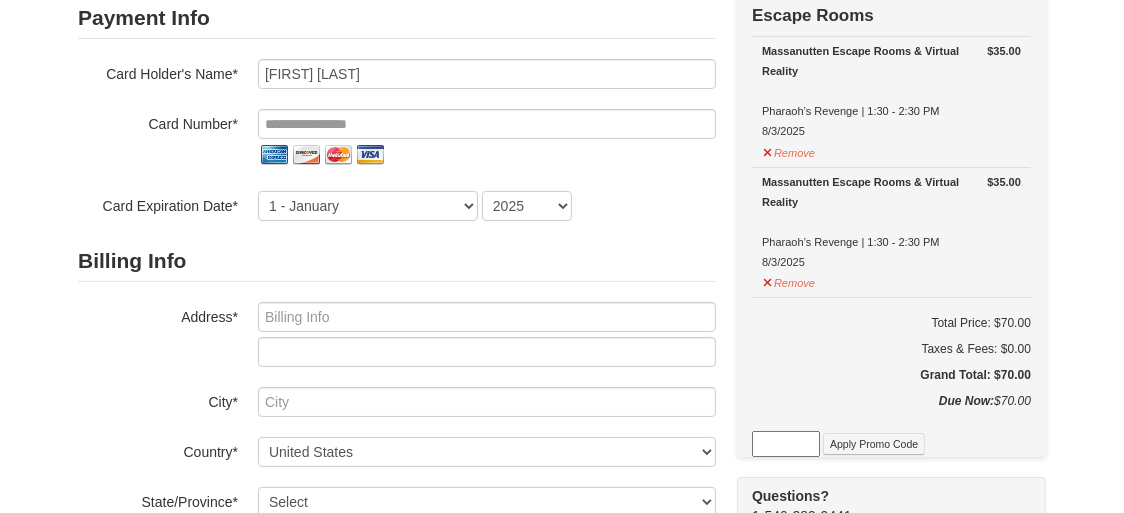 scroll, scrollTop: 199, scrollLeft: 0, axis: vertical 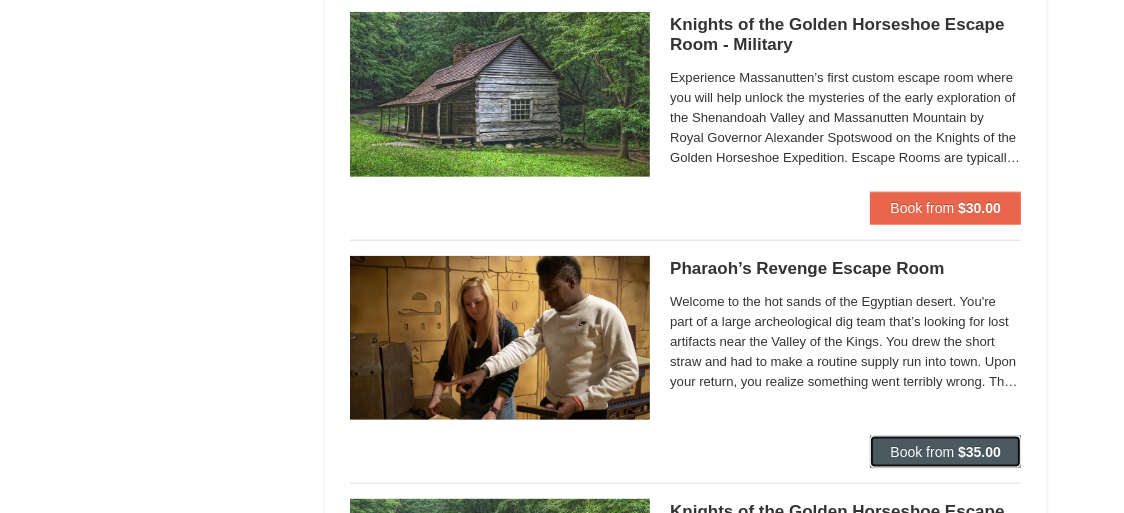 click on "$35.00" at bounding box center (979, 452) 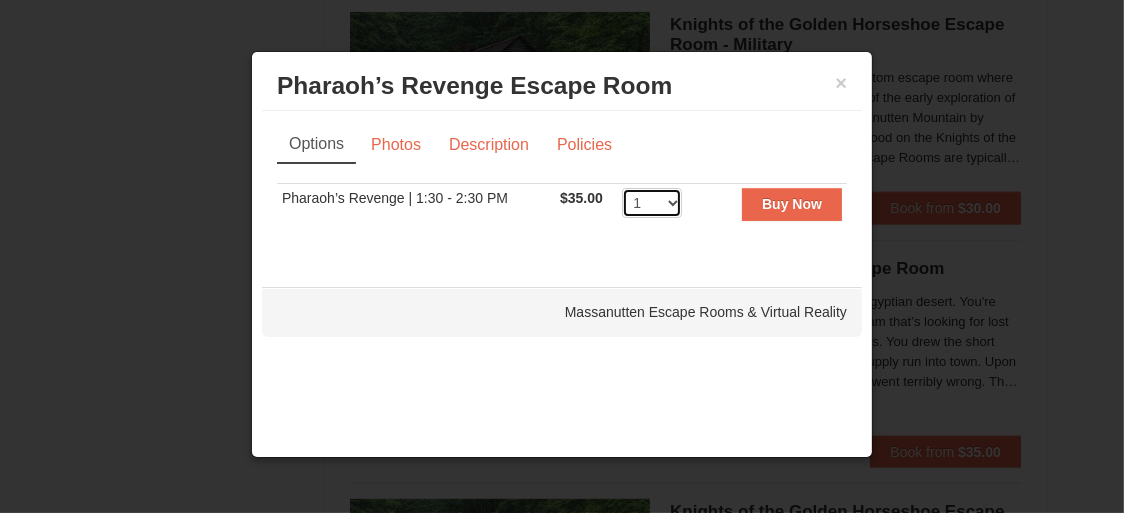 click on "1 2 3 4 5 6 7 8" at bounding box center (652, 203) 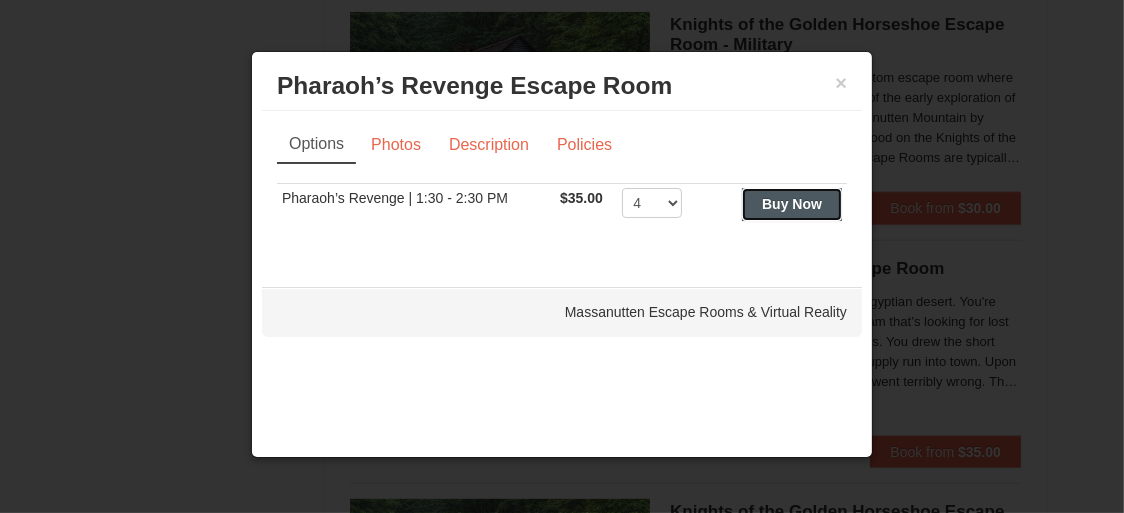 click on "Buy Now" at bounding box center [792, 204] 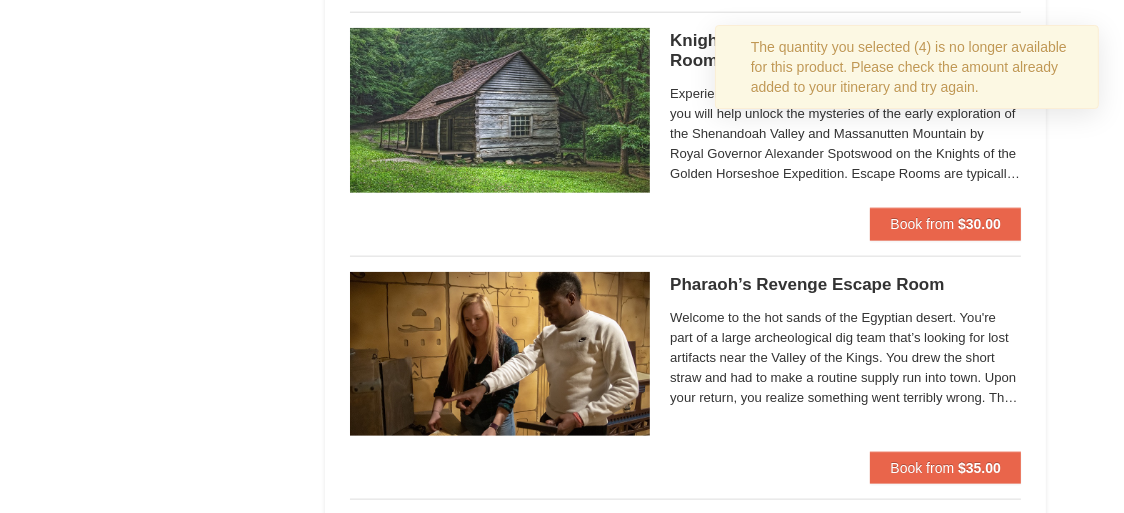 scroll, scrollTop: 0, scrollLeft: 0, axis: both 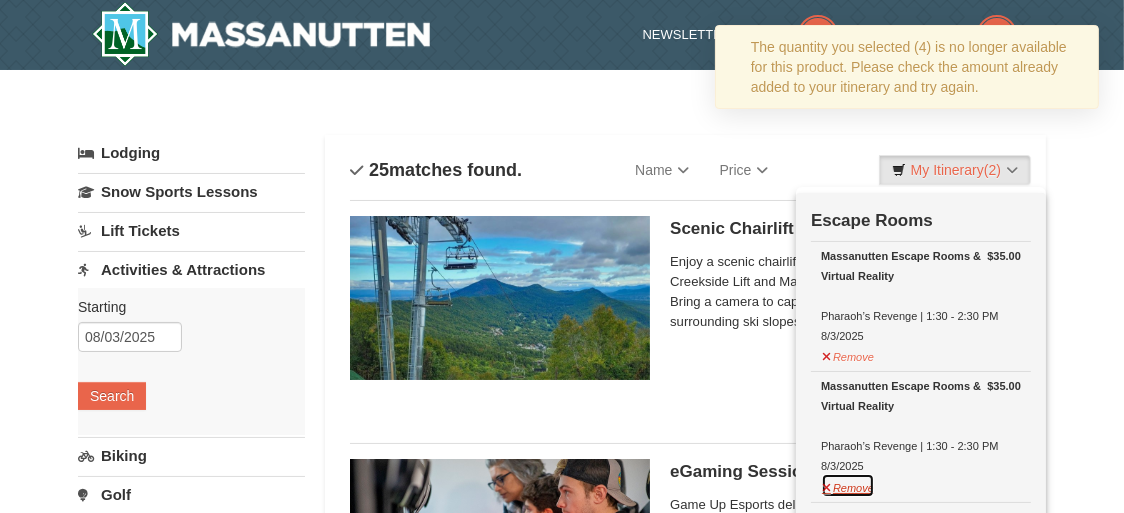 click on "Remove" at bounding box center (848, 485) 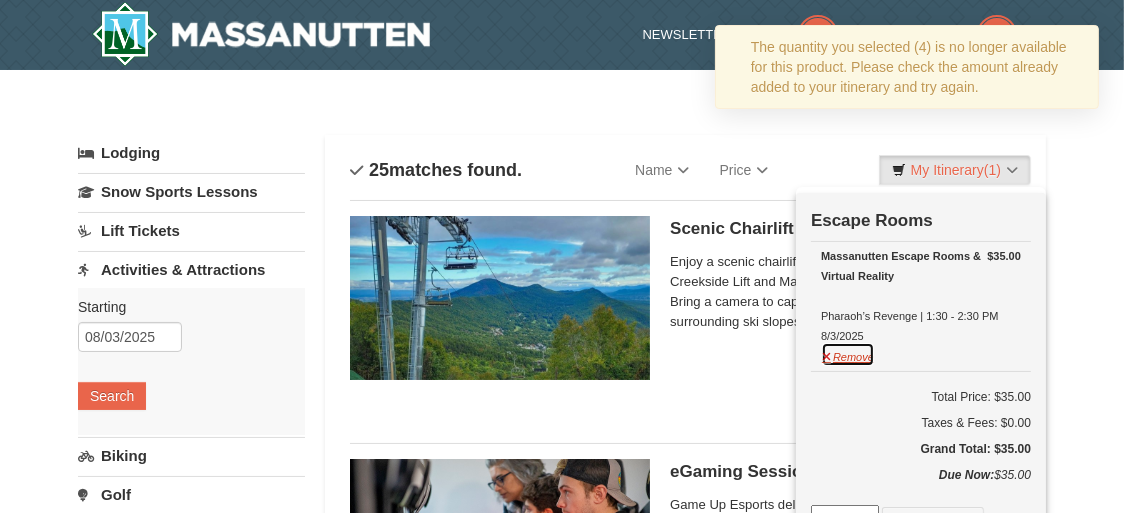 click on "Remove" at bounding box center [848, 354] 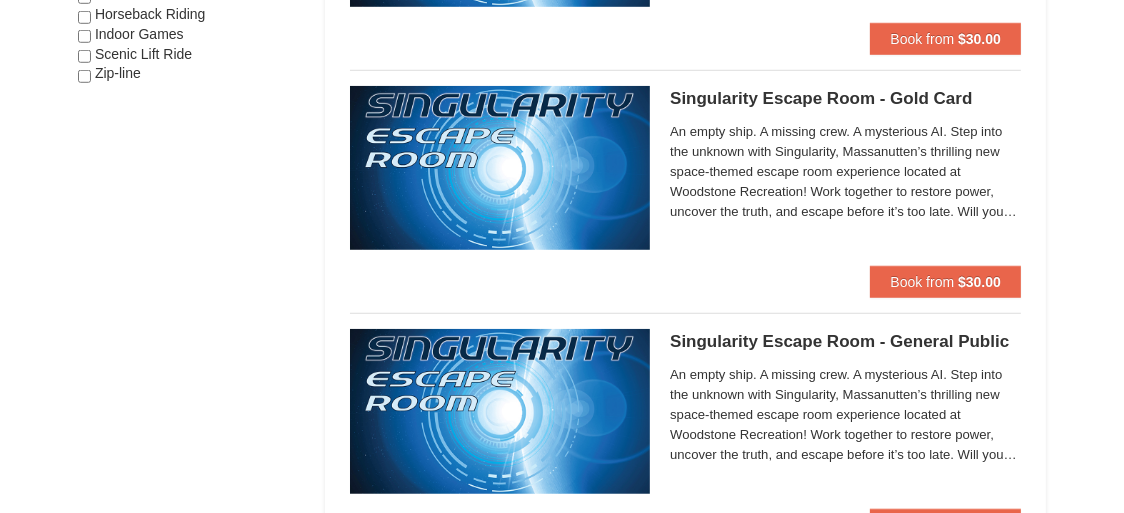 scroll, scrollTop: 1796, scrollLeft: 0, axis: vertical 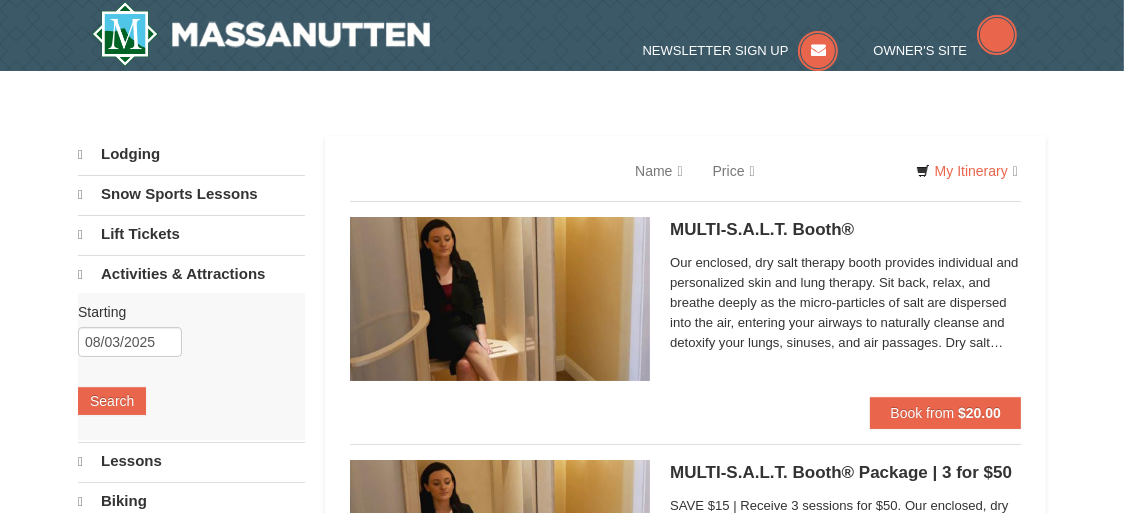 select on "8" 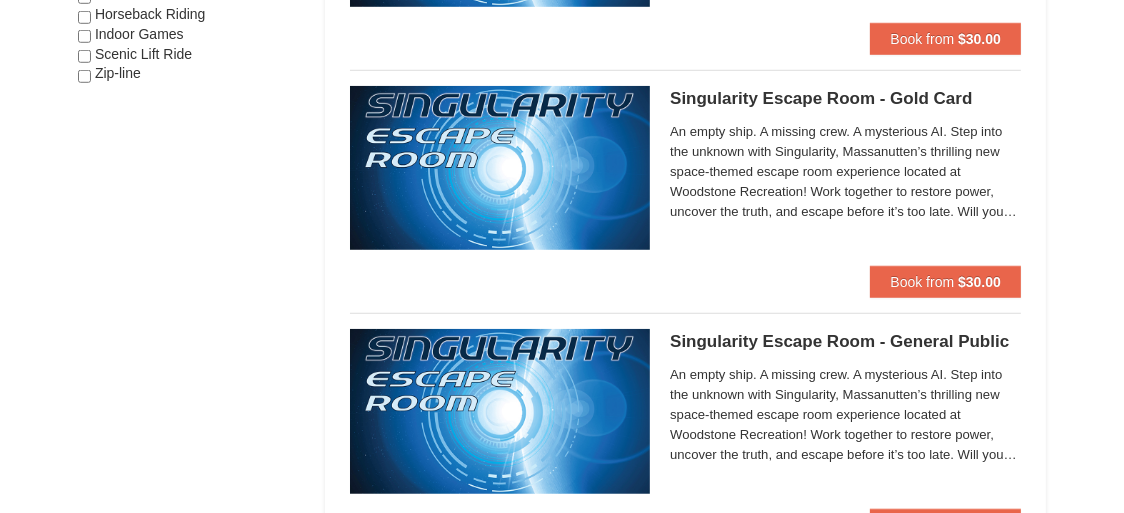 scroll, scrollTop: 1796, scrollLeft: 0, axis: vertical 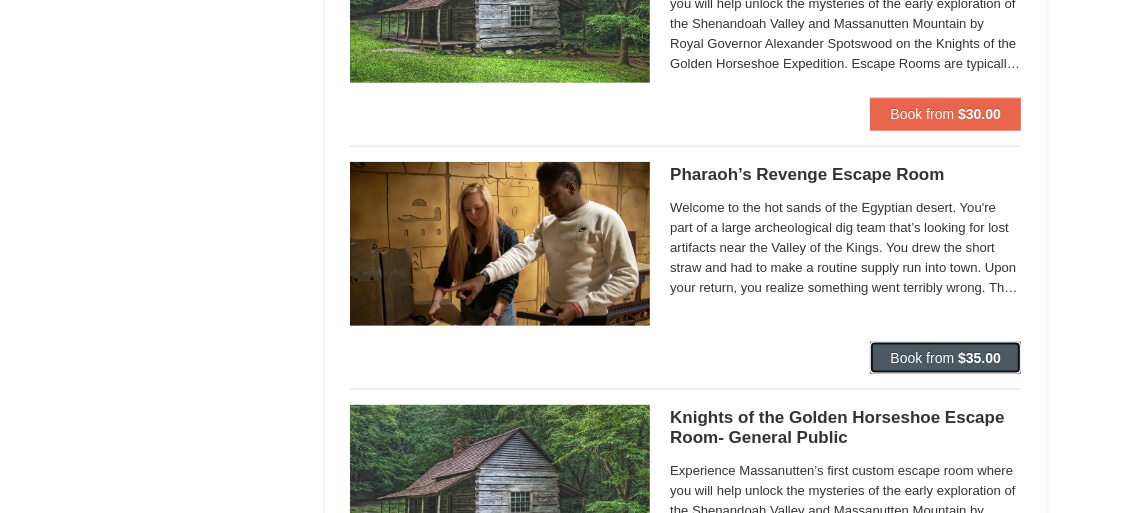 click on "$35.00" at bounding box center (979, 358) 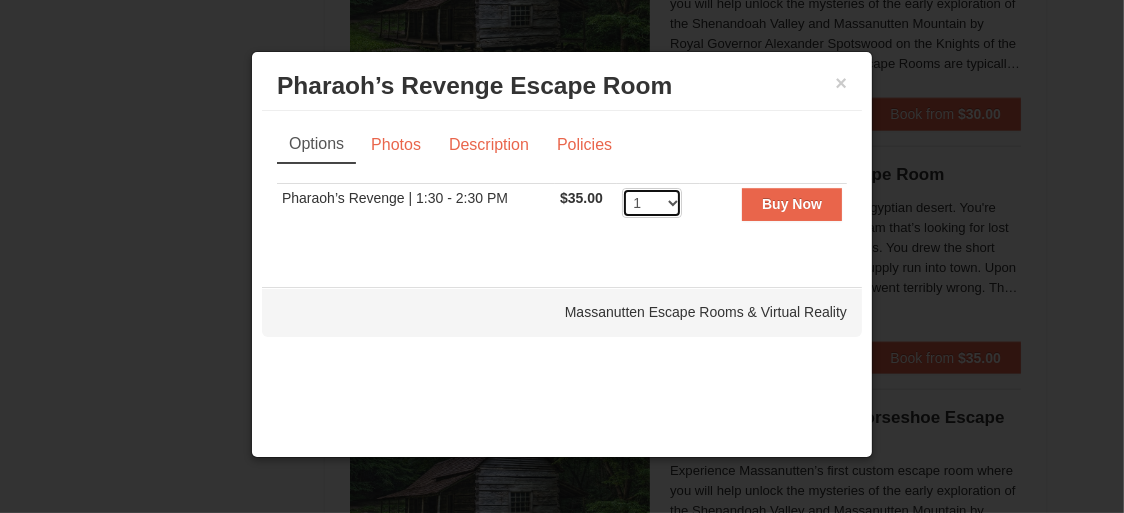 click on "1 2 3 4 5 6 7 8" at bounding box center [652, 203] 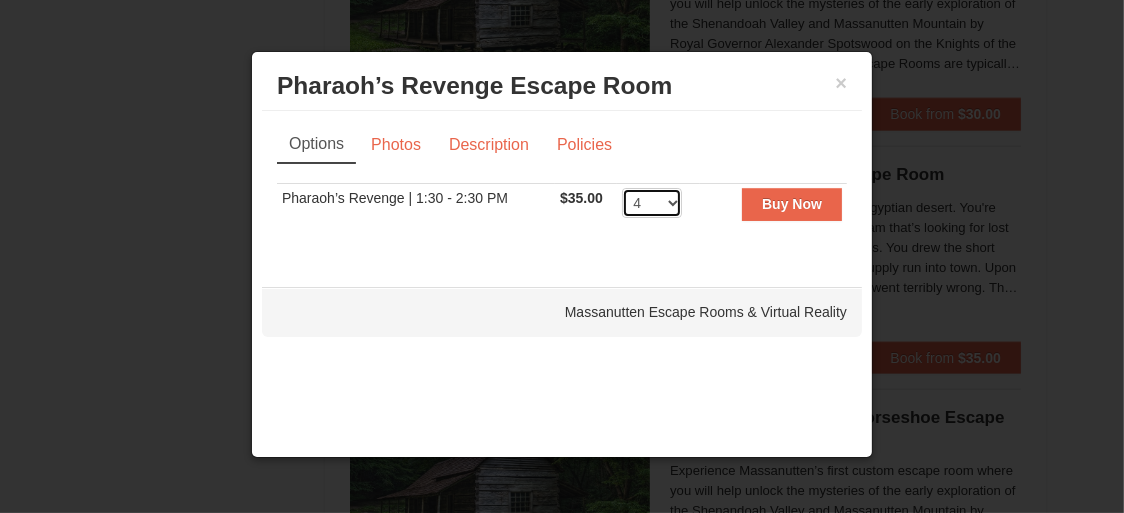 click on "1 2 3 4 5 6 7 8" at bounding box center (652, 203) 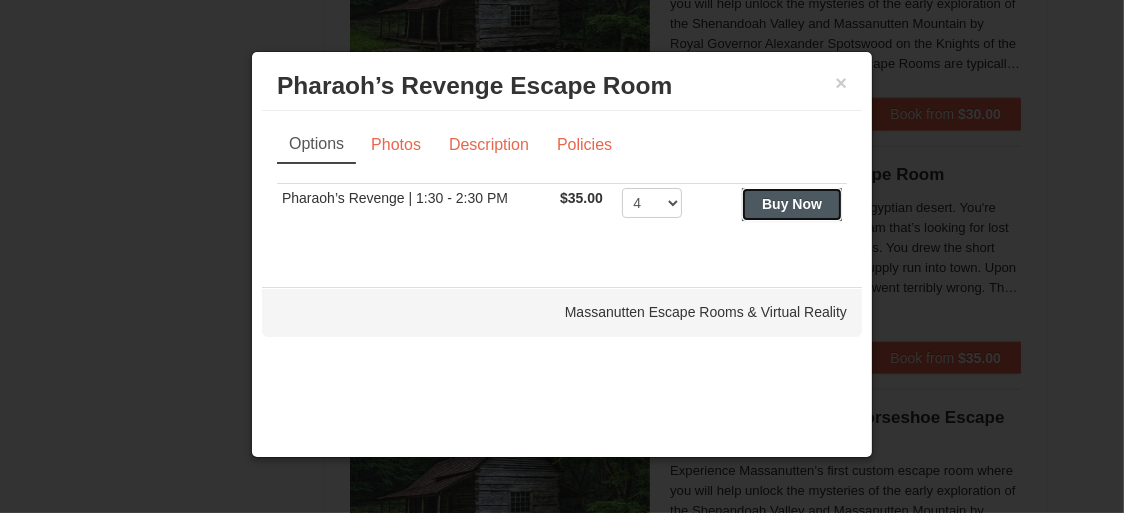 click on "Buy Now" at bounding box center (792, 204) 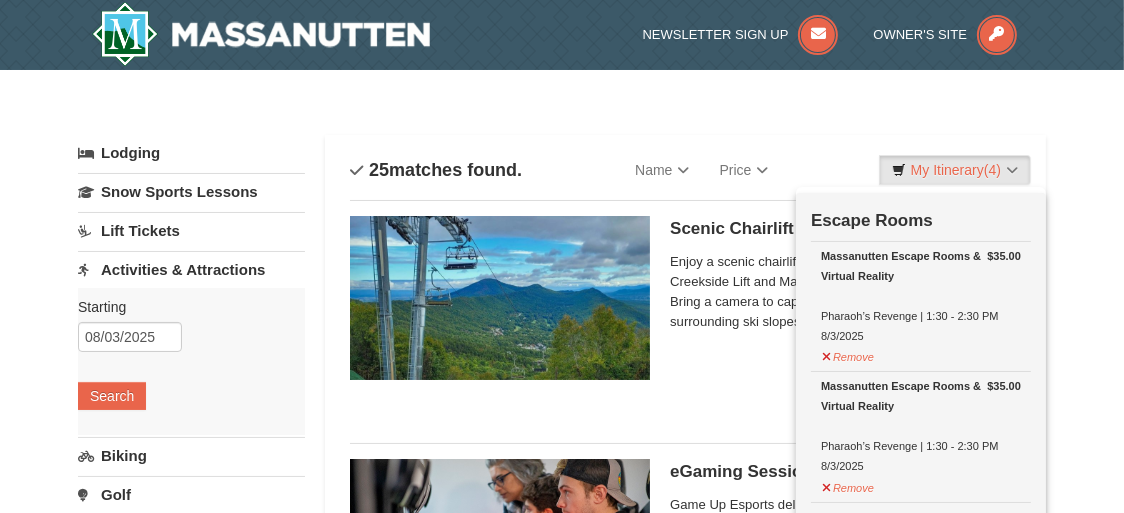 scroll, scrollTop: 5, scrollLeft: 0, axis: vertical 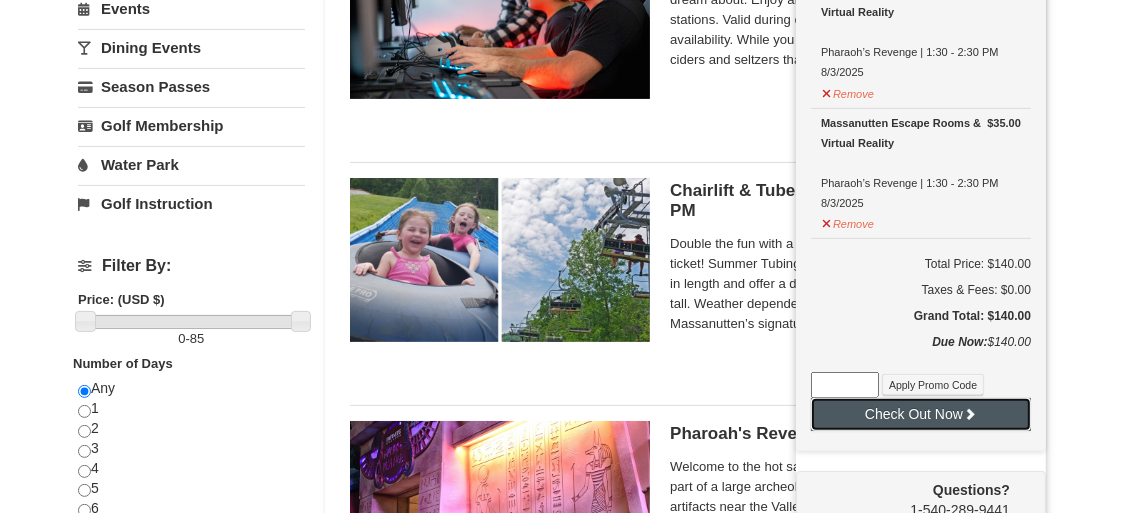 click on "Check Out Now" at bounding box center (921, 414) 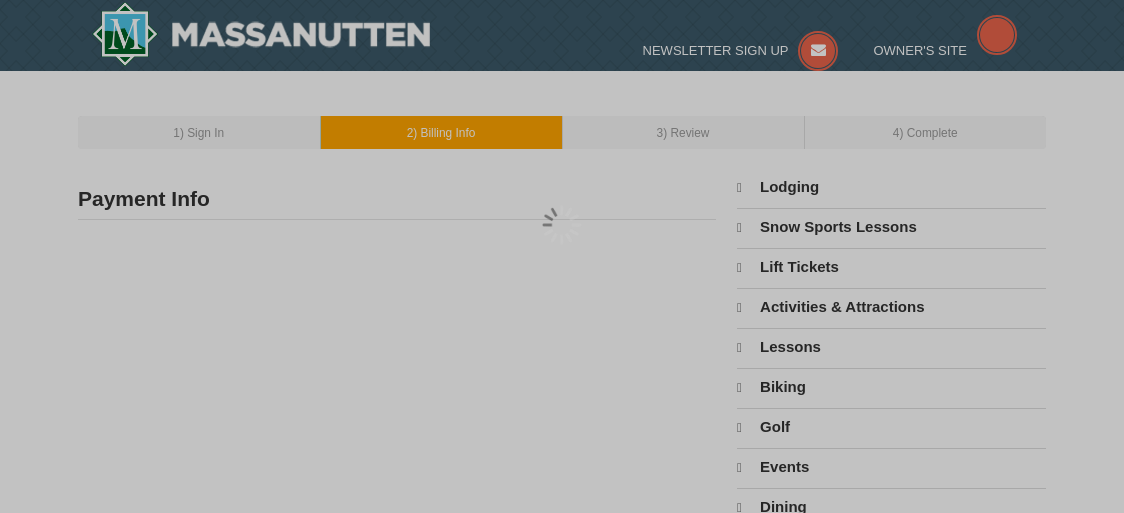 scroll, scrollTop: 0, scrollLeft: 0, axis: both 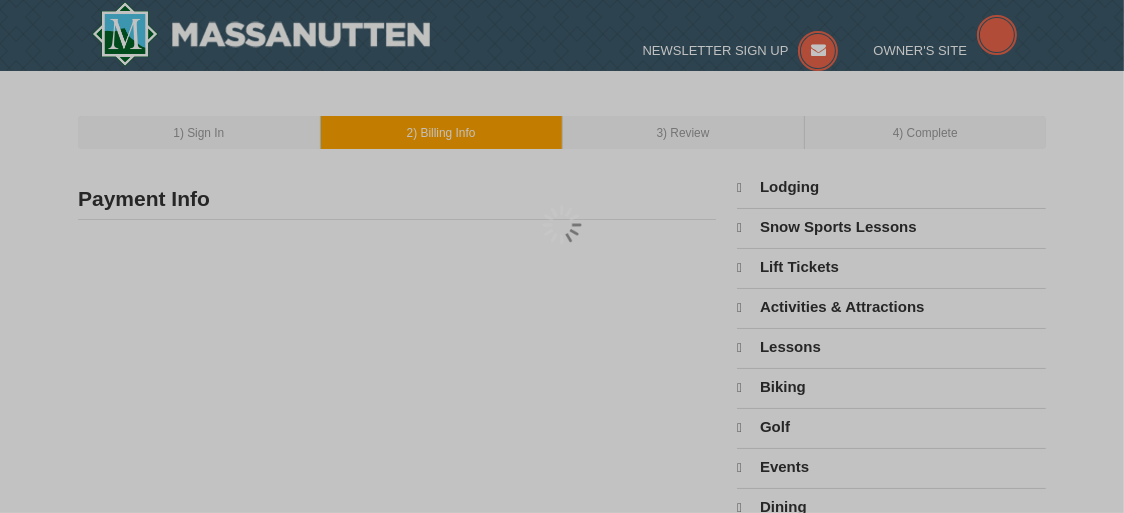 type on "[FIRST] [LAST]" 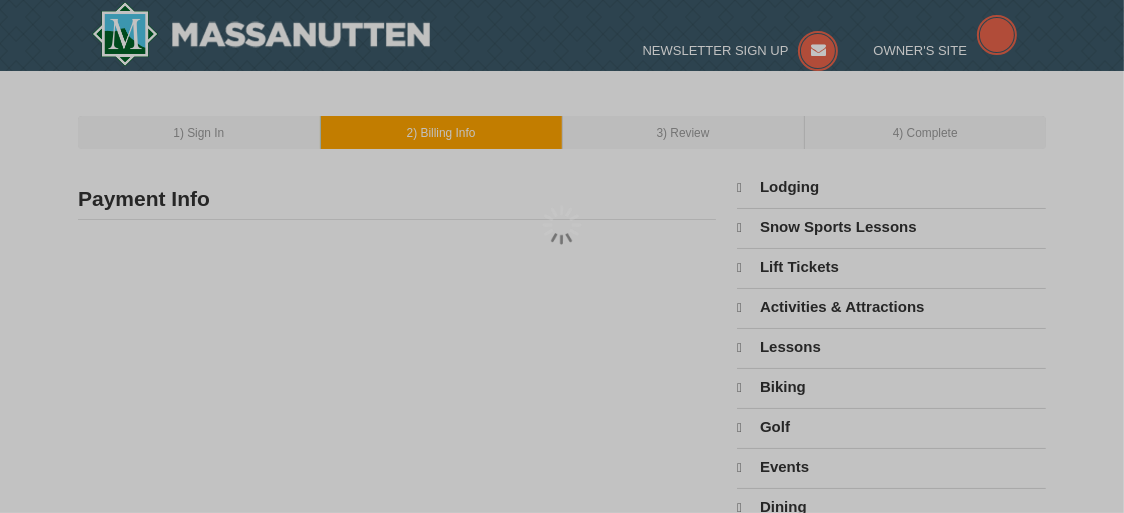 type on "[EMAIL]" 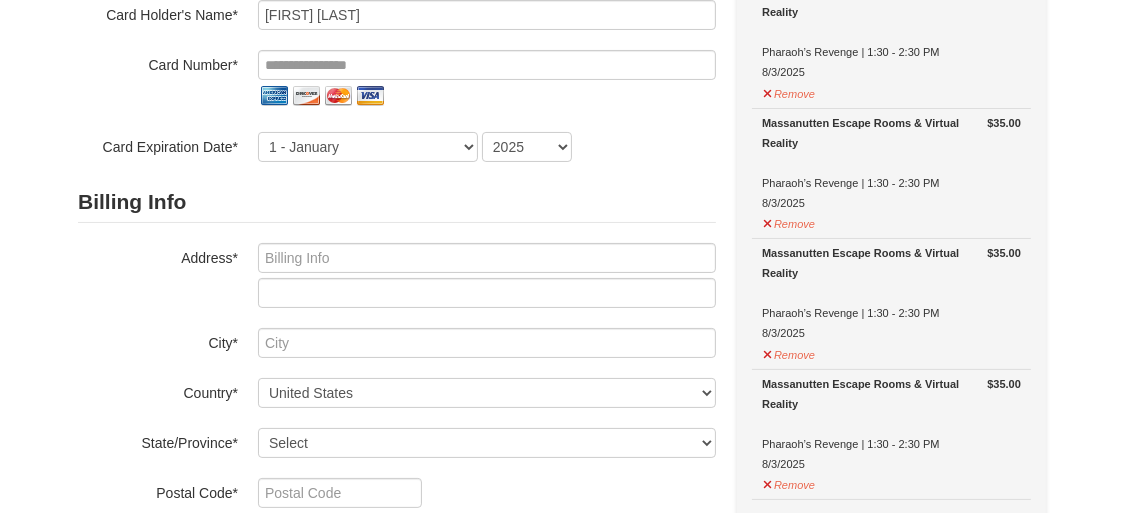 scroll, scrollTop: 280, scrollLeft: 0, axis: vertical 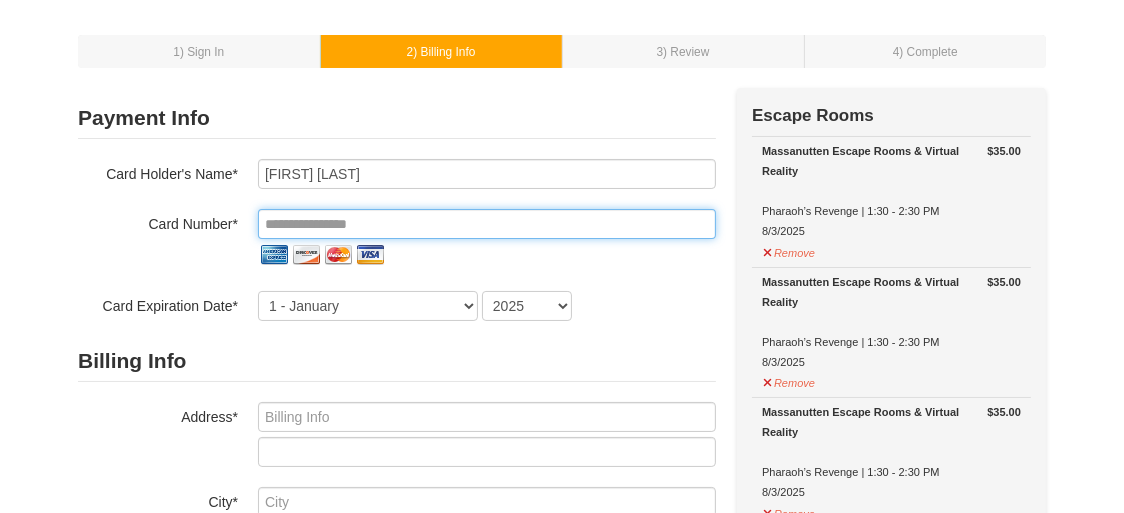 click at bounding box center [487, 224] 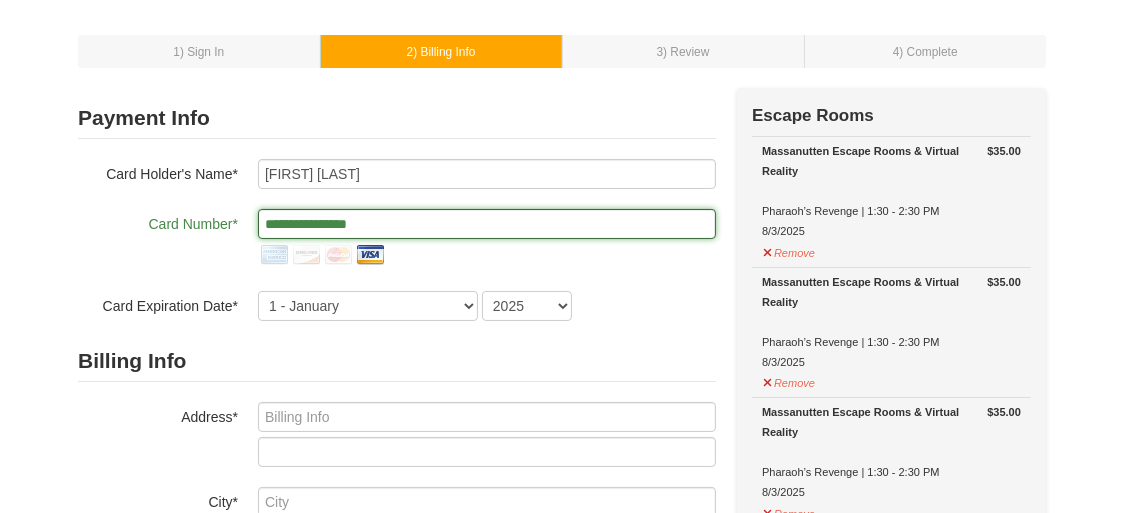 type on "**********" 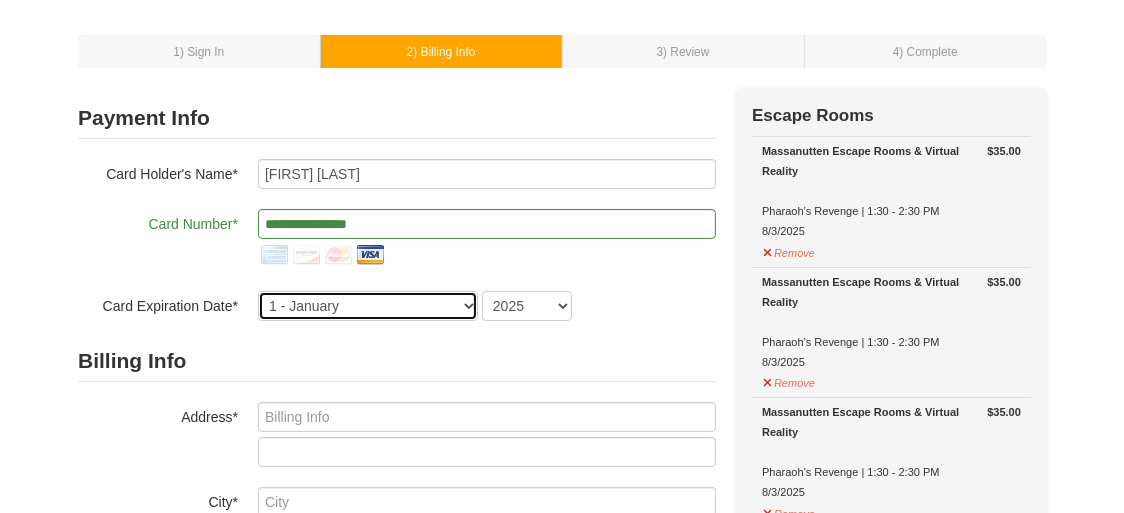 click on "1 - January 2 - February 3 - March 4 - April 5 - May 6 - June 7 - July 8 - August 9 - September 10 - October 11 - November 12 - December" at bounding box center [368, 306] 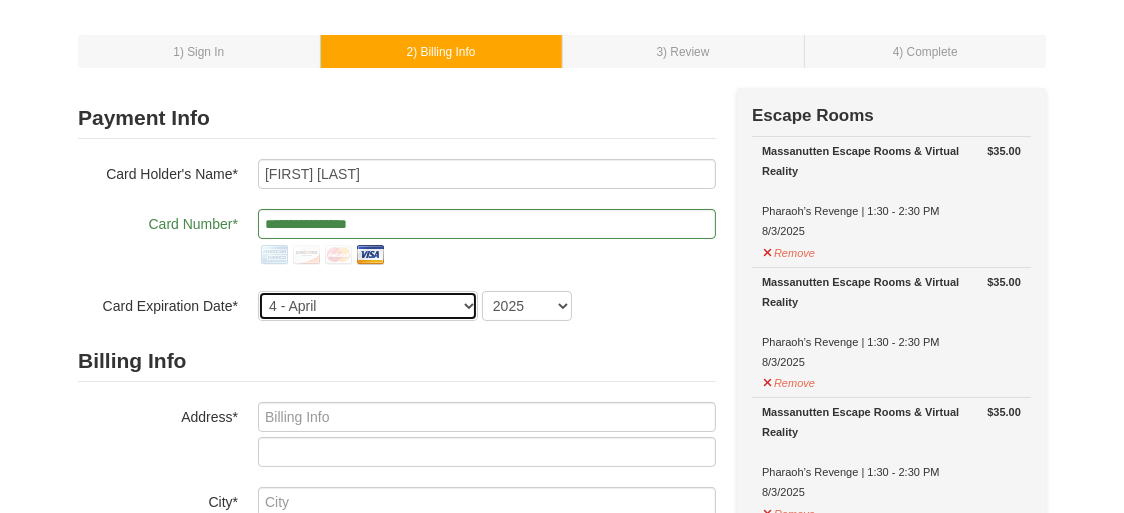 click on "1 - January 2 - February 3 - March 4 - April 5 - May 6 - June 7 - July 8 - August 9 - September 10 - October 11 - November 12 - December" at bounding box center [368, 306] 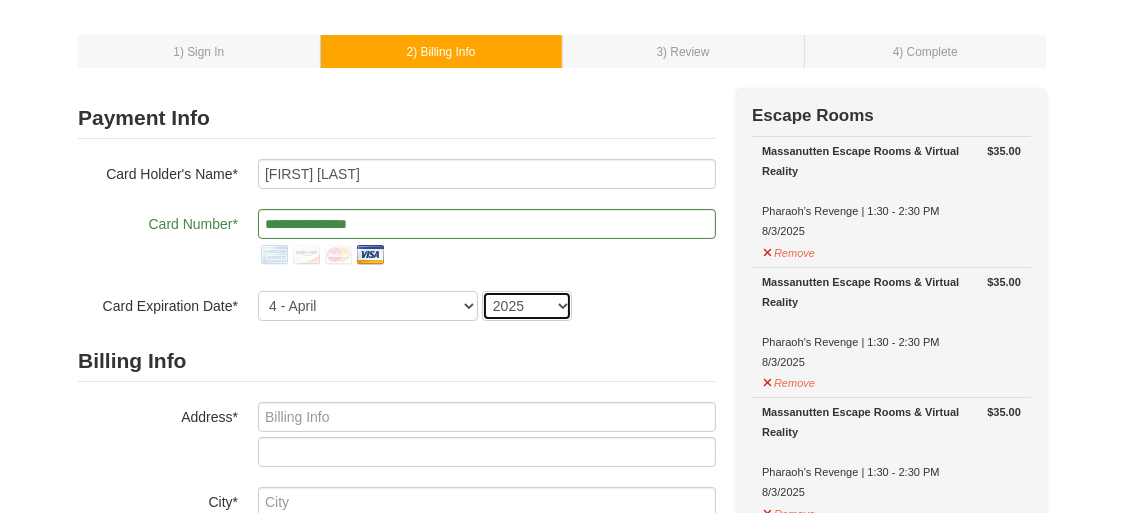 click on "2025 2026 2027 2028 2029 2030 2031 2032 2033 2034" at bounding box center [527, 306] 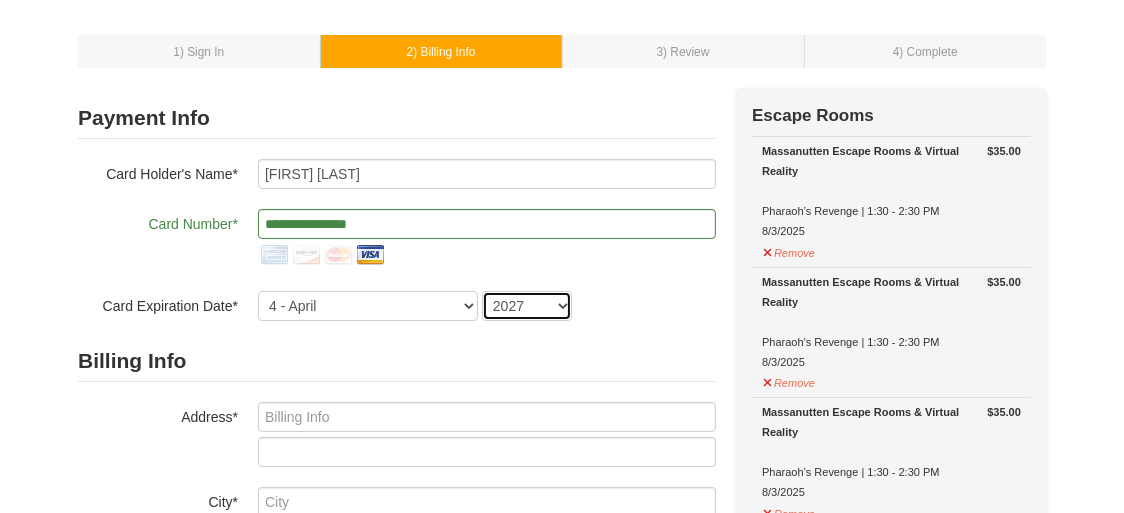 click on "2025 2026 2027 2028 2029 2030 2031 2032 2033 2034" at bounding box center [527, 306] 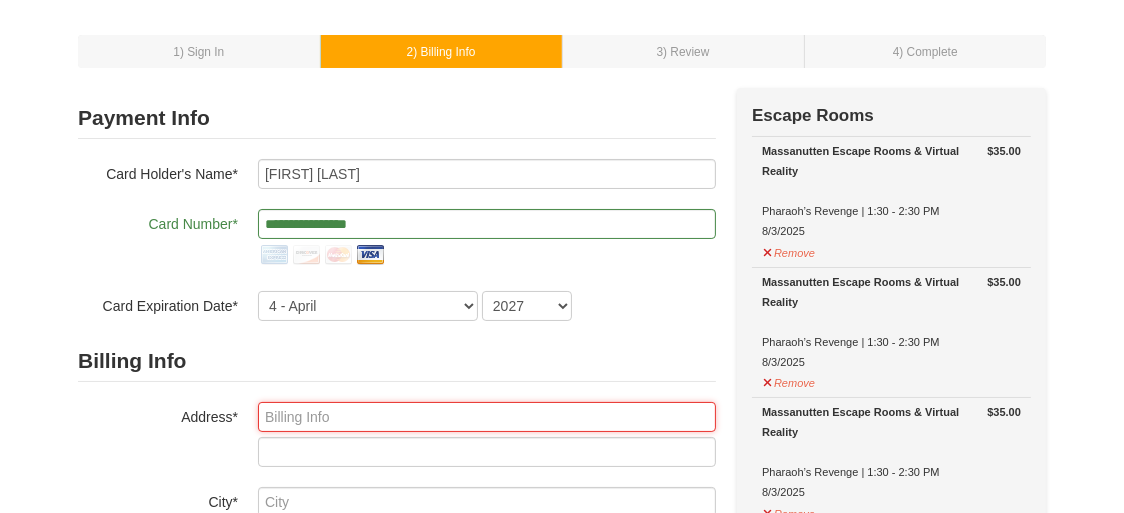 click at bounding box center (487, 417) 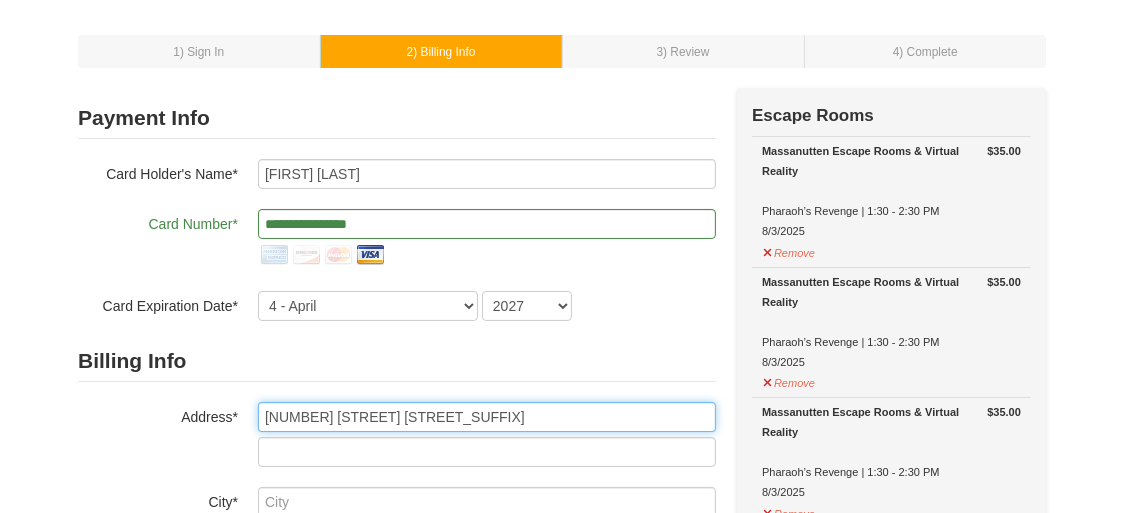 click on "12601 Breyer Pla" at bounding box center (487, 417) 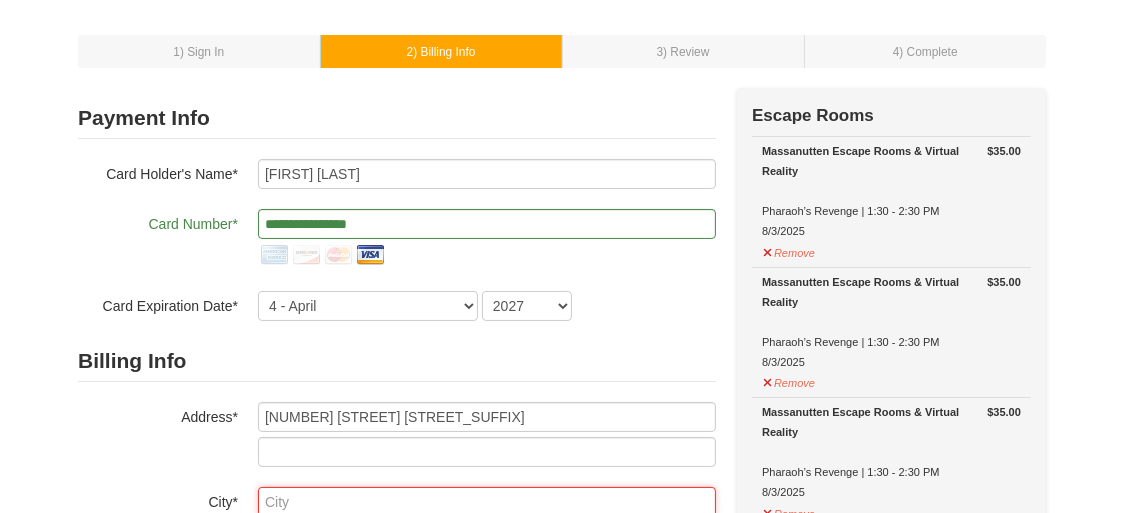 click at bounding box center [487, 502] 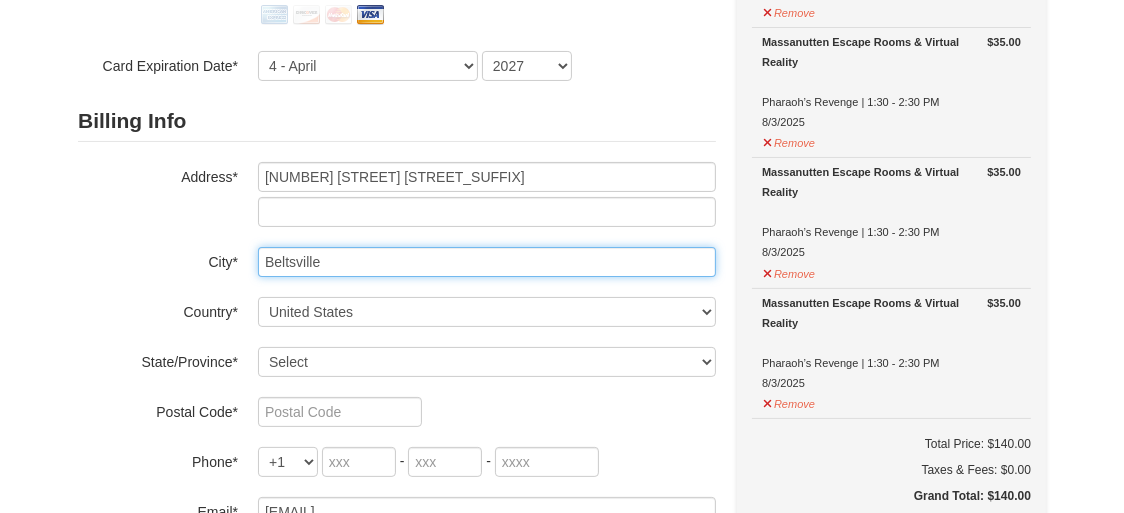 scroll, scrollTop: 346, scrollLeft: 0, axis: vertical 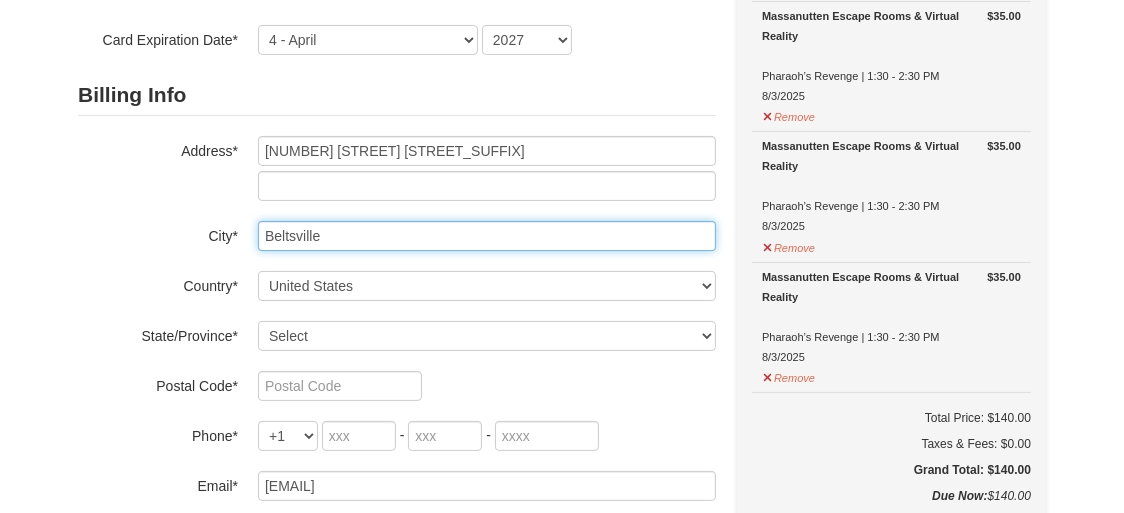 type on "Beltsville" 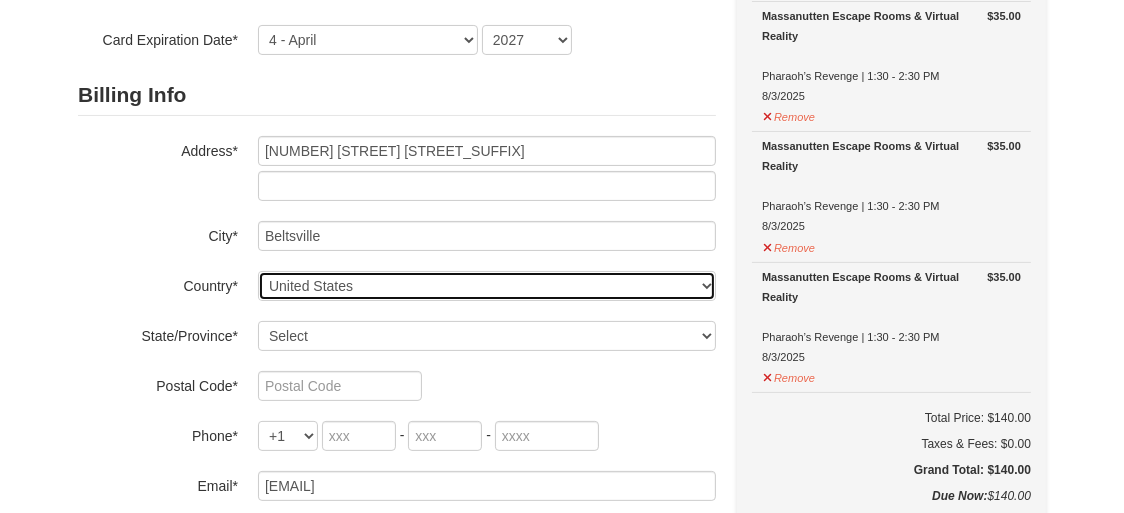 click on "----- Select ------ Afghanistan Åland Islands Albania Algeria American Samoa Andorra Angola Anguilla Antarctica Antigua and Barbuda Argentina Armenia Aruba Australia Austria Azerbaijan Bahamas Bahrain Bangladesh Barbados Belarus Belgium Belize Benin Bermuda Bhutan Bolivia Bosnia and Herzegovina Botswana Bouvet Island Brazil British Indian Ocean Territory Brunei Darussalam Bulgaria Burkina Faso Burundi Cambodia Cameroon Canada Cape Verde Cayman Islands Central African Republic Chad Chile China Christmas Island Cocos (Keeling) Islands Colombia Comoros Congo Congo, The Democratic Republic of the Cook Islands Costa Rica Croatia Cuba Cyprus Czech Republic Denmark Djibouti Dominica Dominican Republic East Timor Ecuador Egypt El Salvador Equatorial Guinea Eritrea Estonia Ethiopia Falkland Islands (Malvinas) Faroe Islands Fiji Finland France French Guiana French Polynesia French Southern Territories Gabon Gambia Georgia Germany Ghana Gibraltar Greece Greenland Grenada Guadeloupe Guam" at bounding box center (487, 286) 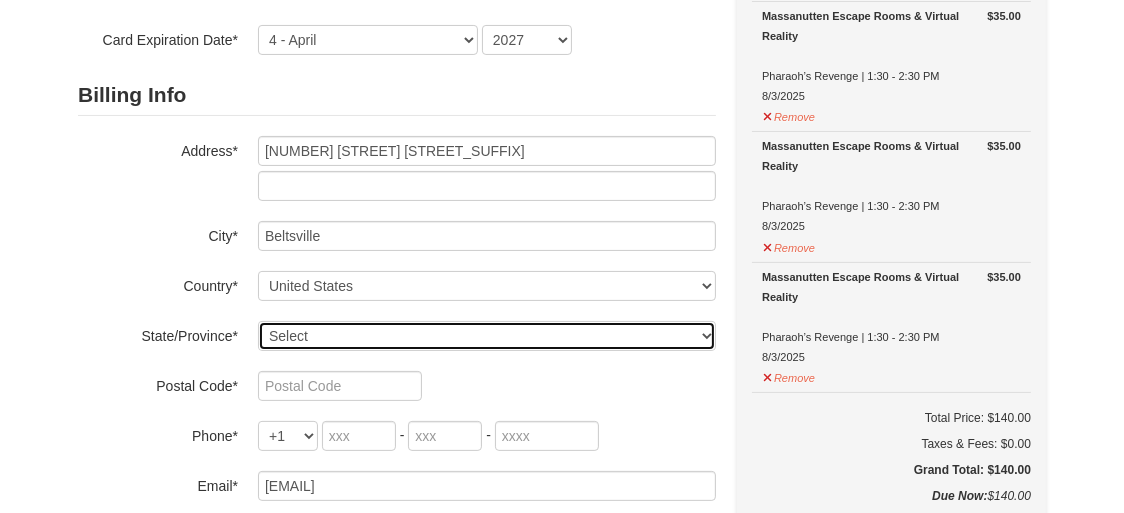 click on "Select Alabama Alaska American Samoa Arizona Arkansas California Colorado Connecticut Delaware District Of Columbia Federated States Of Micronesia Florida Georgia Guam Hawaii Idaho Illinois Indiana Iowa Kansas Kentucky Louisiana Maine Marshall Islands Maryland Massachusetts Michigan Minnesota Mississippi Missouri Montana Nebraska Nevada New Hampshire New Jersey New Mexico New York North Carolina North Dakota Northern Mariana Islands Ohio Oklahoma Oregon Palau Pennsylvania Puerto Rico Rhode Island South Carolina South Dakota Tennessee Texas Utah Vermont Virgin Islands Virginia Washington West Virginia Wisconsin Wyoming" at bounding box center (487, 336) 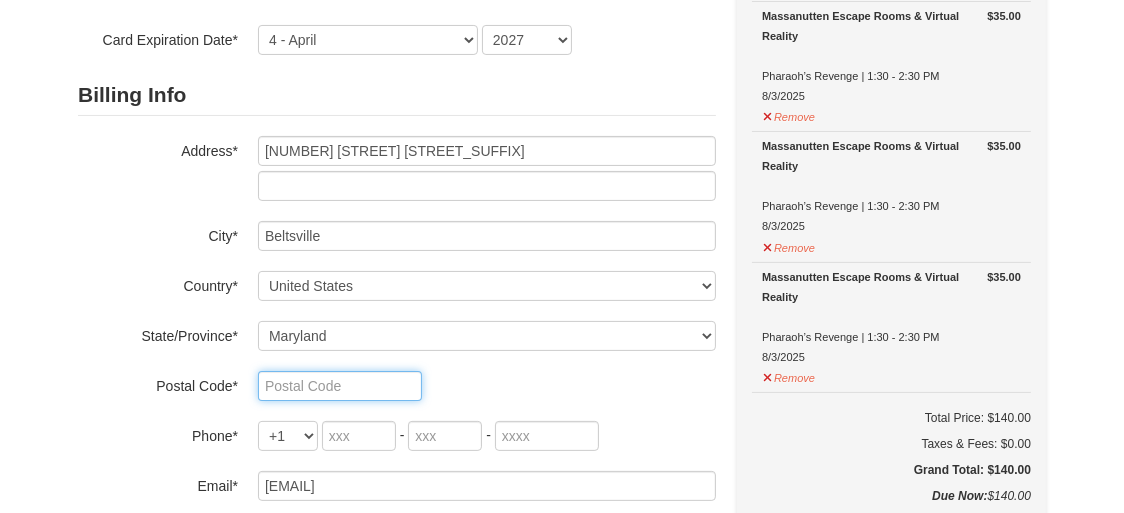 click at bounding box center (340, 386) 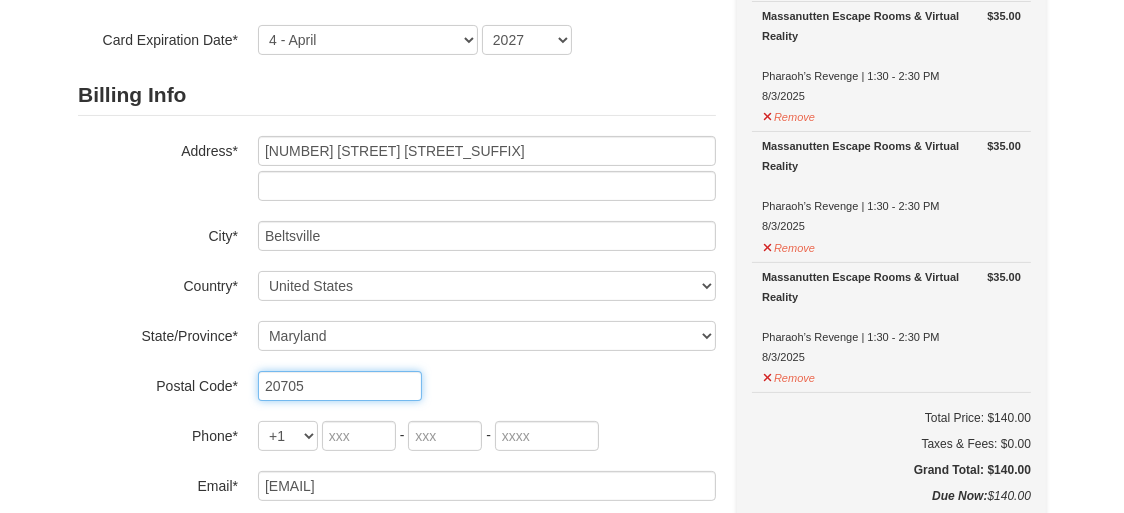type on "20705" 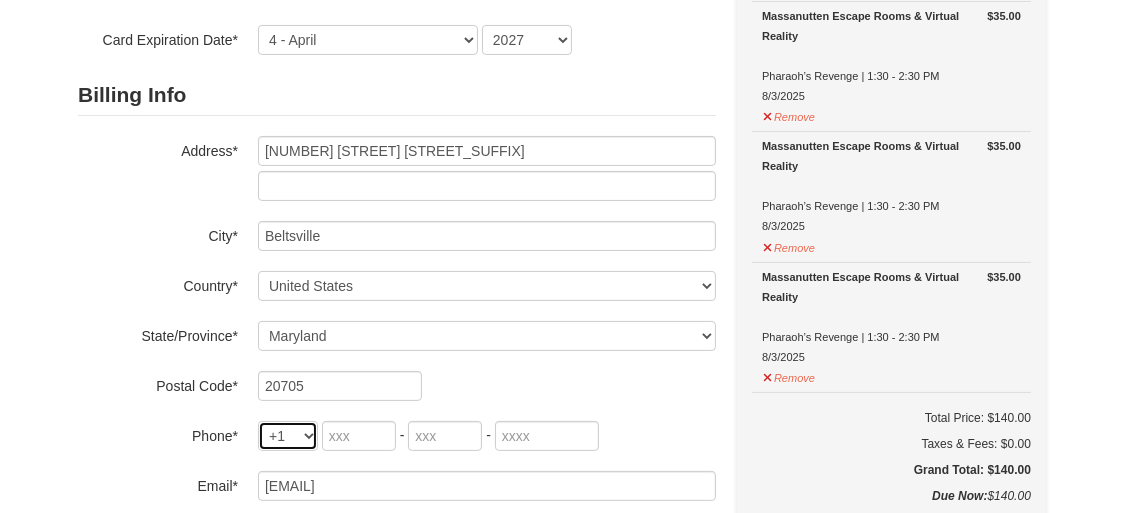 click on "+1 +20 +212 +213 +216 +218 +220 +221 +222 +223 +224 +225 +226 +227 +228 +229 +230 +231 +232 +233 +234 +235 +236 +237 +238 +239 +240 +241 +242 +243 +244 +245 +246 +248 +249 +250 +251 +252 +253 +254 +255 +256 +257 +258 +260 +261 +262 +263 +264 +265 +266 +267 +268 +269 +27 +290 +291 +297 +298 +299 +30 +31 +32 +33 +34 +345 +350 +351 +352 +353 +354 +355 +356 +357 +358 +359 +36 +370 +371 +372 +373 +374 +375 +376 +377 +378 +380 +381 +385 +386 +387 +389 +39 +40 +41 +420 +421 +423 +43 +44 +45 +46 +47 +473 +48 +49 +500 +501 +502 +503 +504 +505 +506 +507 +508 +509 +51 +52 +53 +54 +55 +56 +57 +58 +590 +591 +592 +593 +594 +595 +596 +597 +598 +599 +60 +61 +618 +62 +63 +64 +65 +66 +670 +671 +672 +673 +674 +675 +676 +677 +678 +679 +680 +681 +682 +683 +684 +686 +687 +688 +689 +690 +691 +692 +7 +809 +81 +82 +84 +850 +852 +853 +855 +856 +86 +868 +876 +880 +886 +90 +91 +92 +93 +94 +95 +960 +961 +962 +963 +964 +965 +966 +967 +968 +970 +971 +972 +973 +974 +975 +976 +977 +98 +993 +994 +995 +996 +998" at bounding box center (288, 436) 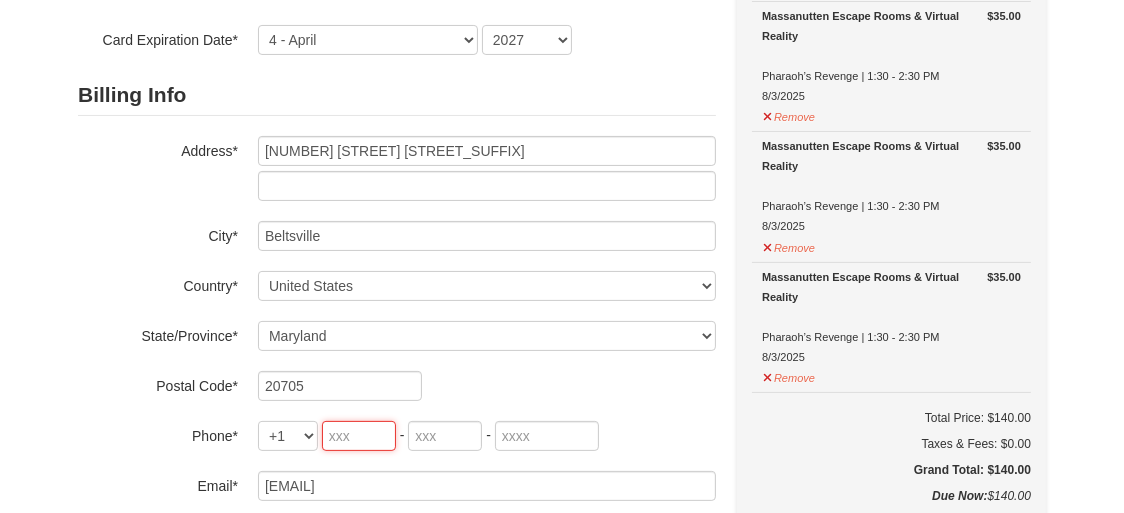 click at bounding box center (359, 436) 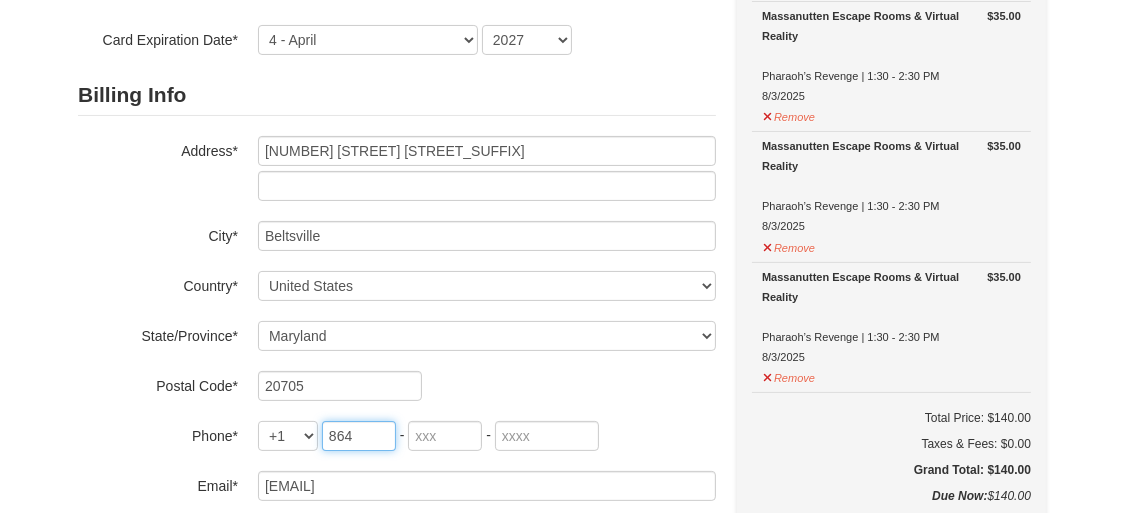 type on "864" 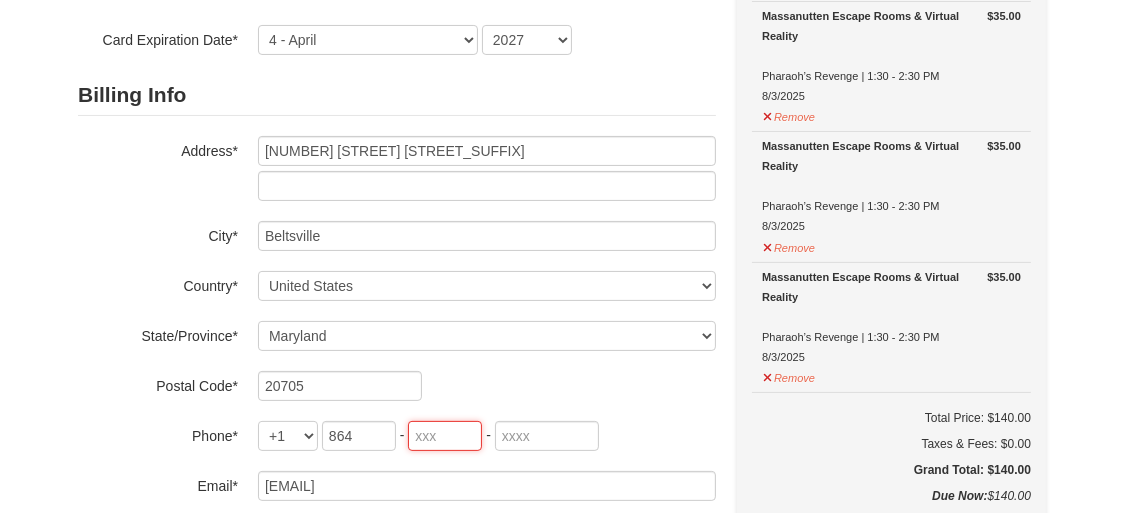 click at bounding box center [445, 436] 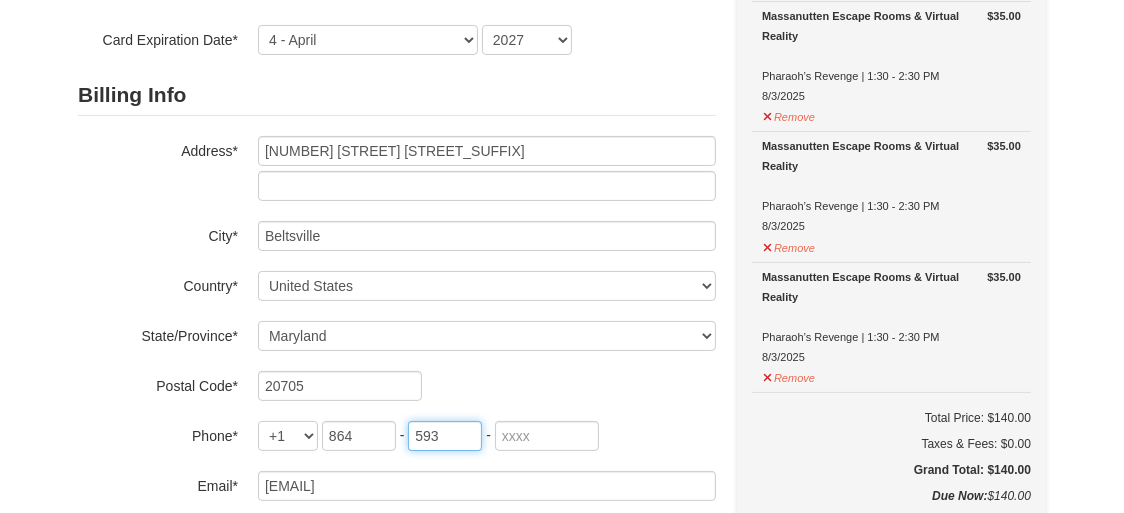 type on "593" 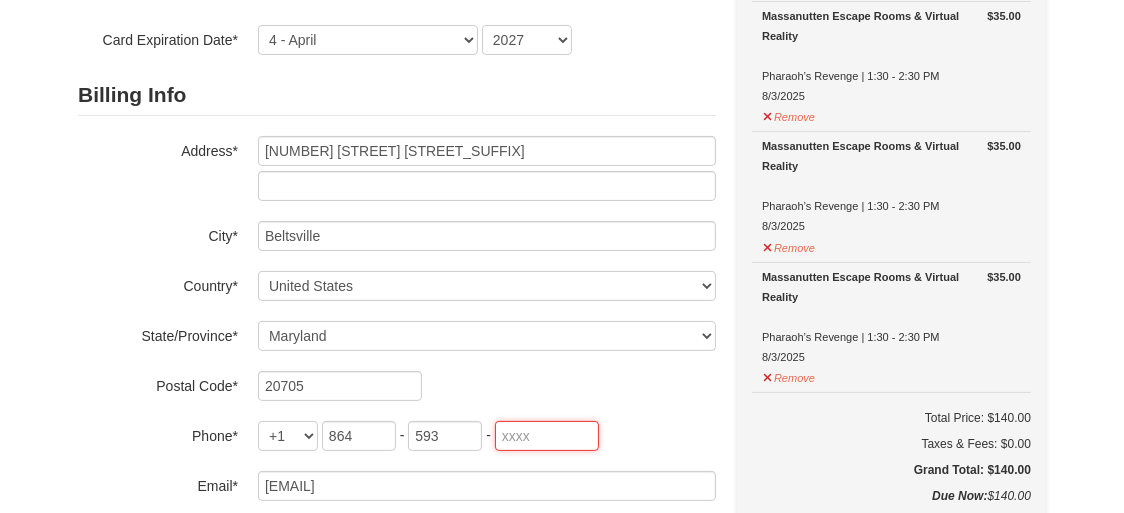 click at bounding box center (547, 436) 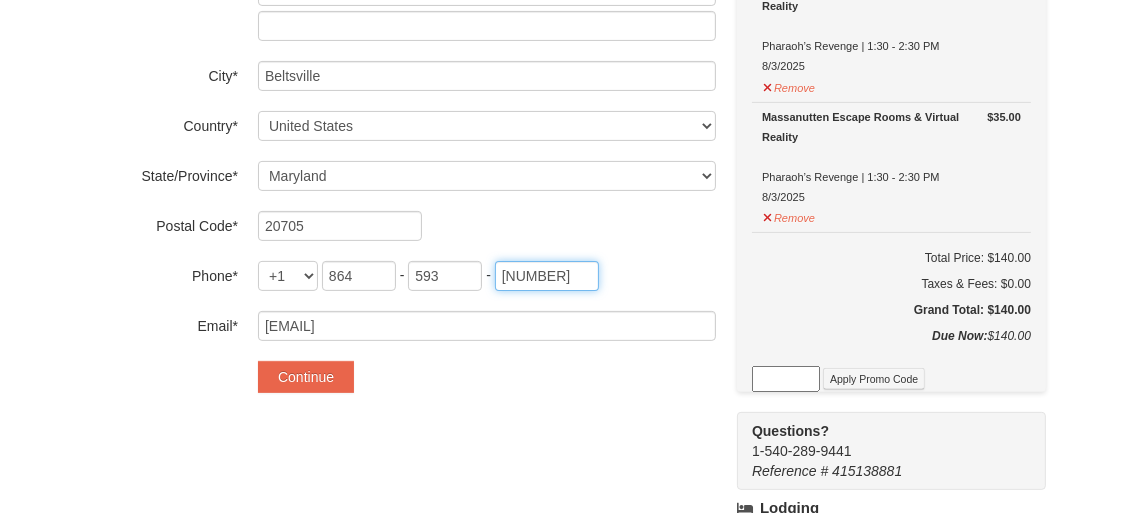 scroll, scrollTop: 546, scrollLeft: 0, axis: vertical 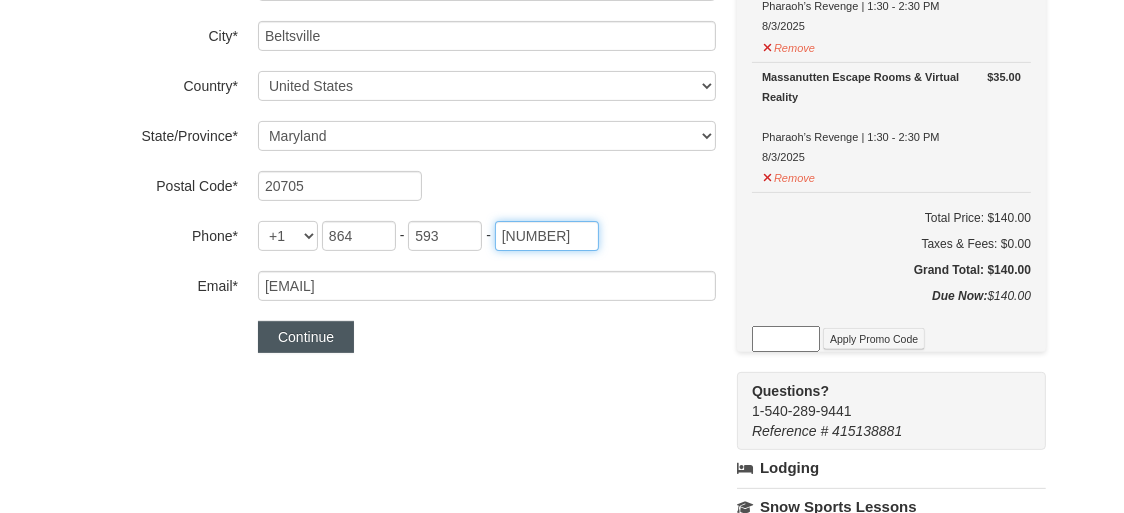 type on "2948" 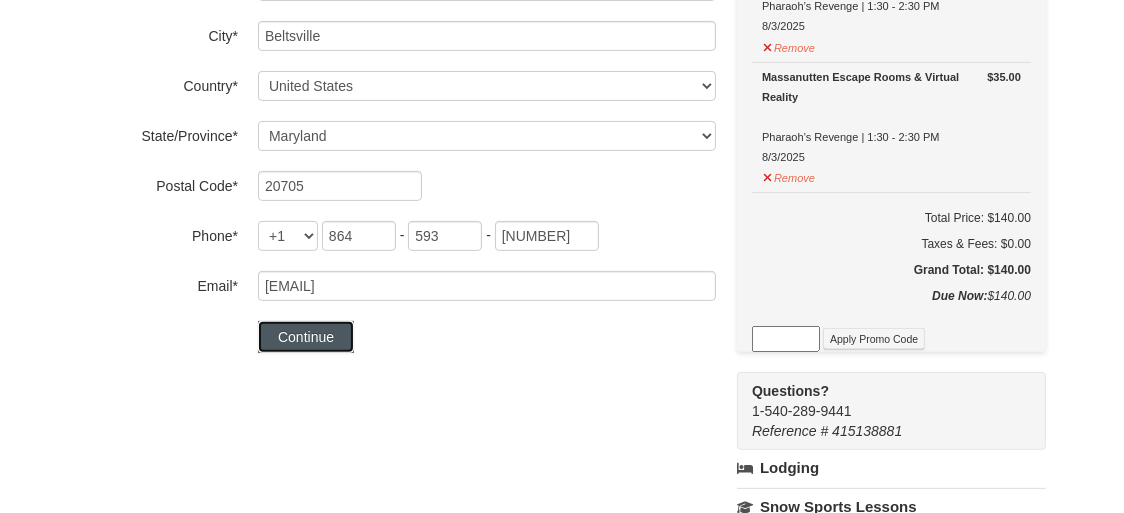click on "Continue" at bounding box center [306, 337] 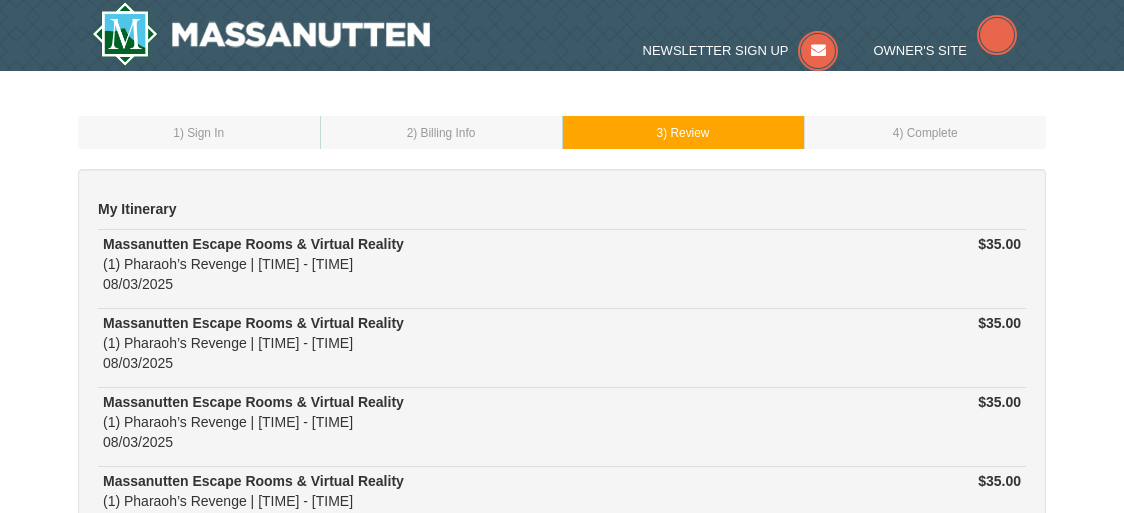 scroll, scrollTop: 0, scrollLeft: 0, axis: both 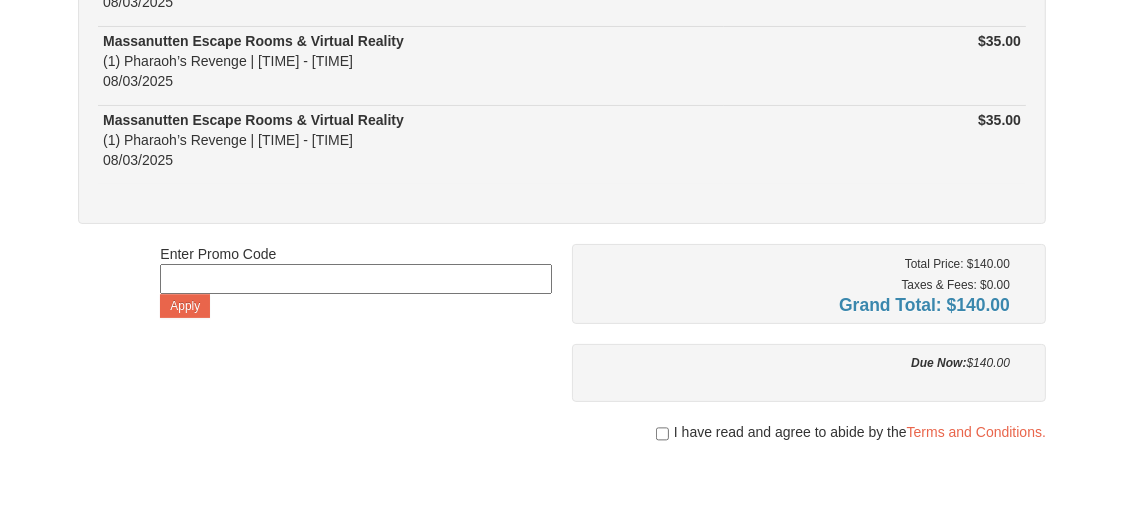 click at bounding box center [355, 279] 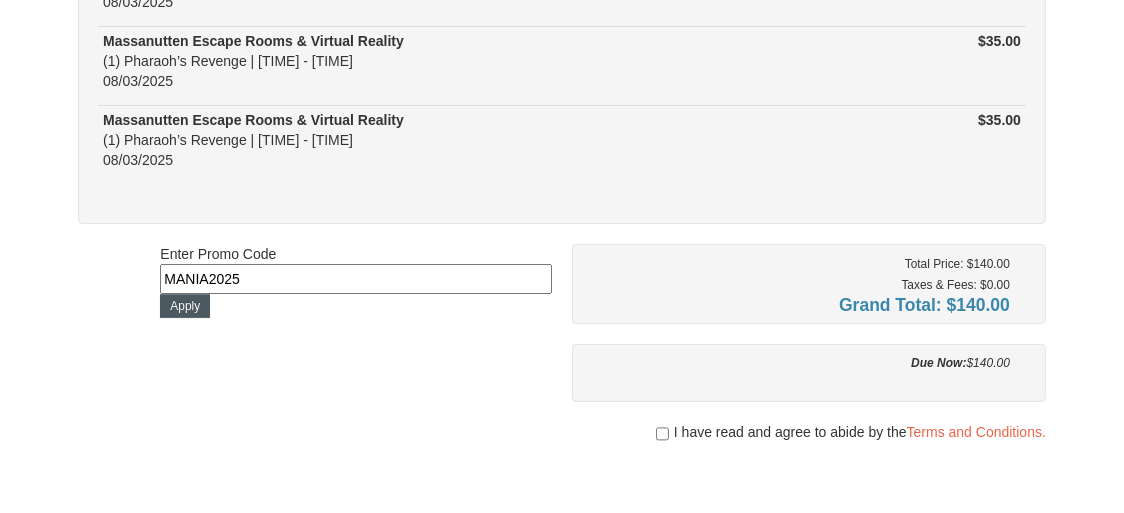 type on "MANIA2025" 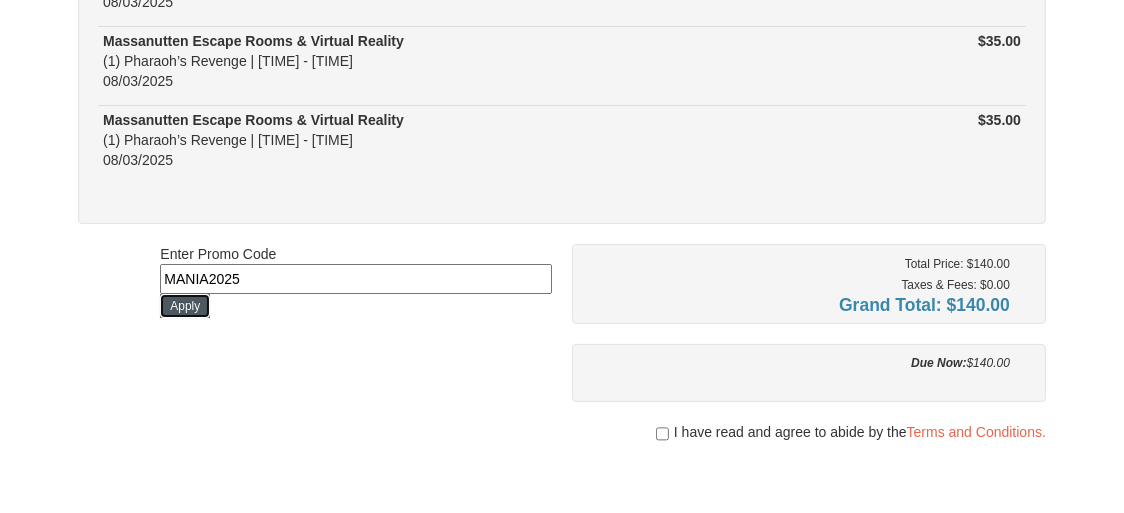 click on "Apply" at bounding box center [185, 306] 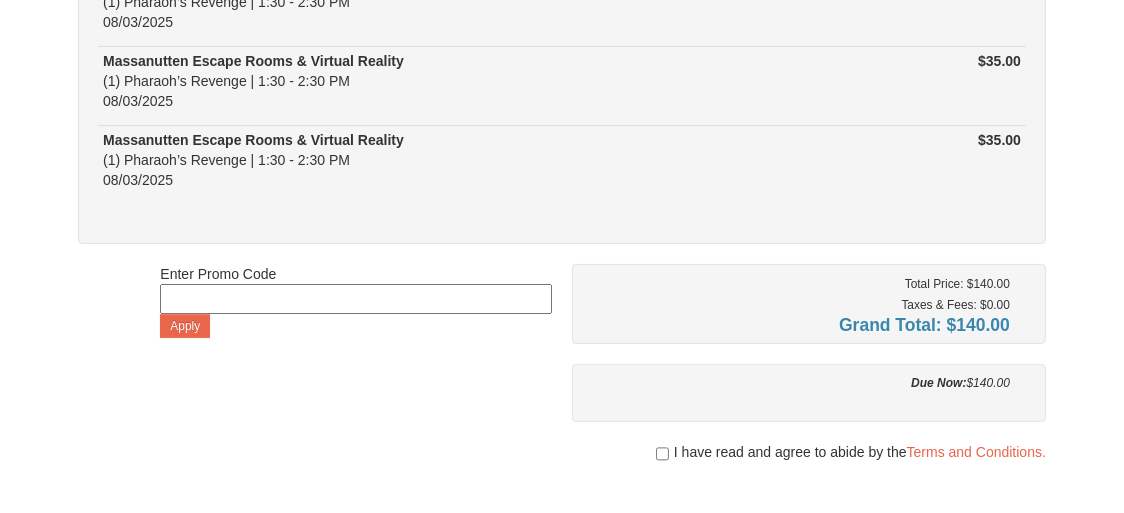 scroll, scrollTop: 360, scrollLeft: 0, axis: vertical 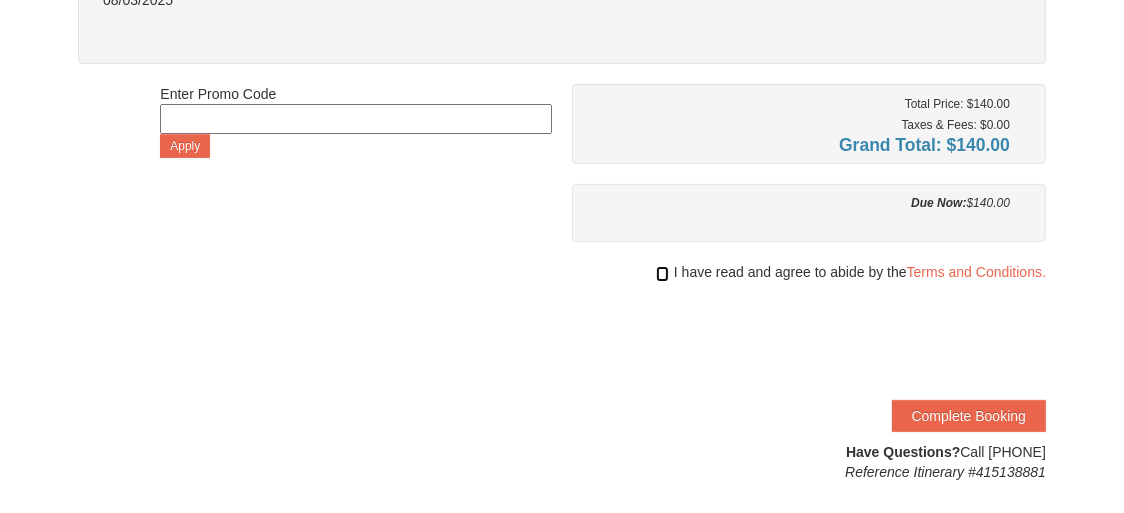 click at bounding box center [662, 274] 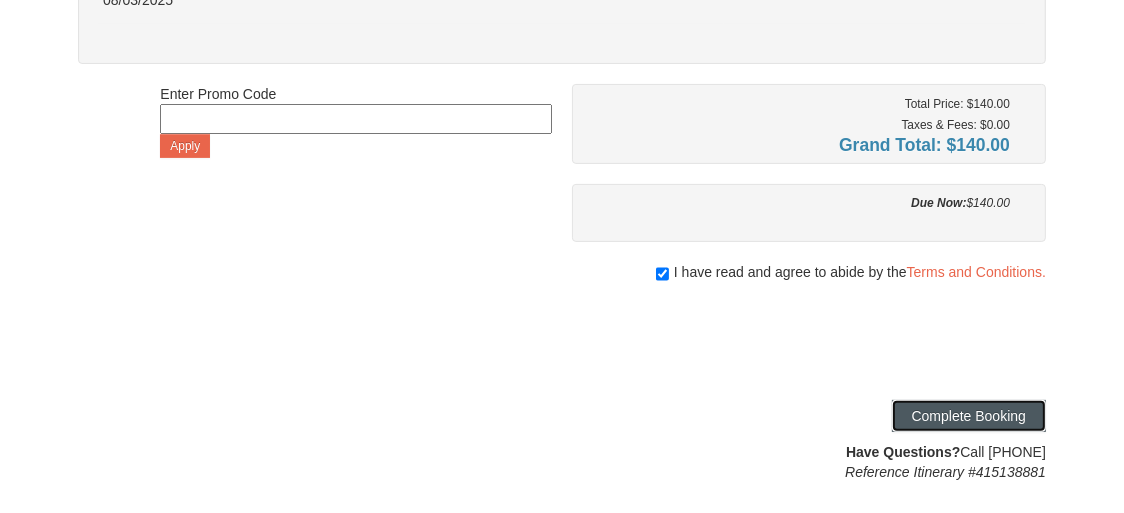 click on "Complete Booking" at bounding box center (969, 416) 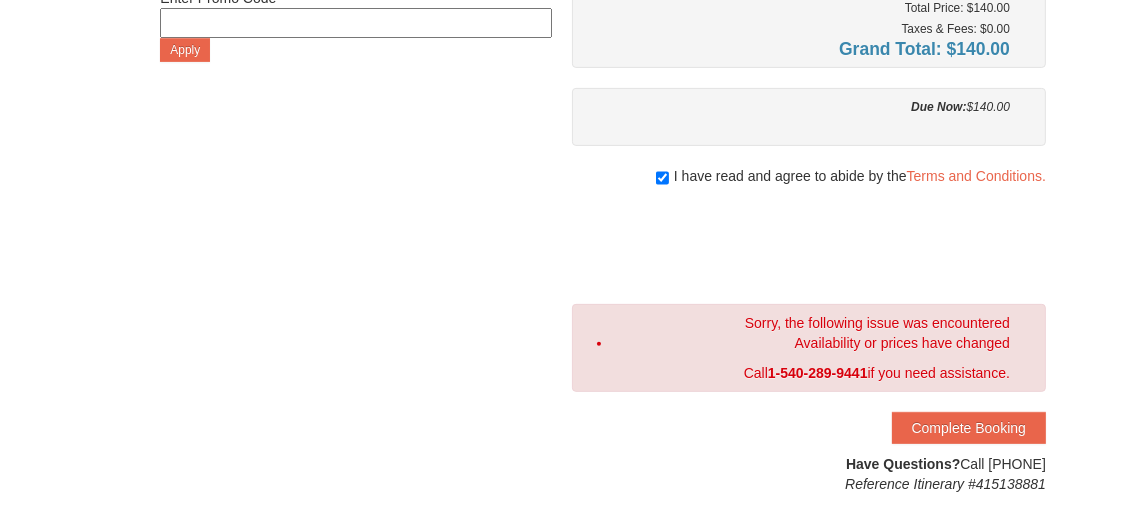 scroll, scrollTop: 640, scrollLeft: 0, axis: vertical 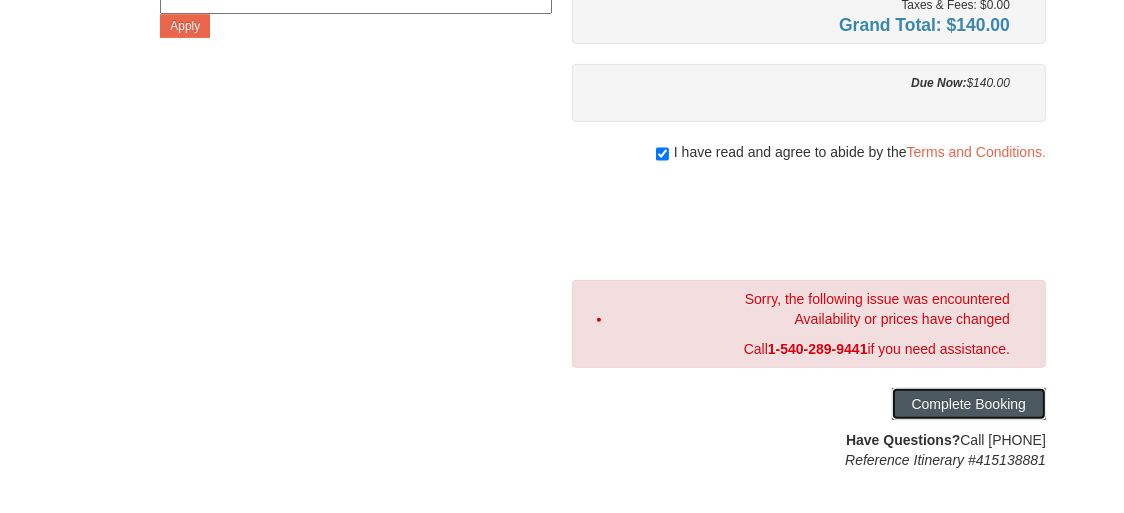 click on "Complete Booking" at bounding box center (969, 404) 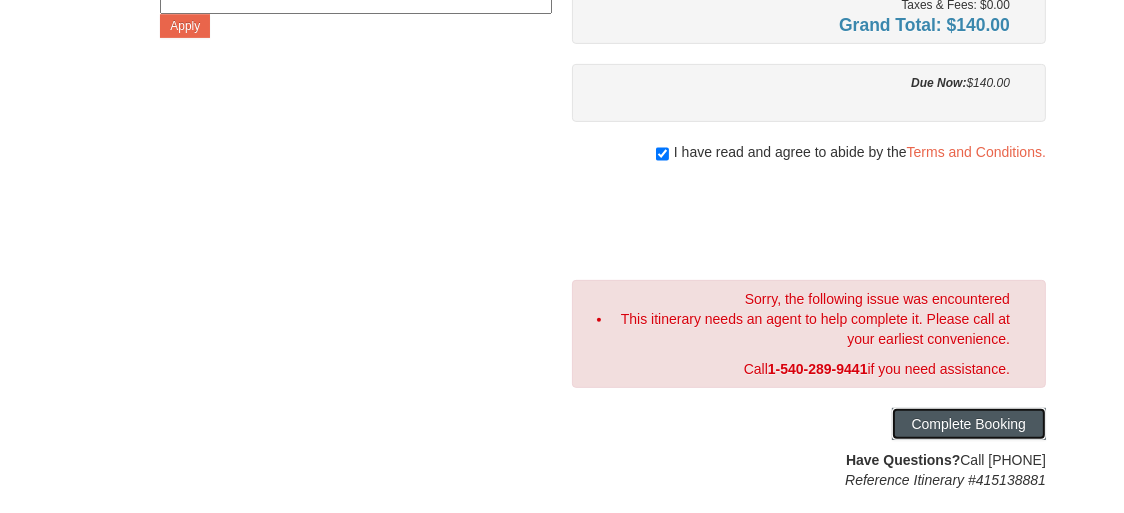 click on "Complete Booking" at bounding box center [969, 424] 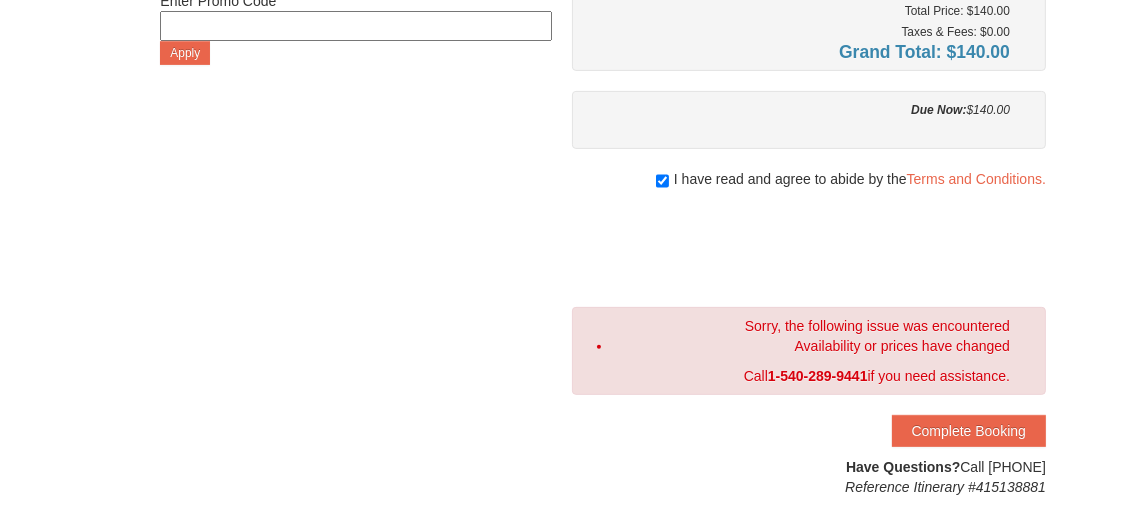 scroll, scrollTop: 600, scrollLeft: 0, axis: vertical 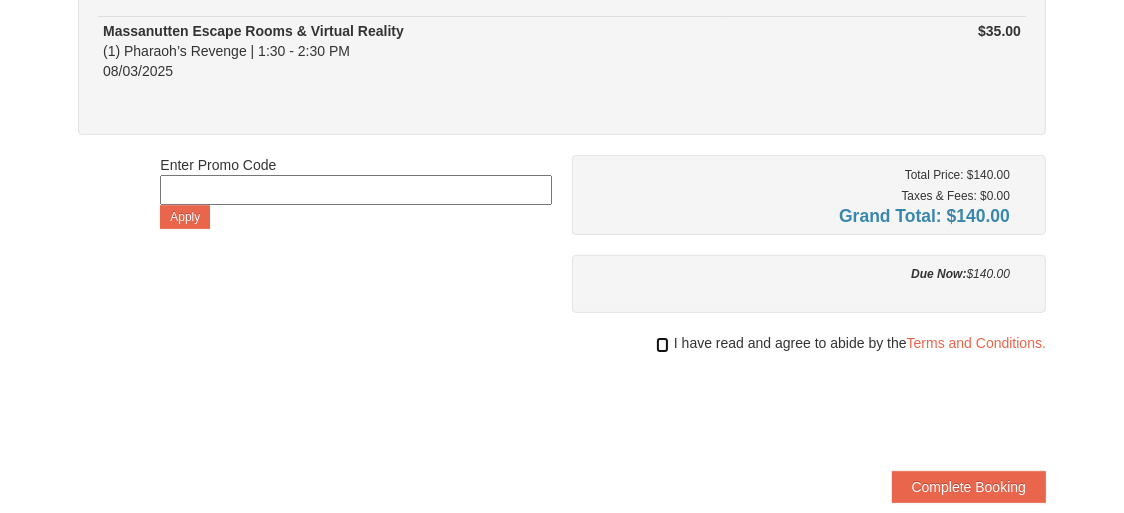 click at bounding box center [662, 345] 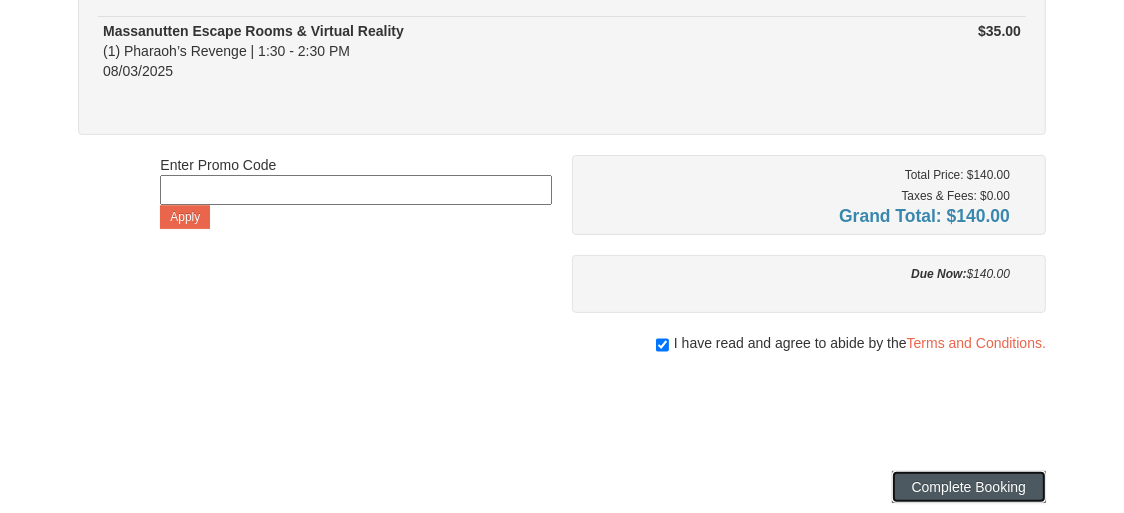 click on "Complete Booking" at bounding box center (969, 487) 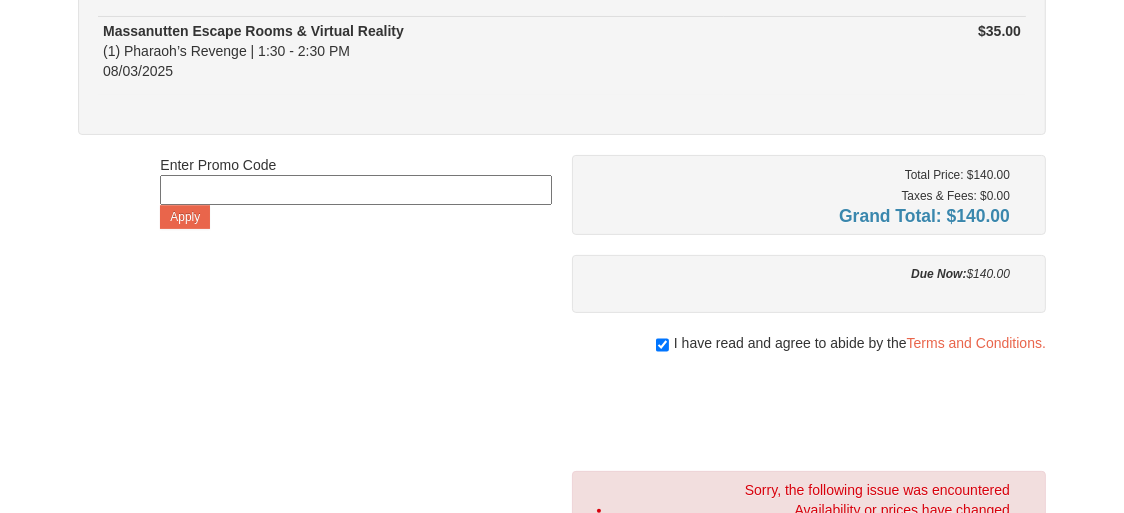scroll, scrollTop: 0, scrollLeft: 0, axis: both 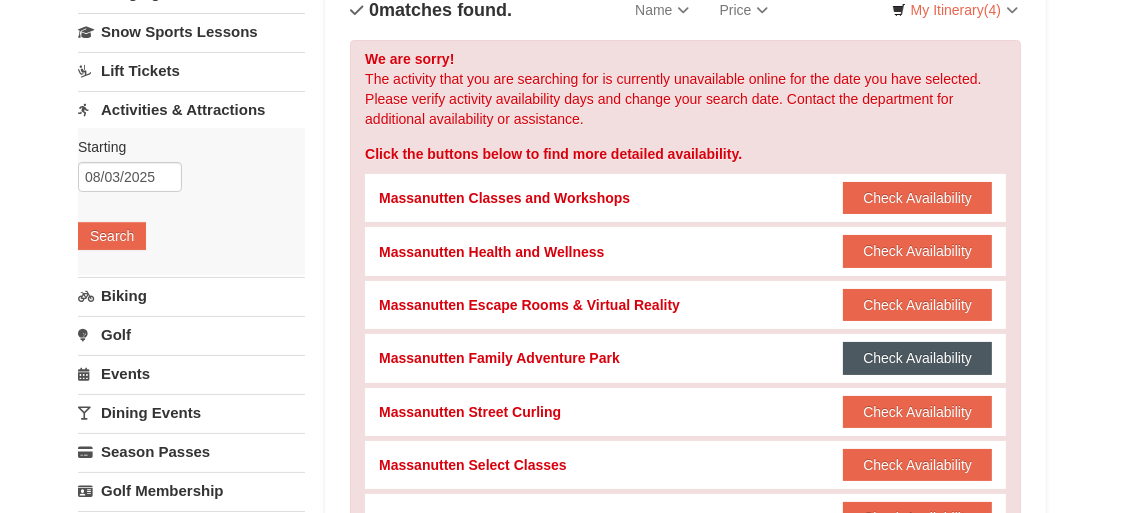 click on "Check Availability" at bounding box center (917, 358) 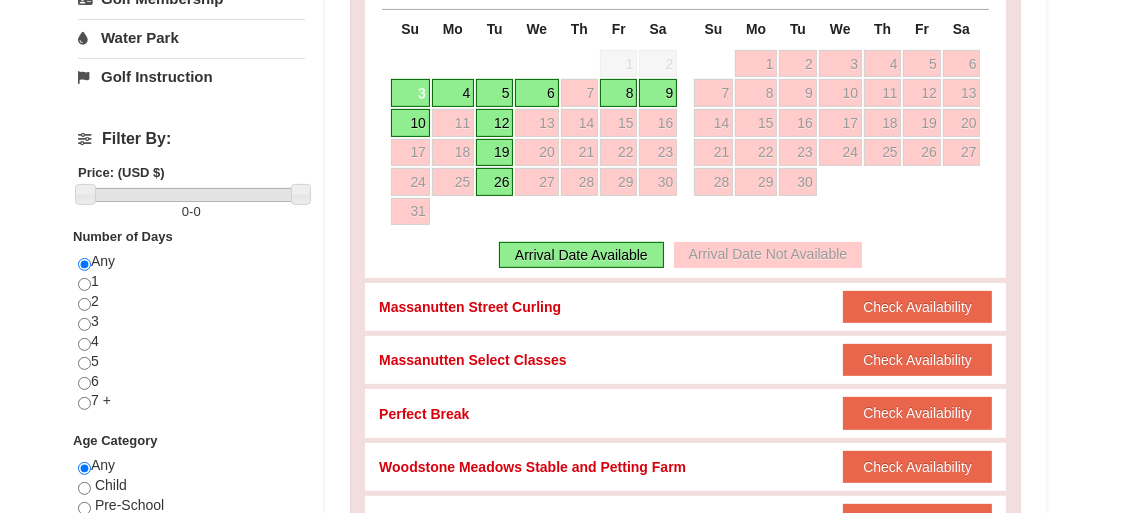 scroll, scrollTop: 653, scrollLeft: 0, axis: vertical 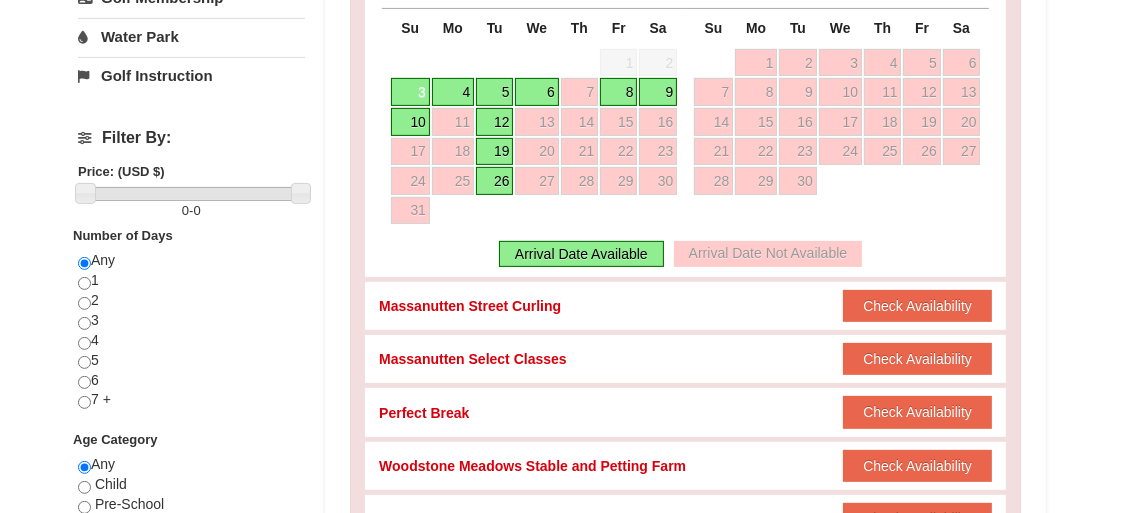 click on "3" at bounding box center (410, 92) 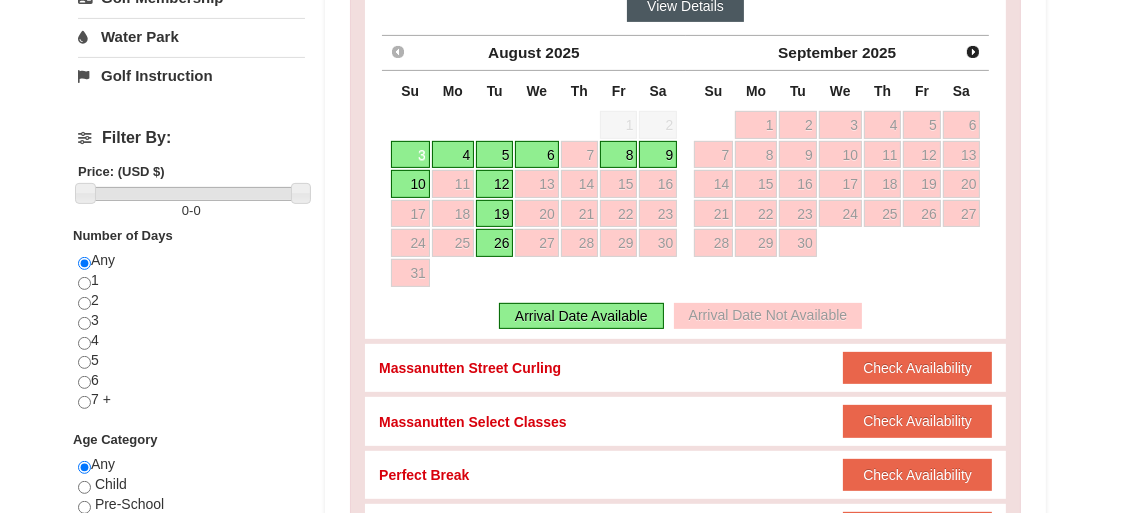 click on "View Details" at bounding box center [685, 6] 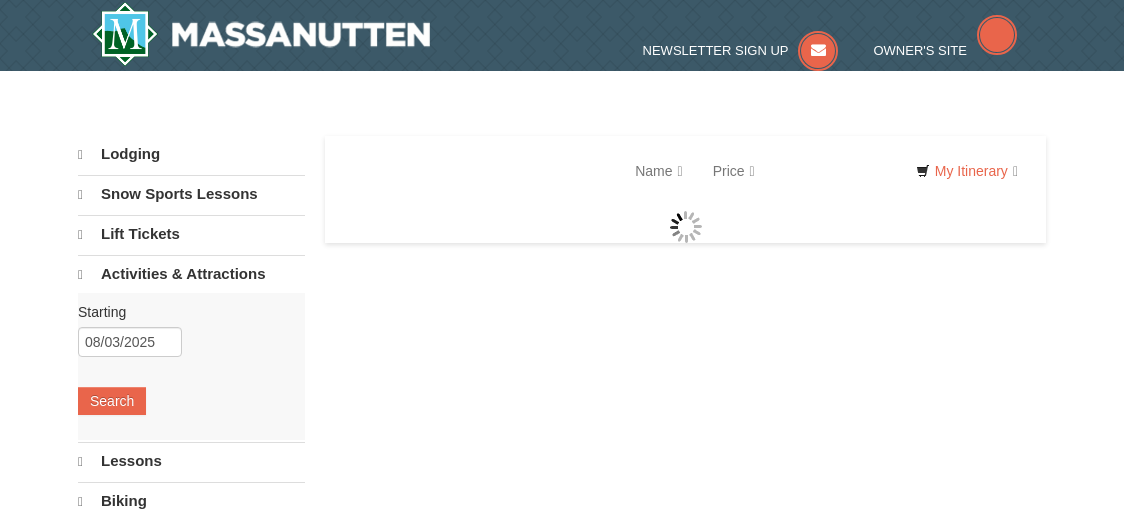 scroll, scrollTop: 0, scrollLeft: 0, axis: both 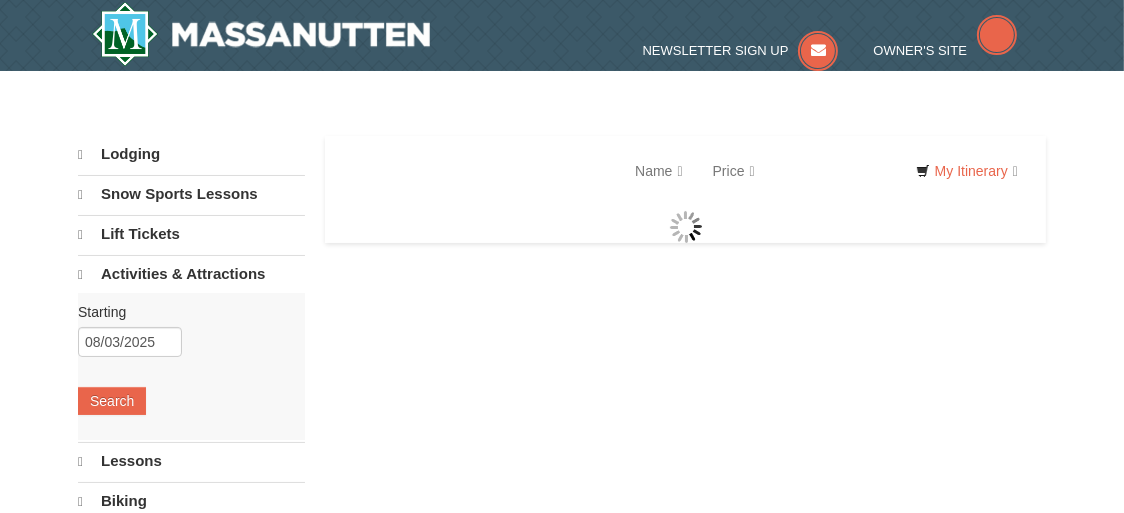 select on "8" 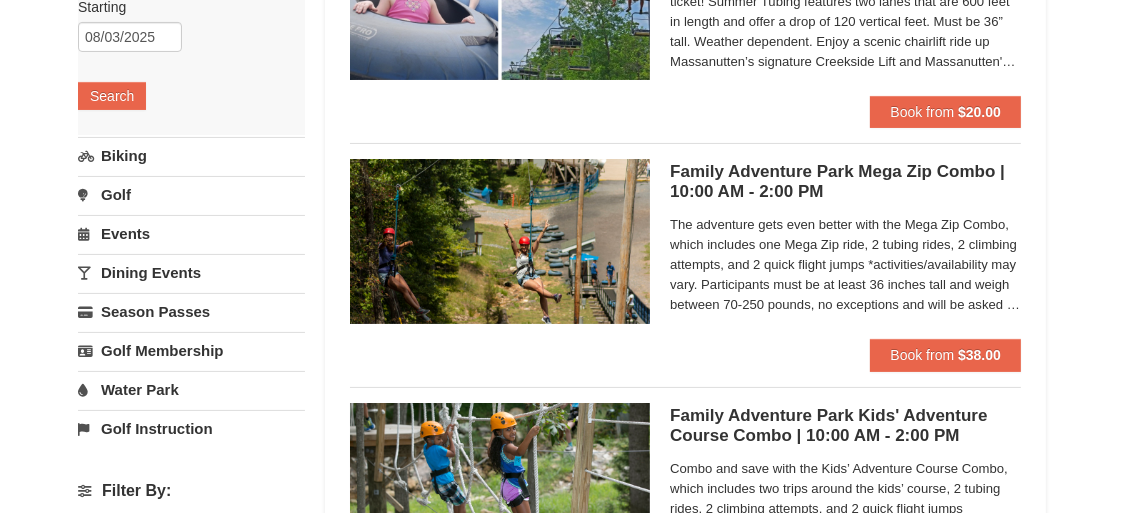 scroll, scrollTop: 320, scrollLeft: 0, axis: vertical 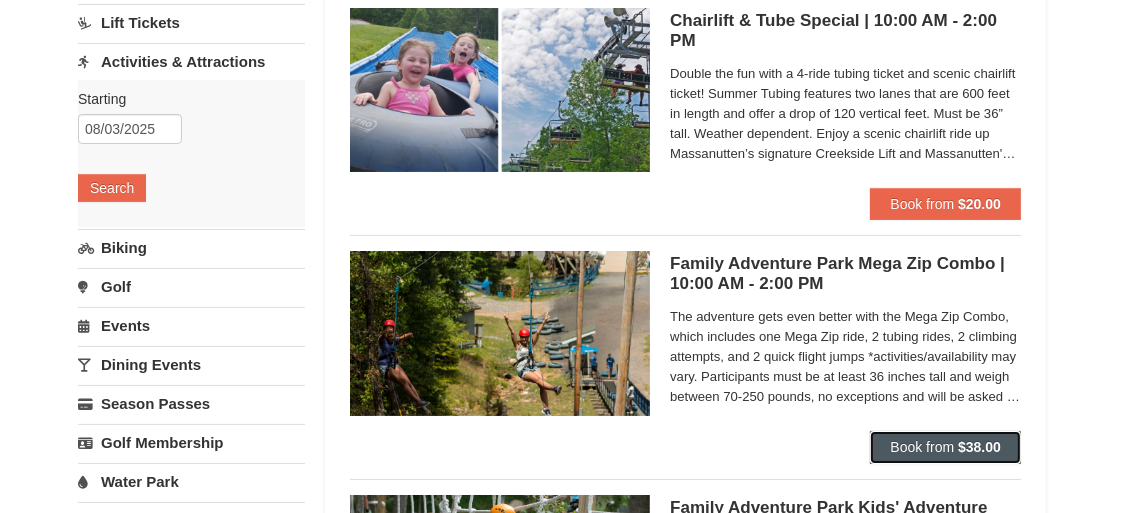 click on "Book from   $38.00" at bounding box center (945, 447) 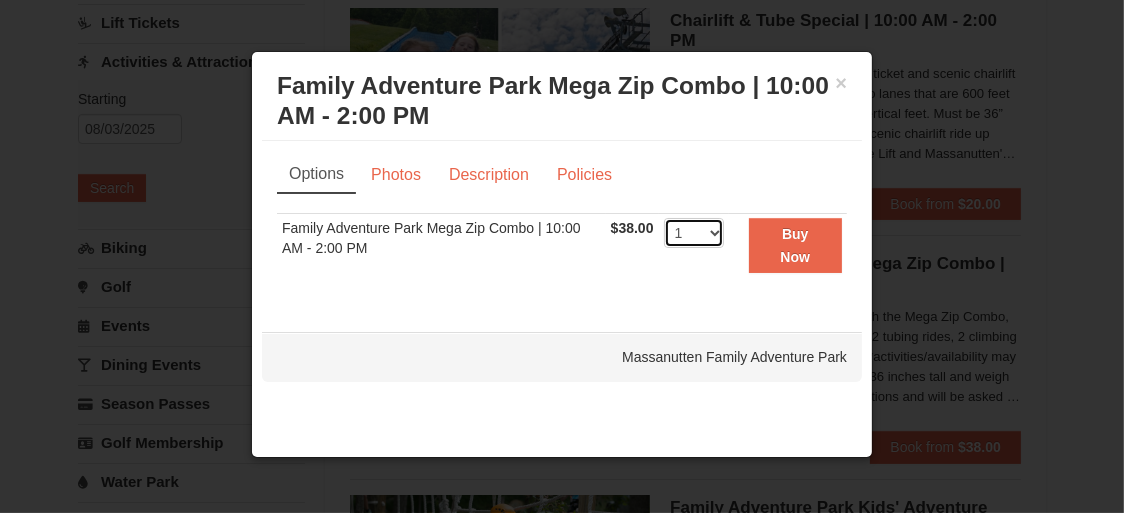 click on "1 2 3 4 5 6 7 8 9 10 11 12 13 14 15 16 17 18 19 20 21 22 23 24 25 26 27 28 29 30 31 32 33 34 35 36 37 38 39 40 41 42 43 44 45 46 47 48 49 50" at bounding box center [694, 233] 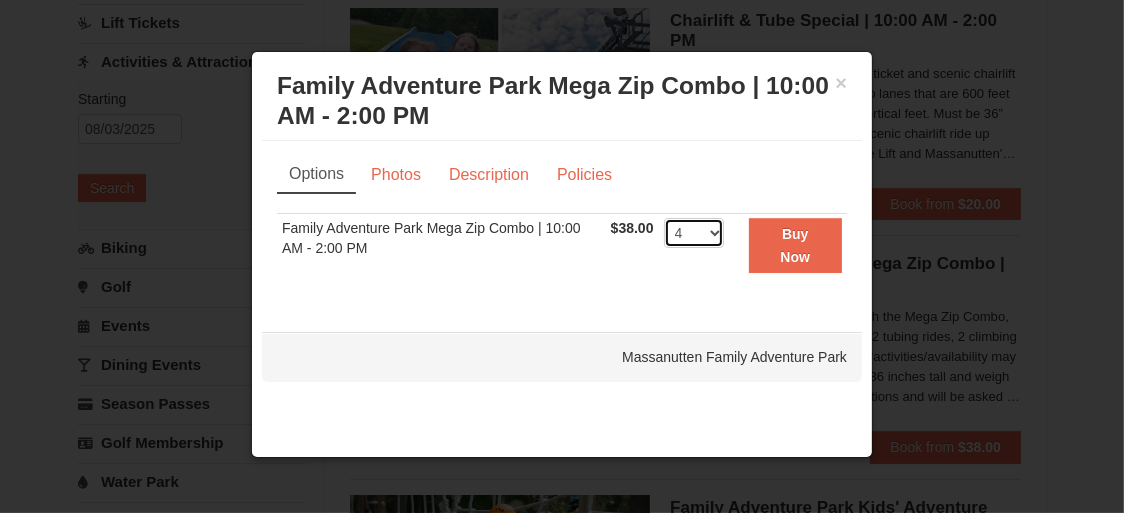 click on "1 2 3 4 5 6 7 8 9 10 11 12 13 14 15 16 17 18 19 20 21 22 23 24 25 26 27 28 29 30 31 32 33 34 35 36 37 38 39 40 41 42 43 44 45 46 47 48 49 50" at bounding box center (694, 233) 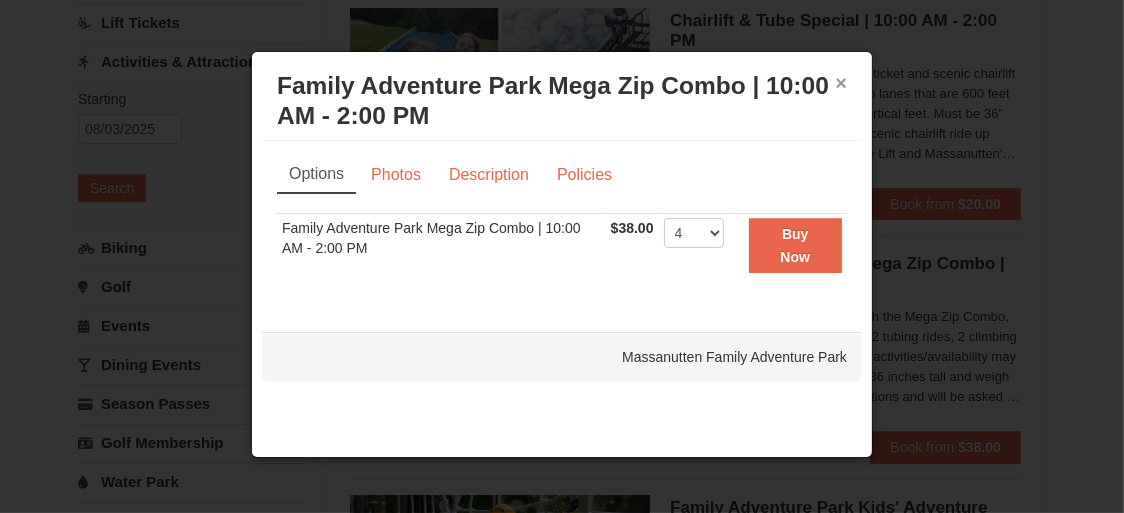 click on "×" at bounding box center (841, 83) 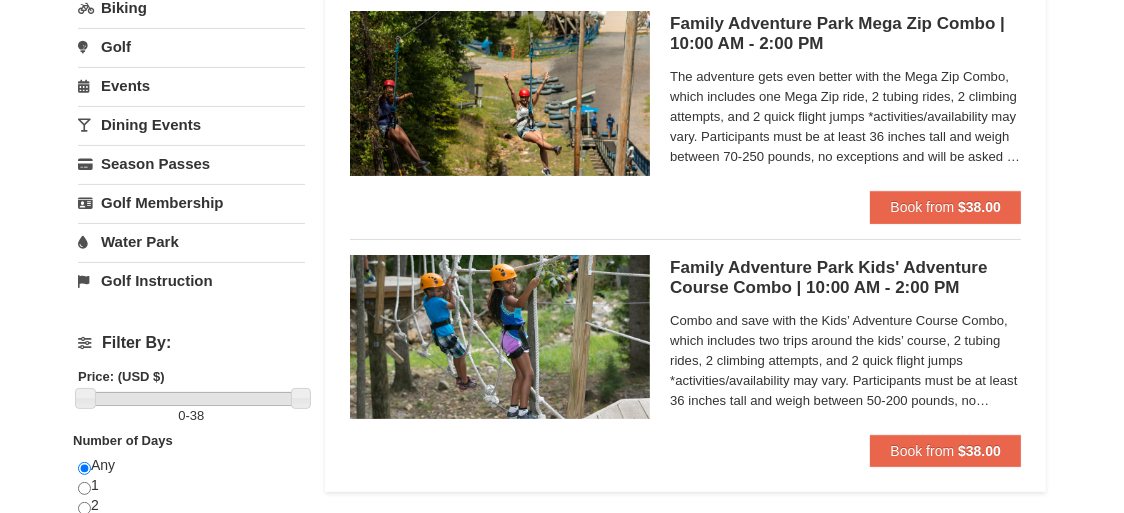 scroll, scrollTop: 897, scrollLeft: 0, axis: vertical 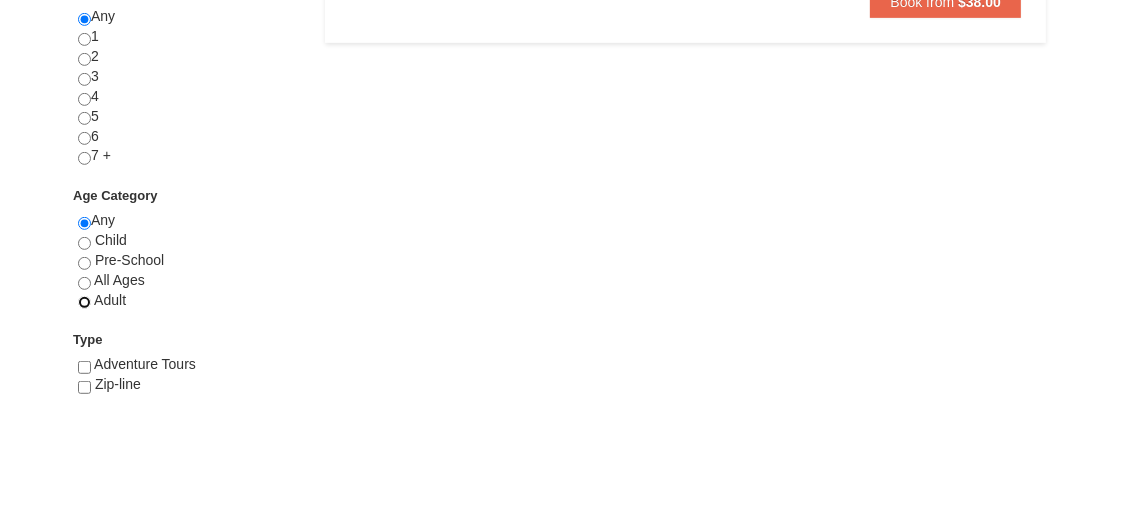 click at bounding box center [84, 302] 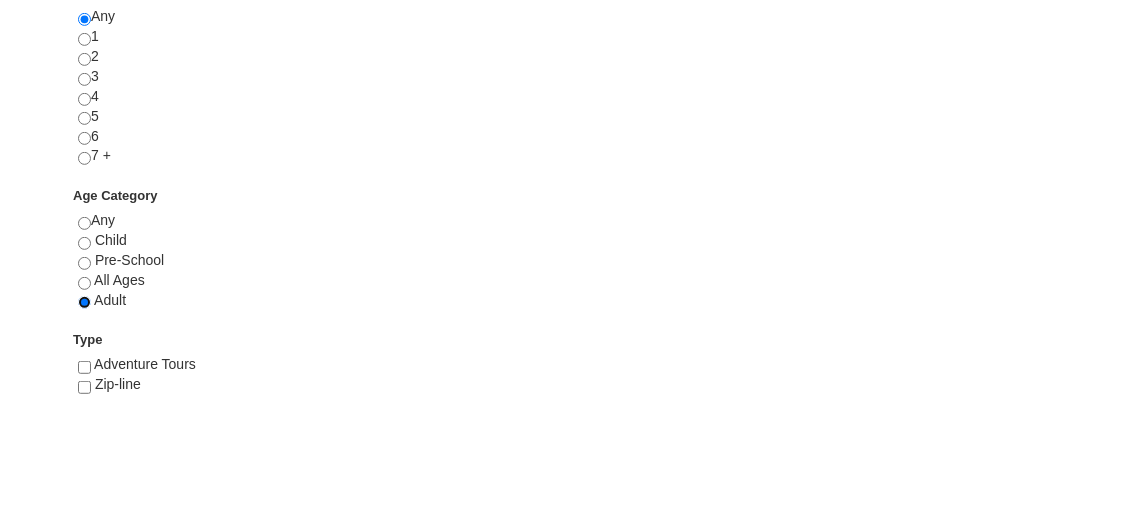 scroll, scrollTop: 448, scrollLeft: 0, axis: vertical 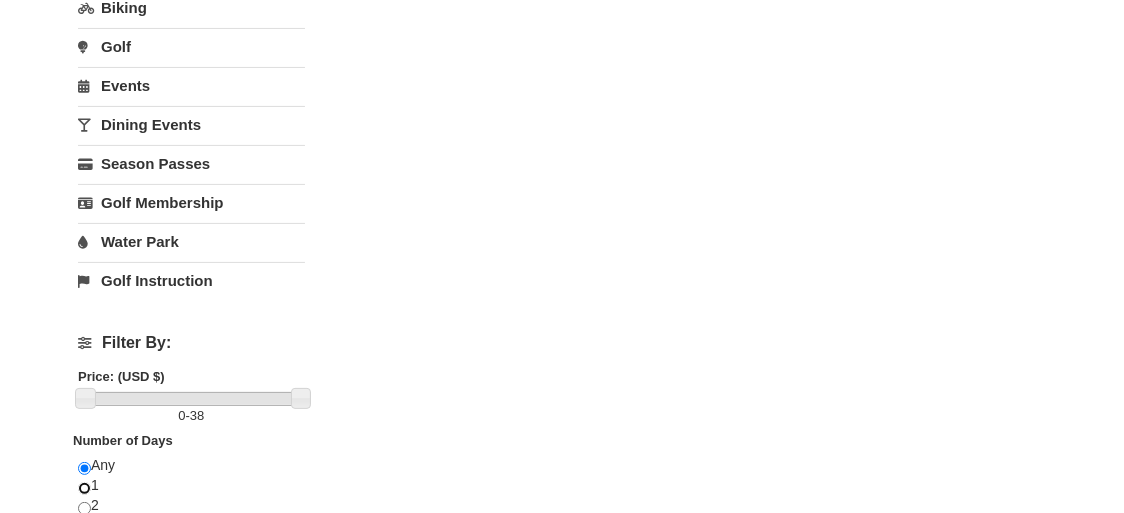 click at bounding box center [84, 488] 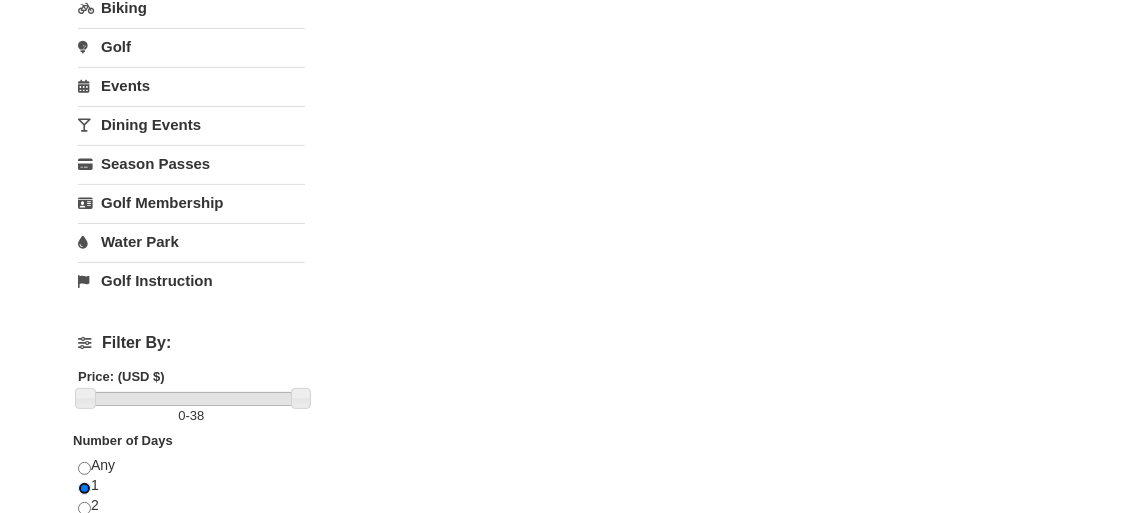 scroll, scrollTop: 897, scrollLeft: 0, axis: vertical 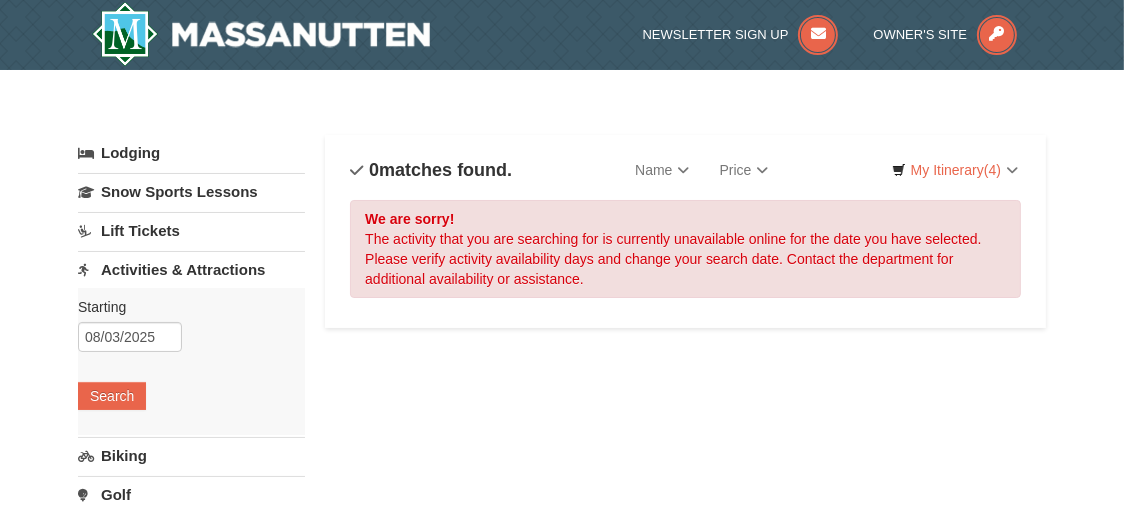 click on "Activities & Attractions" at bounding box center [191, 269] 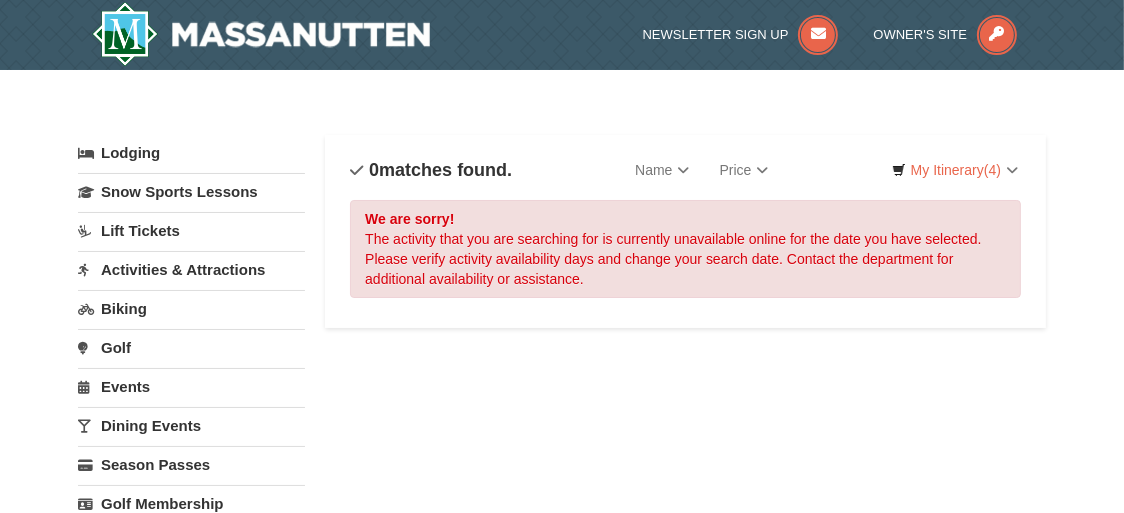click on "Activities & Attractions" at bounding box center (191, 269) 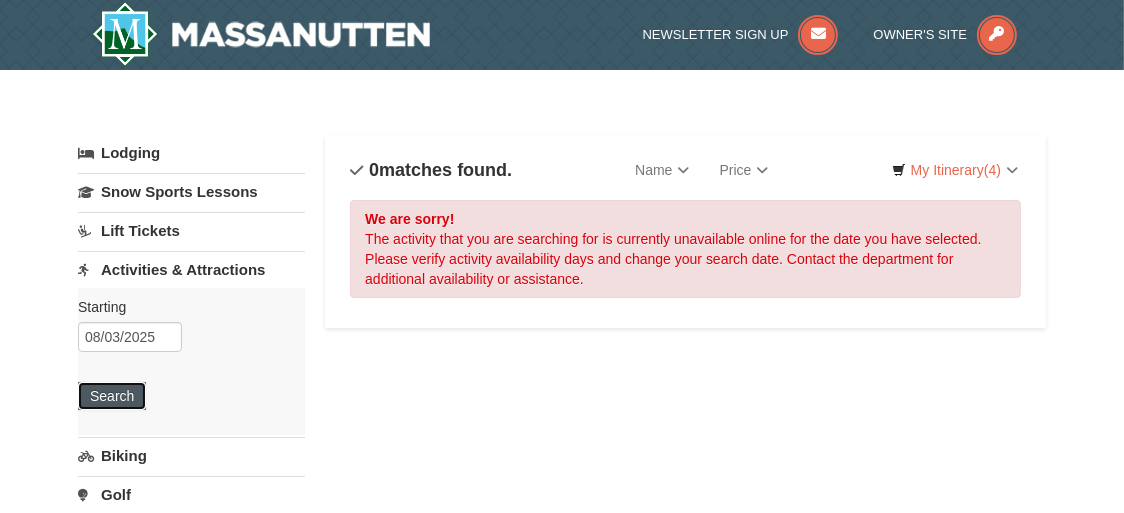 click on "Search" at bounding box center (112, 396) 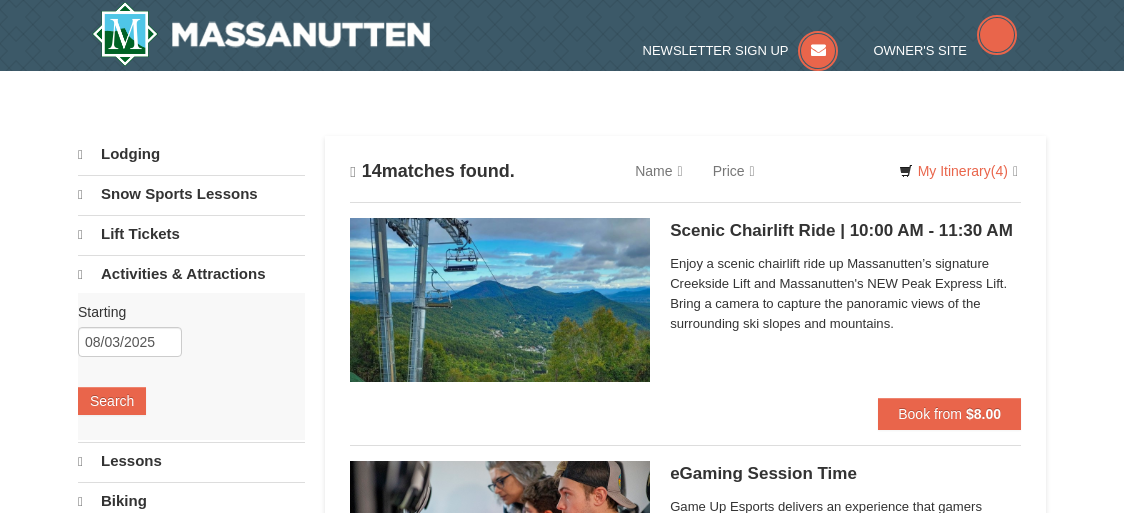 select on "8" 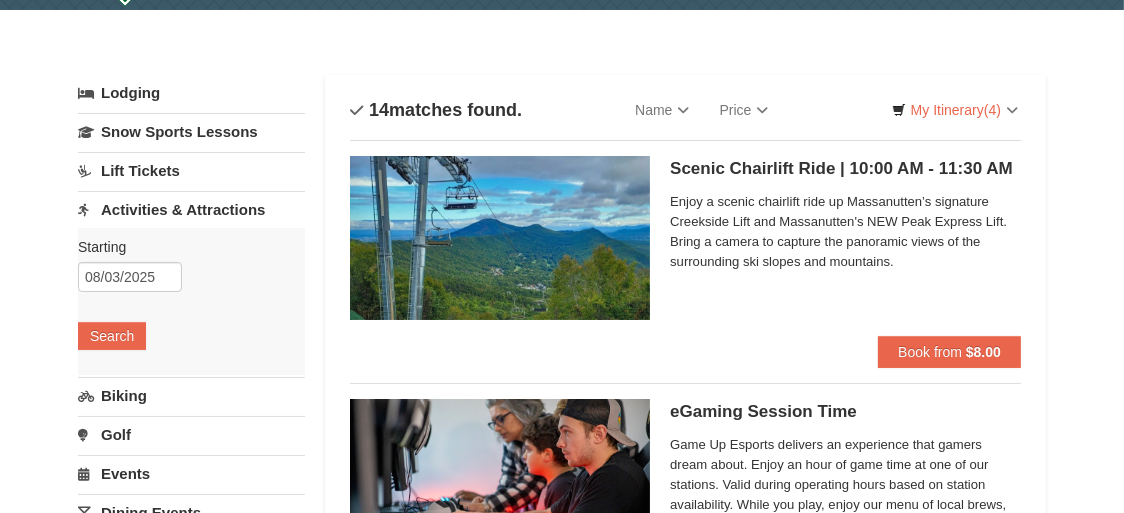 scroll, scrollTop: 0, scrollLeft: 0, axis: both 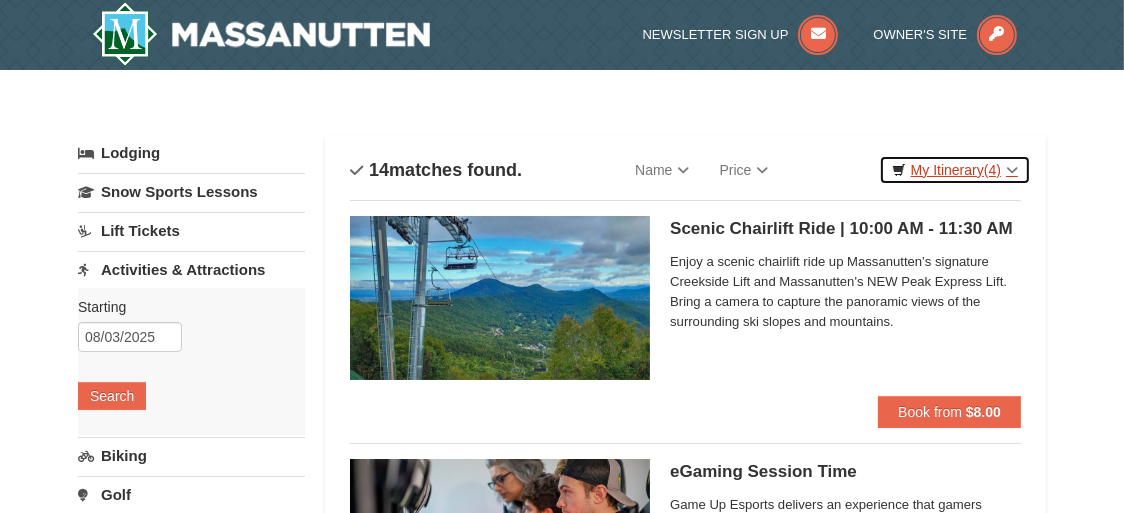 click on "My Itinerary (4)" at bounding box center [955, 170] 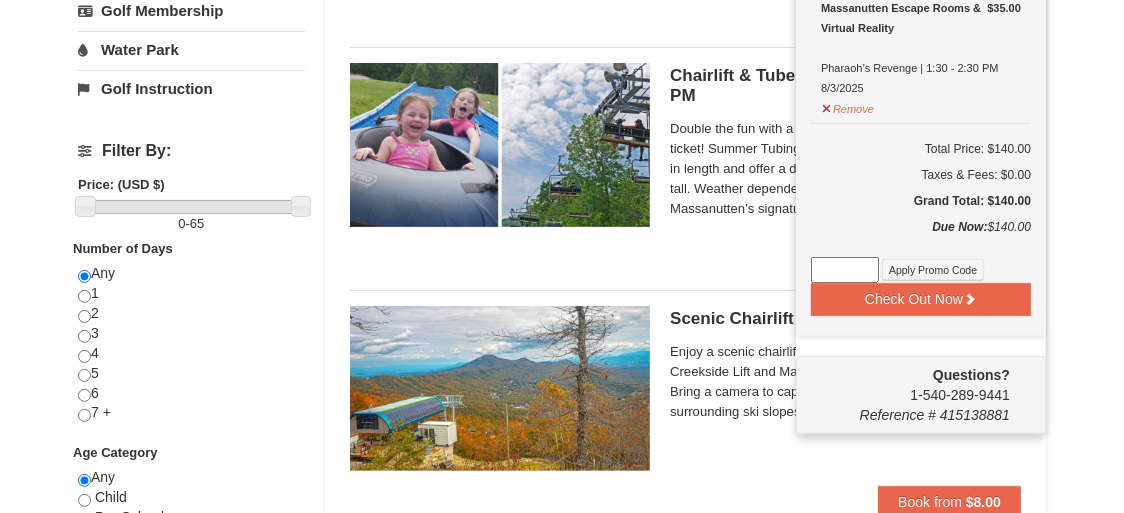 scroll, scrollTop: 680, scrollLeft: 0, axis: vertical 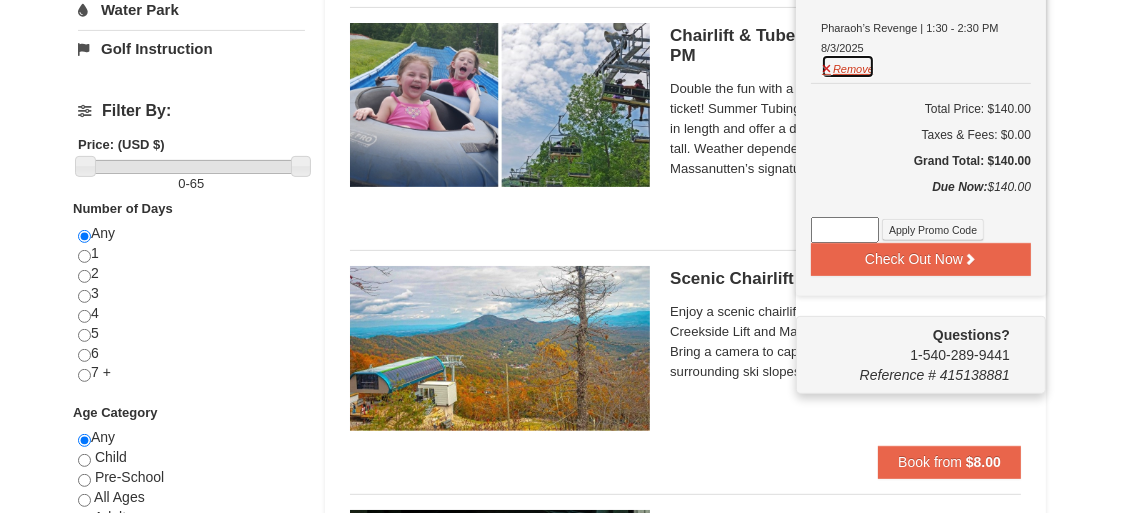 click on "Remove" at bounding box center [848, 66] 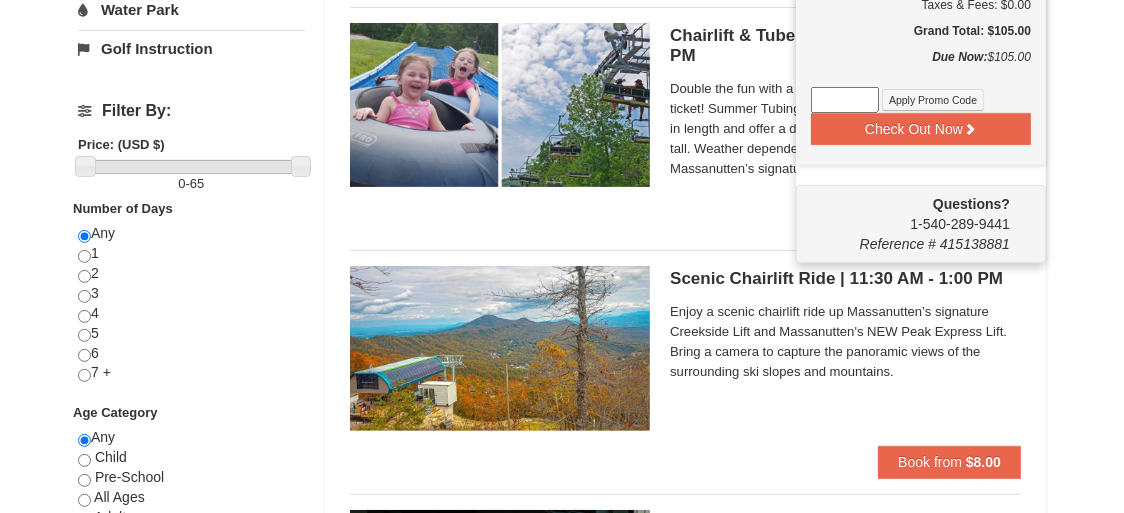 scroll, scrollTop: 230, scrollLeft: 0, axis: vertical 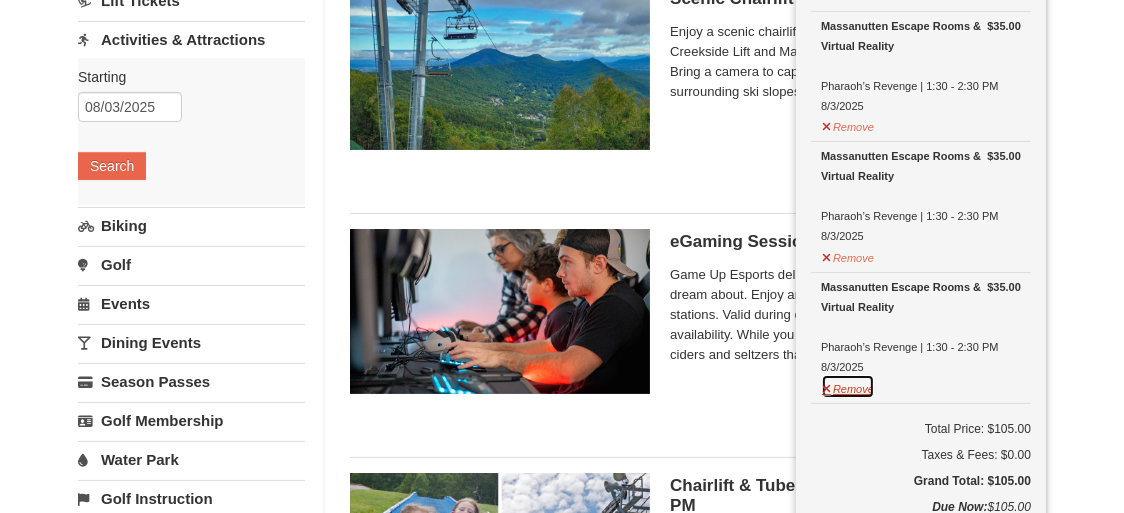 click on "Remove" at bounding box center (848, 386) 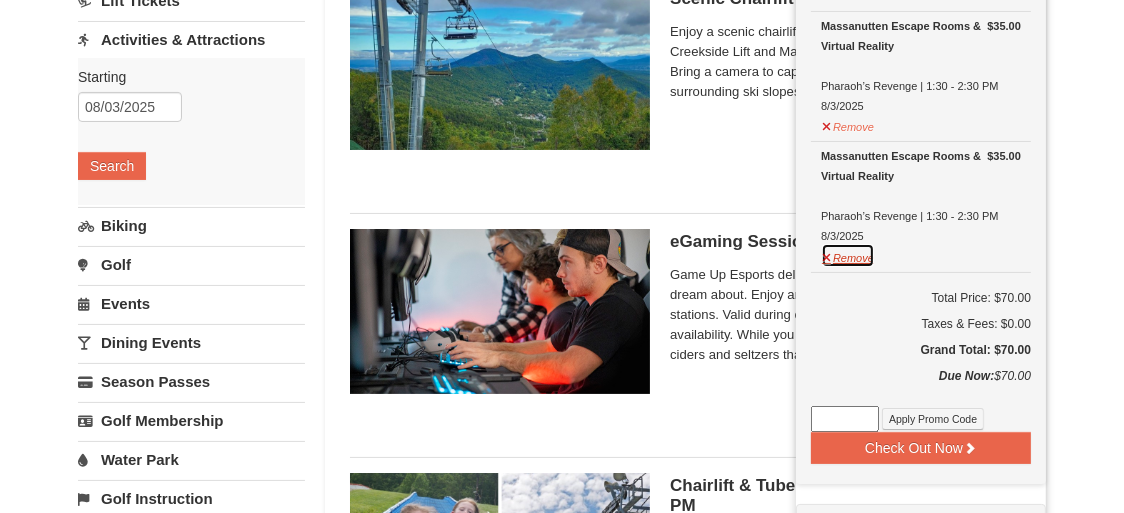 click on "Remove" at bounding box center (848, 255) 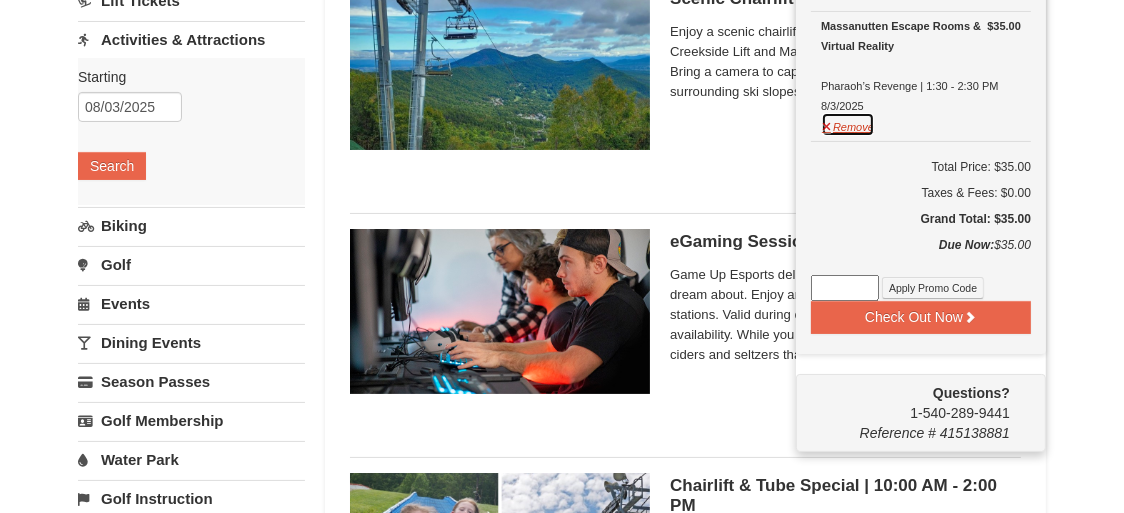 click on "Remove" at bounding box center [848, 124] 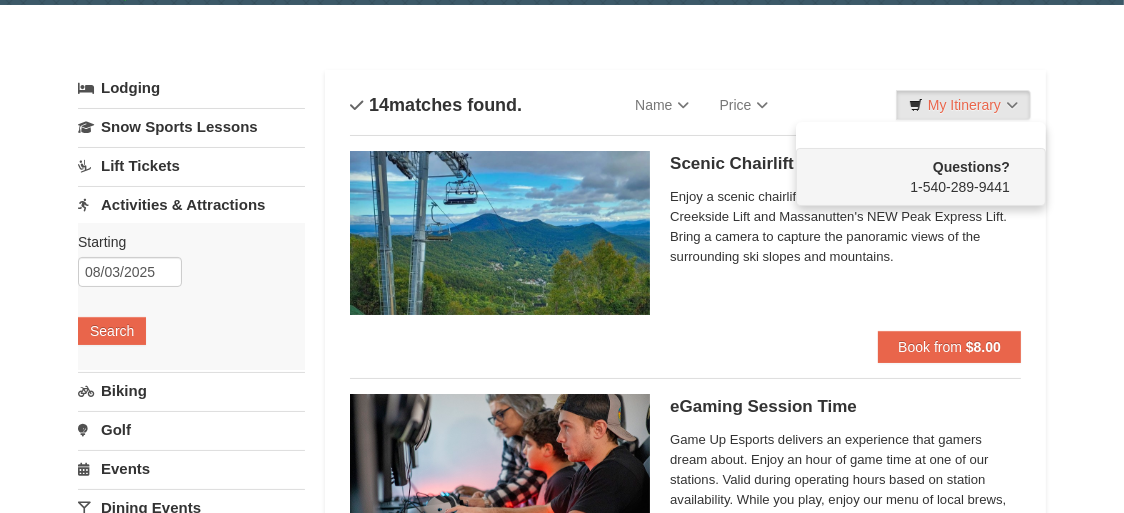 scroll, scrollTop: 30, scrollLeft: 0, axis: vertical 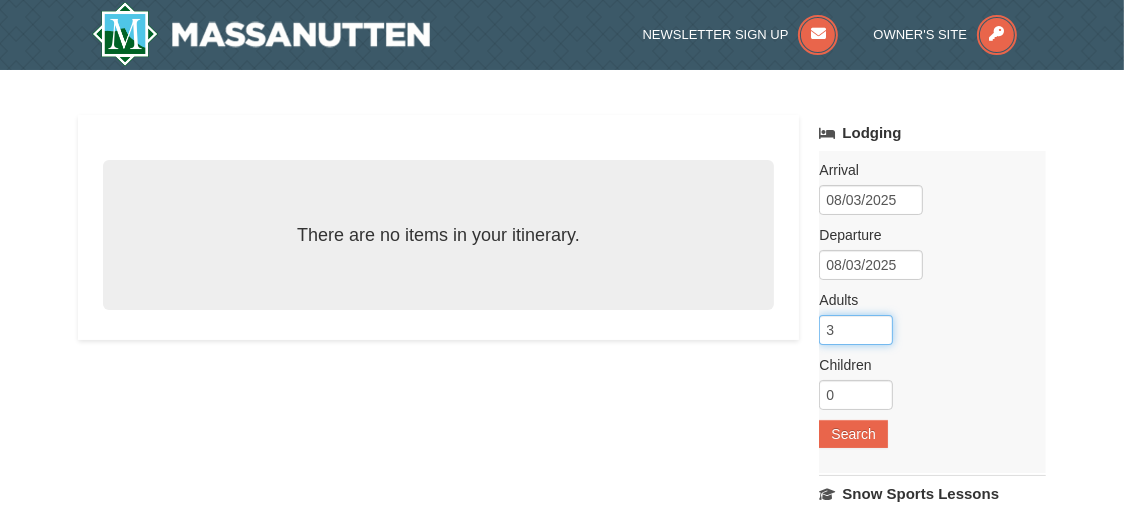 click on "3" at bounding box center [856, 330] 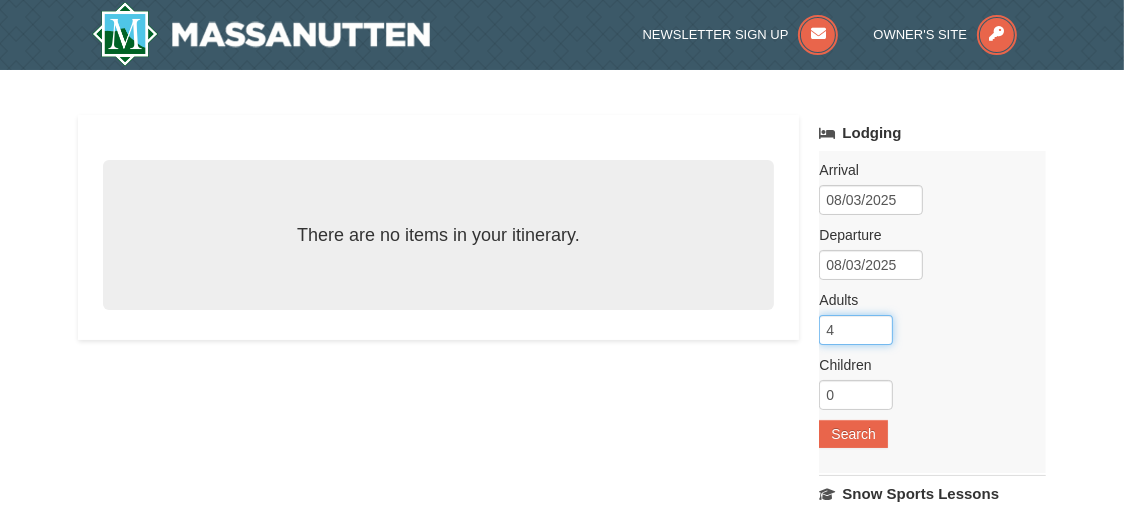 type on "4" 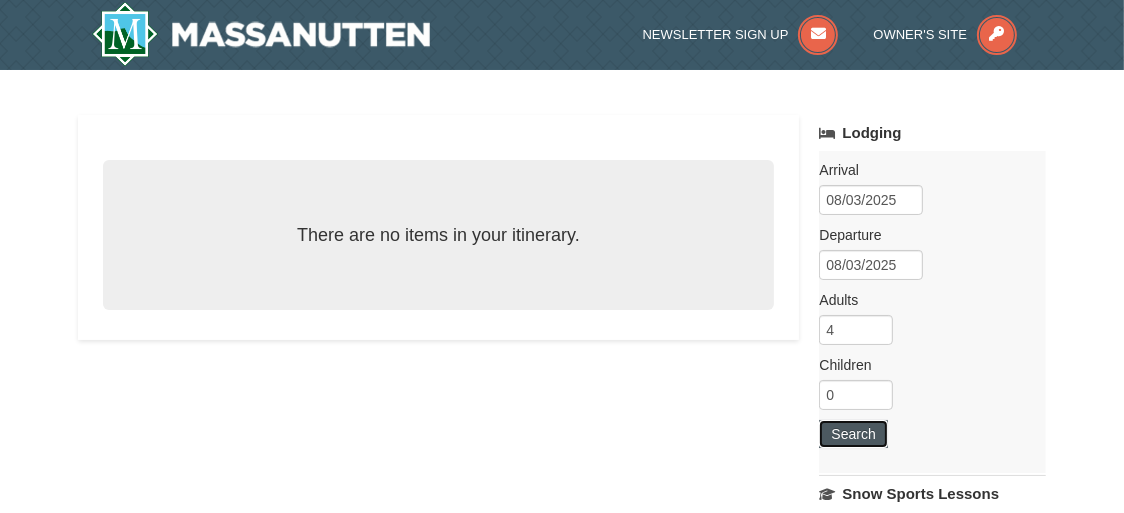 click on "Search" at bounding box center [853, 434] 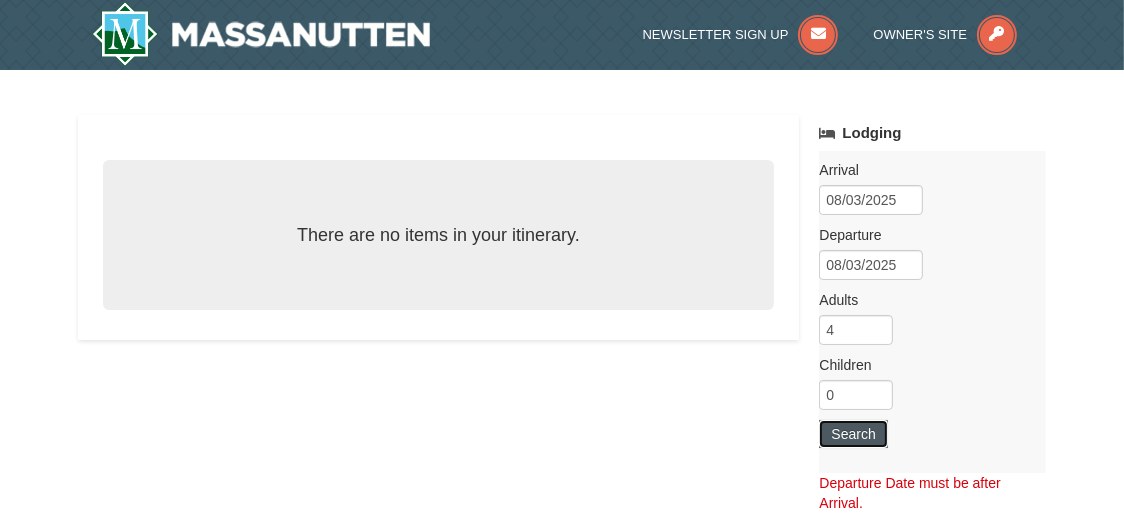 click on "Search" at bounding box center (853, 434) 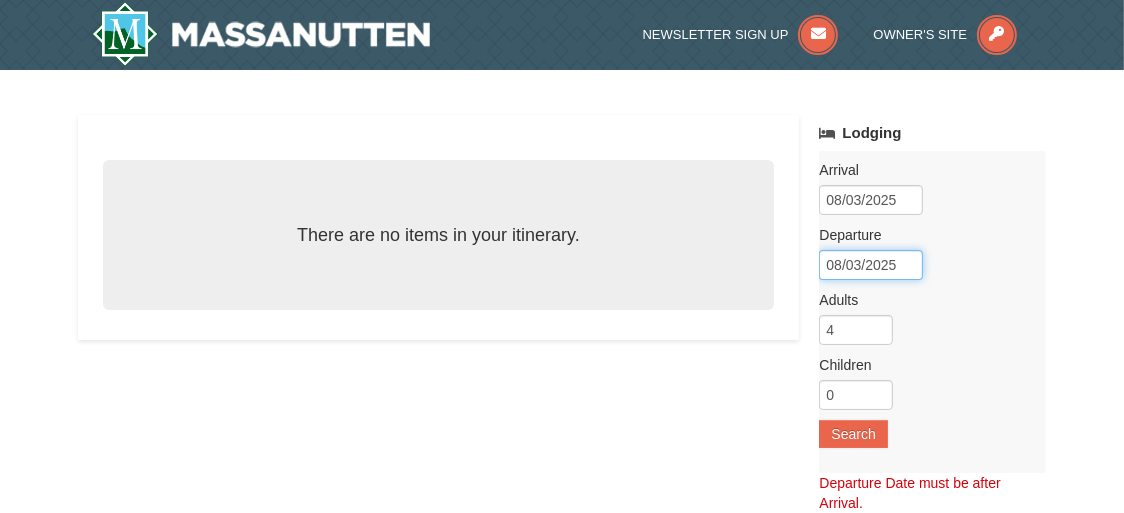 click on "Browser Not Supported
We notice you are using a browser which will not provide the best experience. We recommend using newer versions Chrome, Firefox, and Edge.
Chrome
Firefox
Edge
Safari
Select your preferred browser above to download.
Continue Anyway
Skip to Main Content
Skip to Main Content
Newsletter Sign Up
Owner's Site
×" at bounding box center (562, 775) 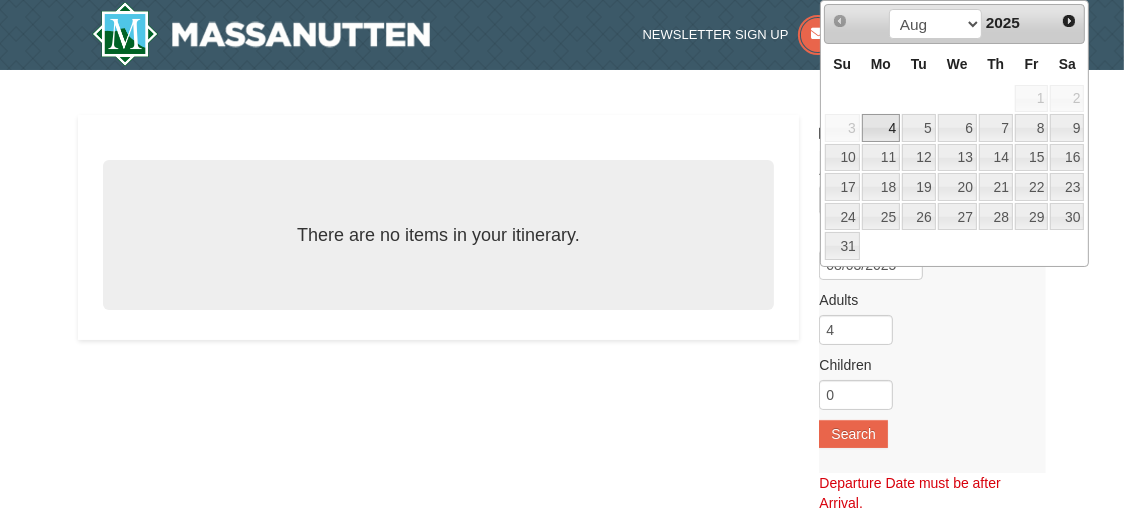 click on "4" at bounding box center (881, 128) 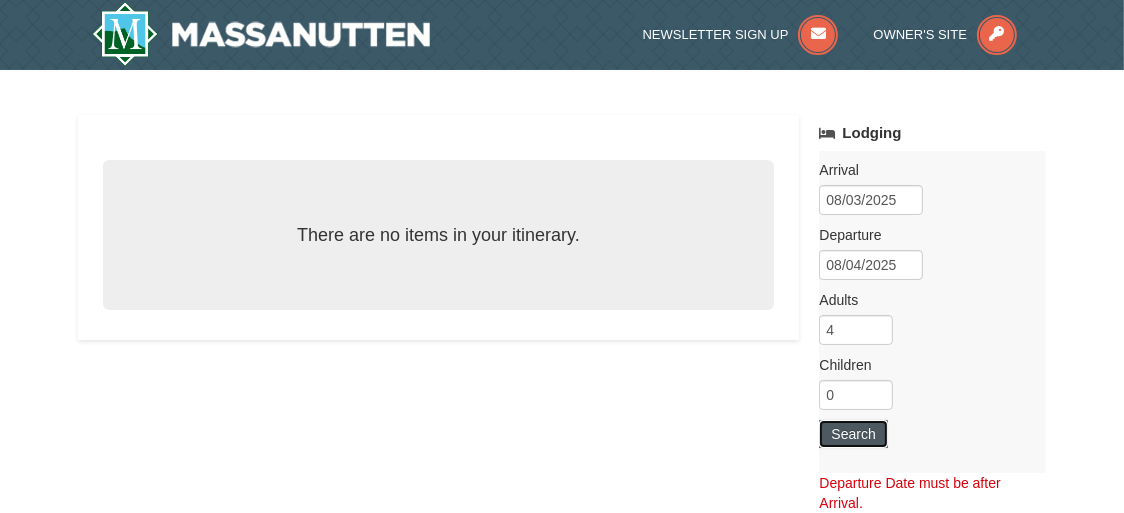click on "Search" at bounding box center (853, 434) 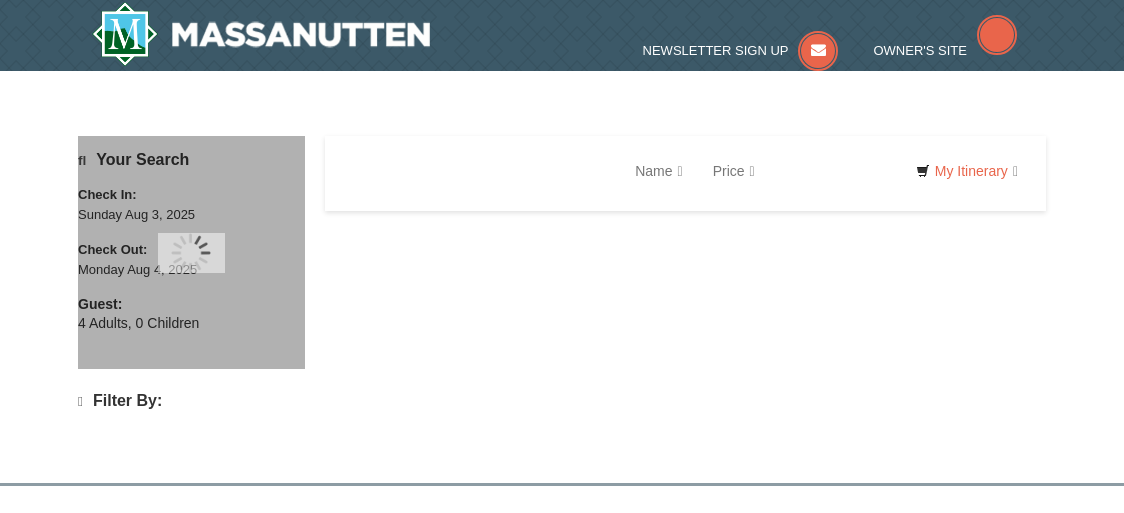 scroll, scrollTop: 0, scrollLeft: 0, axis: both 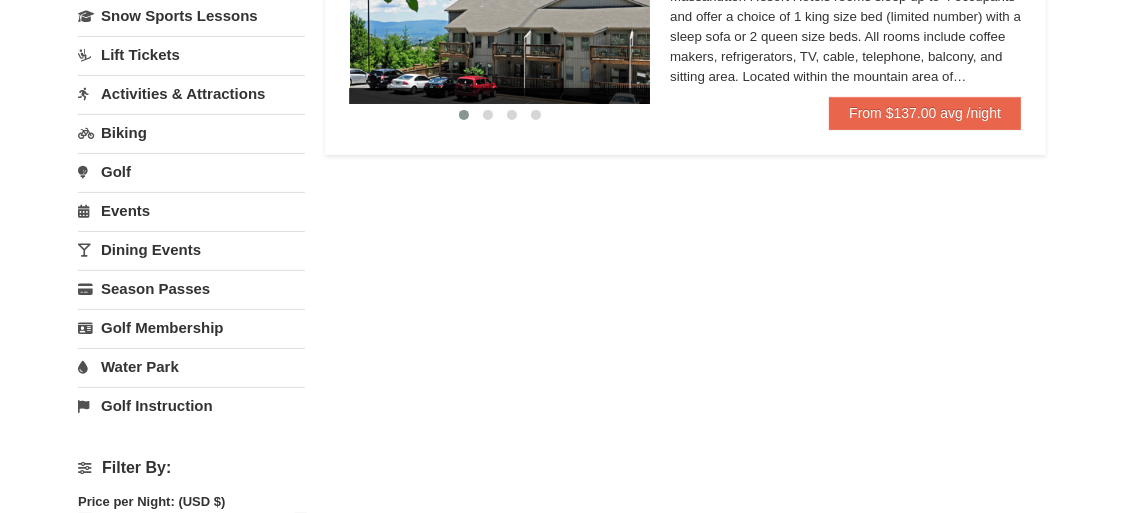 click on "Activities & Attractions" at bounding box center [191, 93] 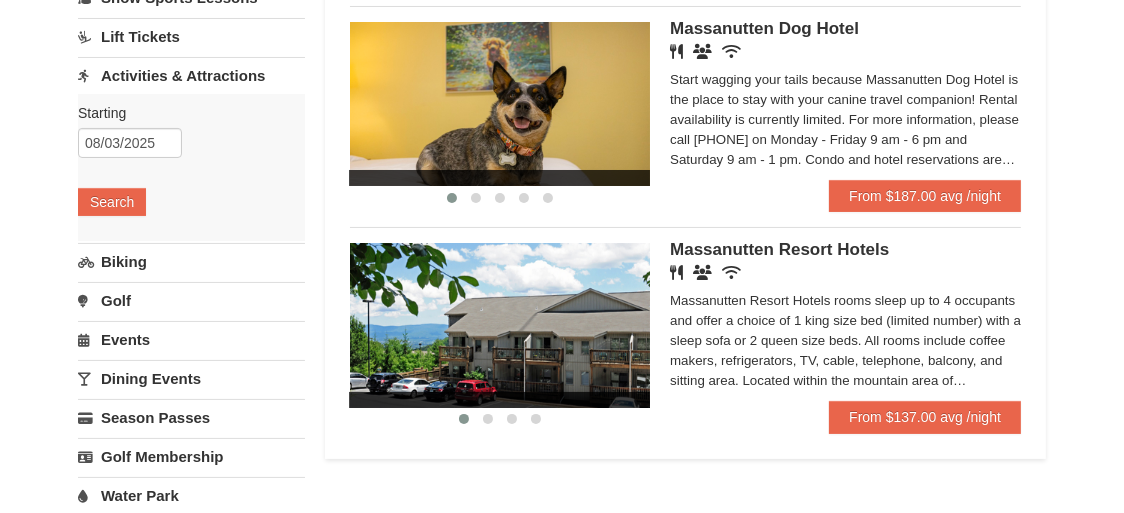 scroll, scrollTop: 177, scrollLeft: 0, axis: vertical 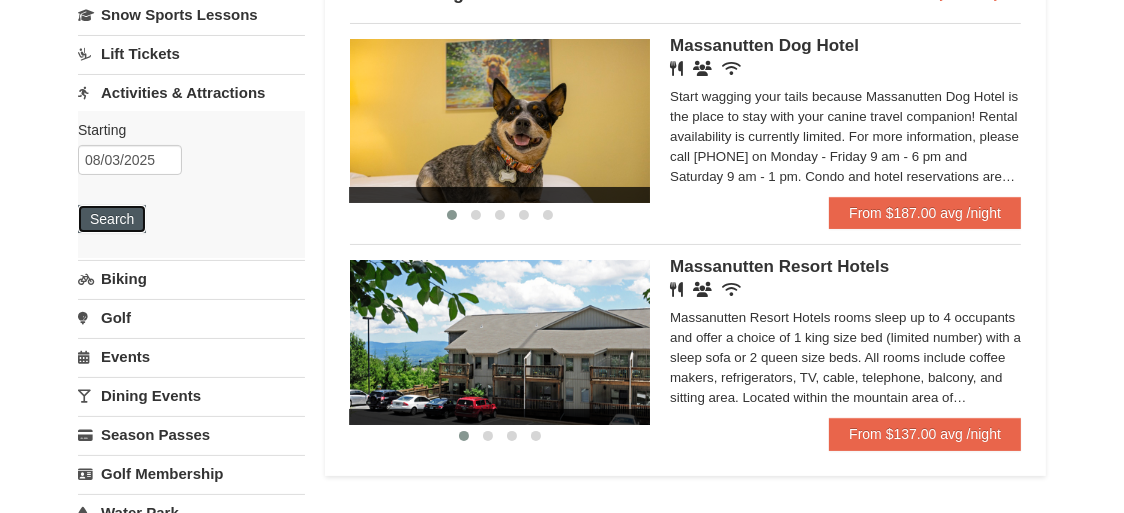 click on "Search" at bounding box center (112, 219) 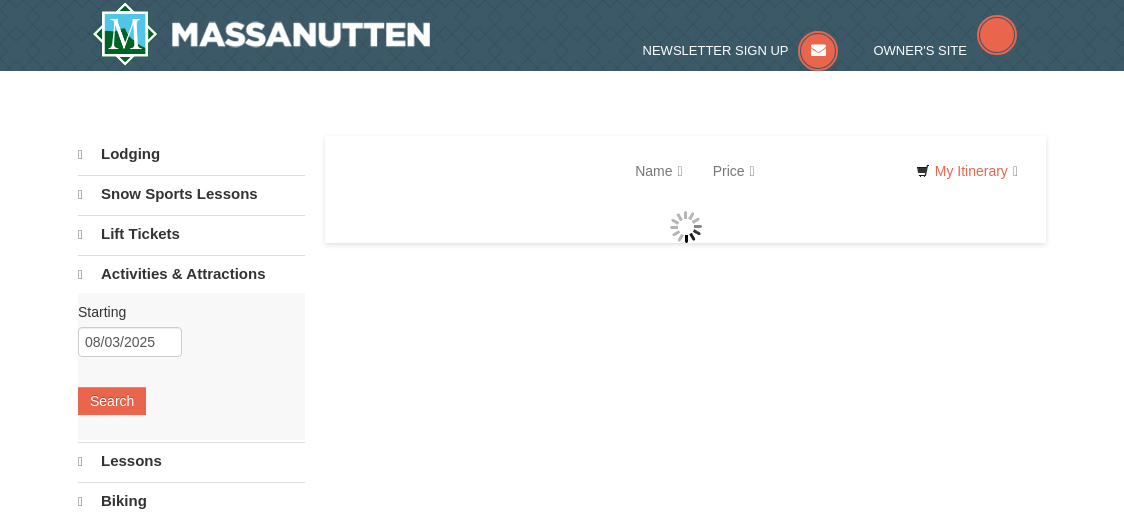scroll, scrollTop: 0, scrollLeft: 0, axis: both 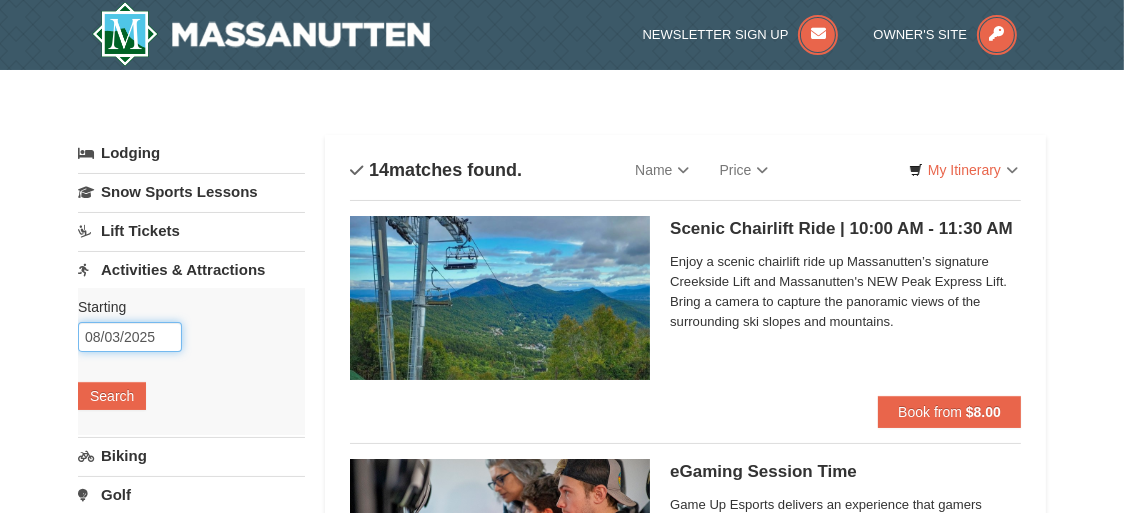 click on "08/03/2025" at bounding box center (130, 337) 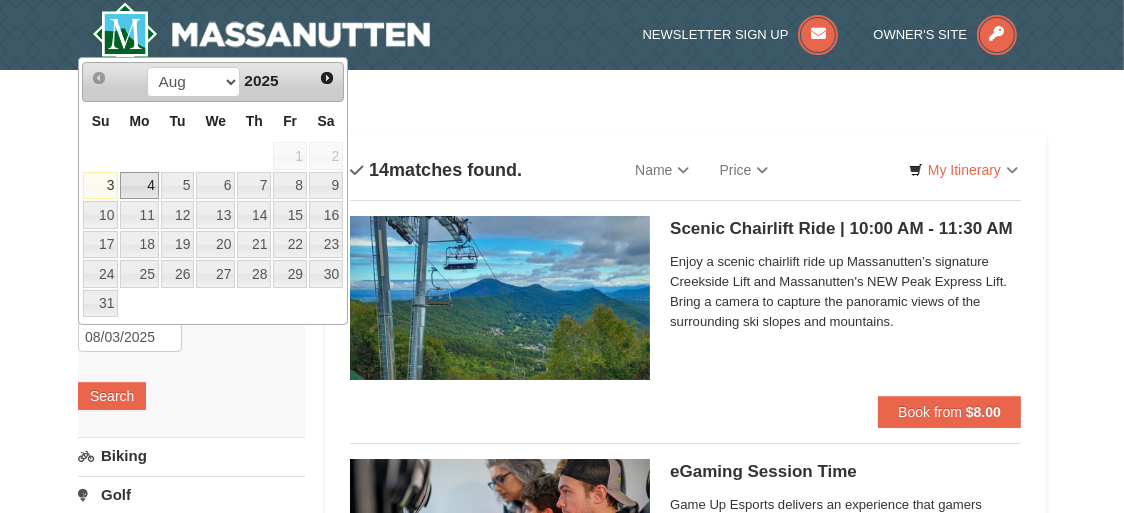 click on "4" at bounding box center (139, 186) 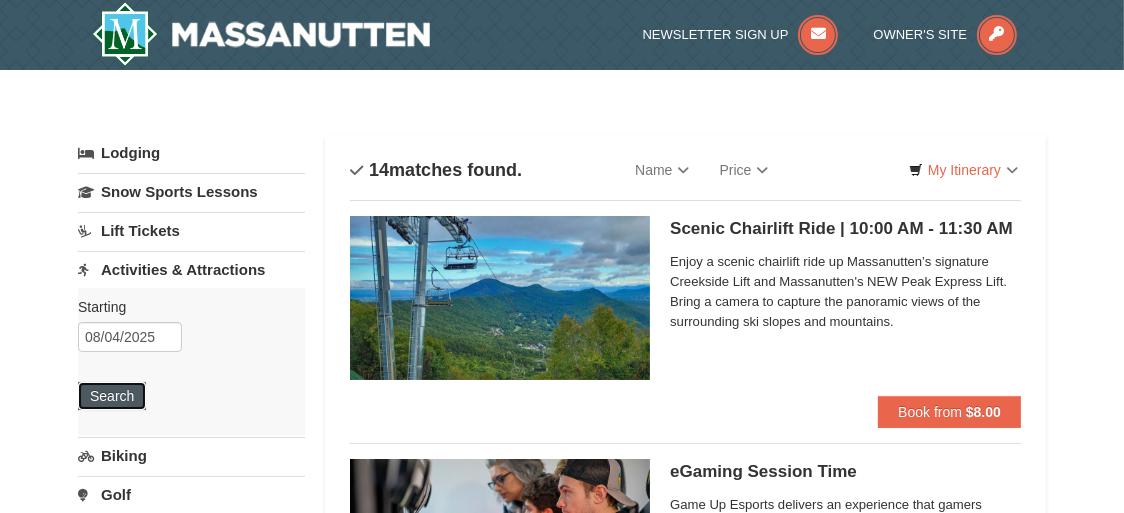 click on "Search" at bounding box center (112, 396) 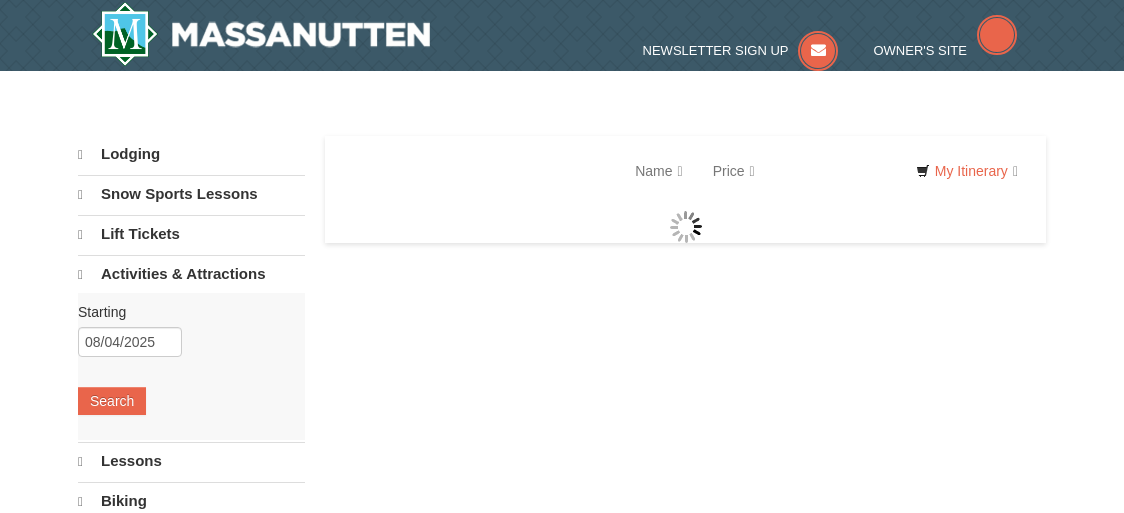select on "8" 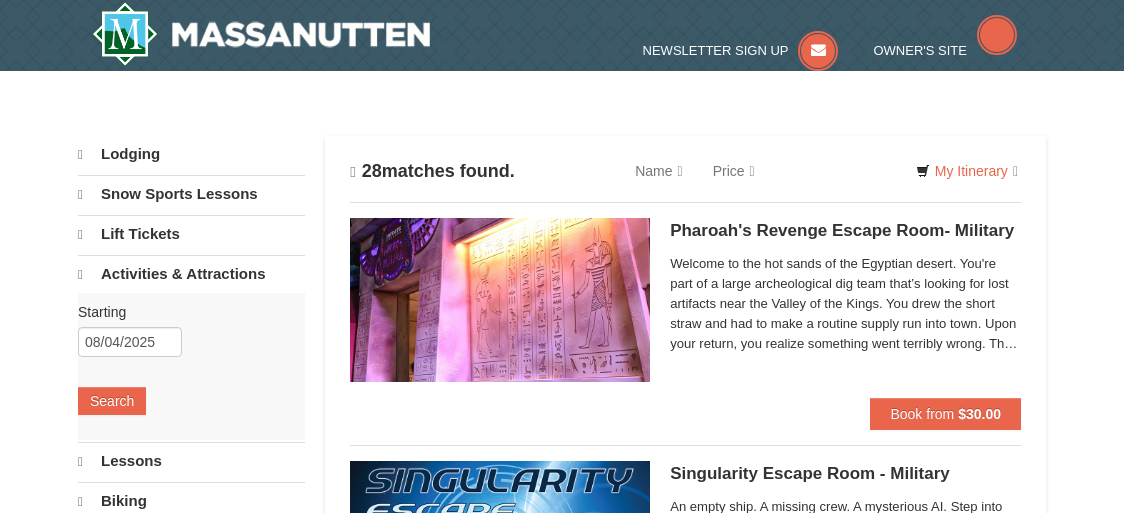 scroll, scrollTop: 0, scrollLeft: 0, axis: both 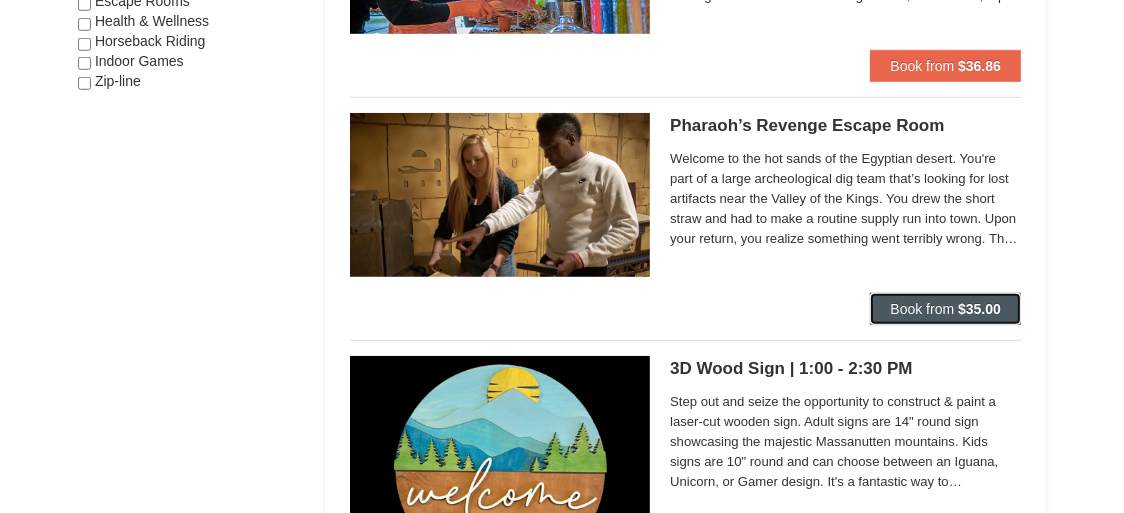 click on "Book from" at bounding box center (922, 309) 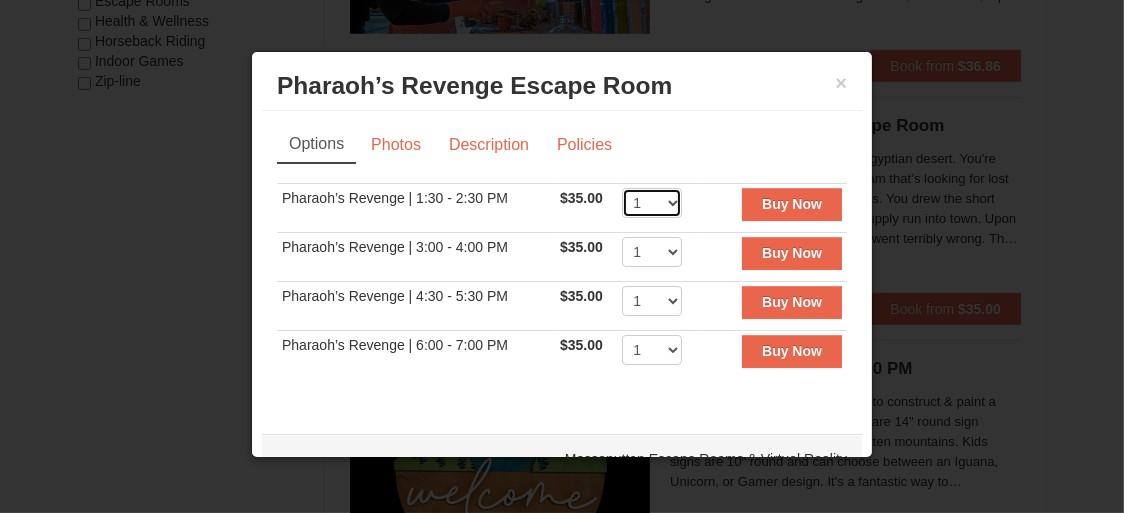 click on "1
2
3
4
5
6
7
8" at bounding box center [652, 203] 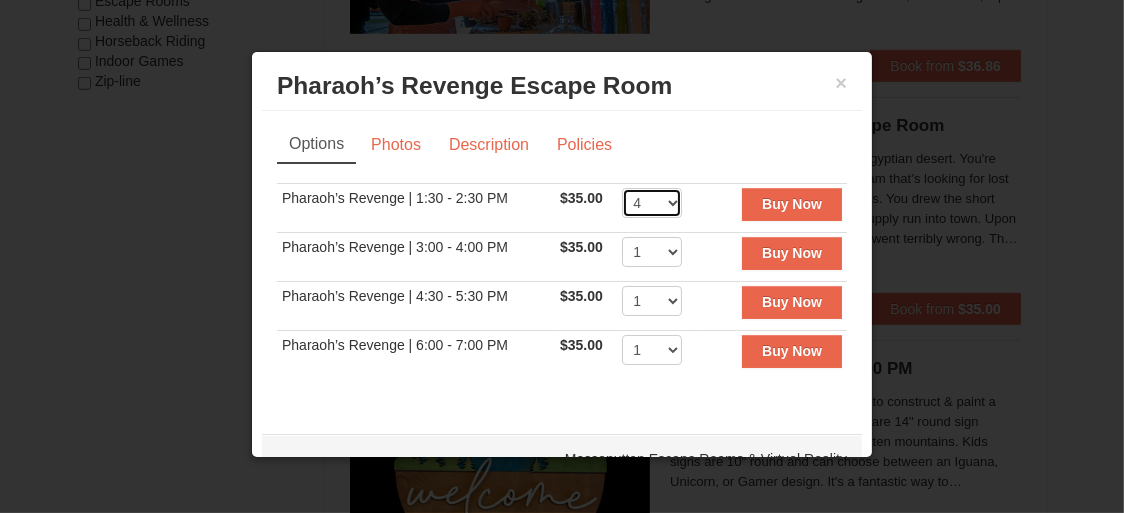 click on "1
2
3
4
5
6
7
8" at bounding box center [652, 203] 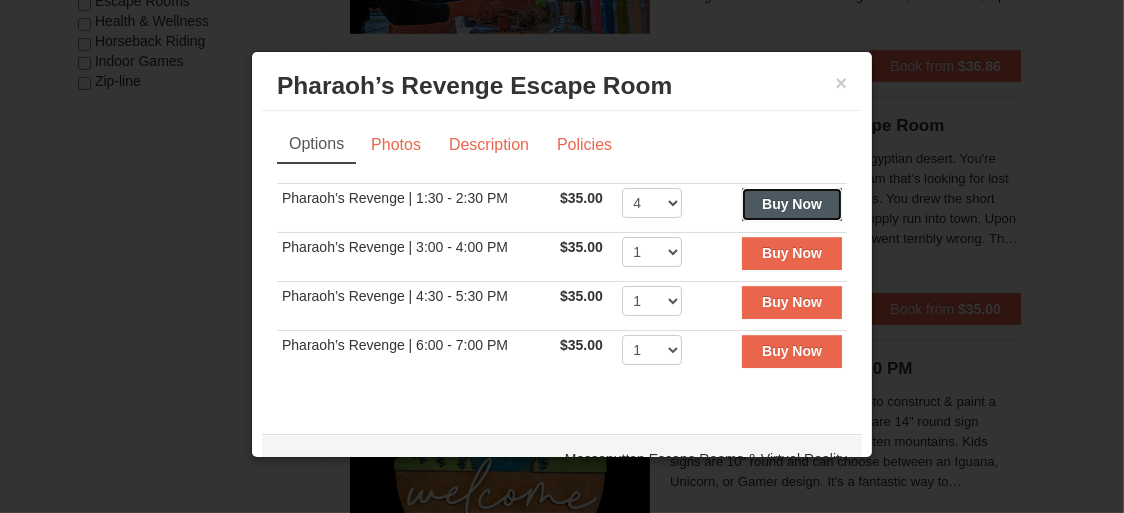 click on "Buy Now" at bounding box center [792, 204] 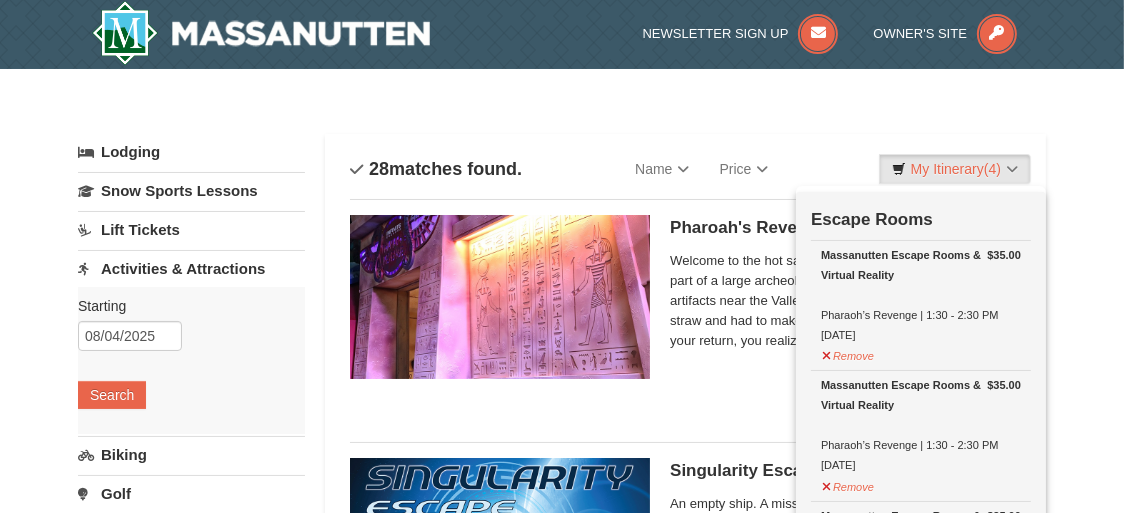 scroll, scrollTop: 5, scrollLeft: 0, axis: vertical 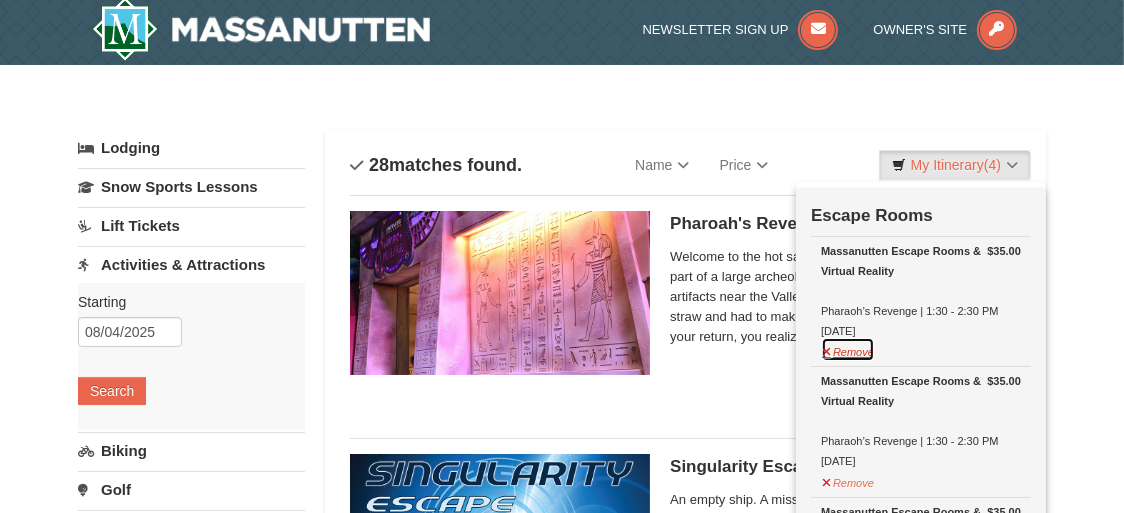 click on "Remove" at bounding box center (848, 349) 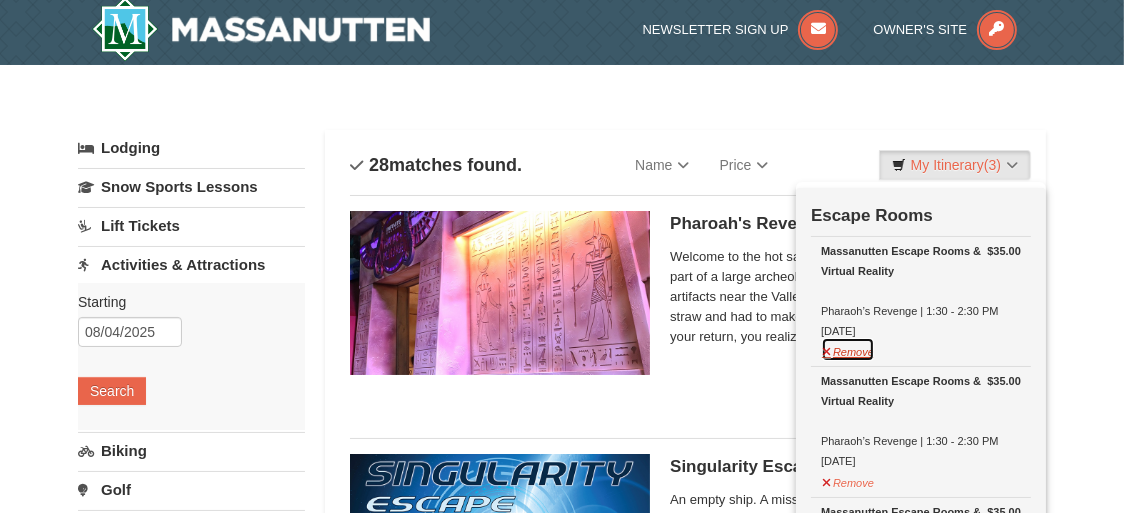 click on "Remove" at bounding box center (848, 349) 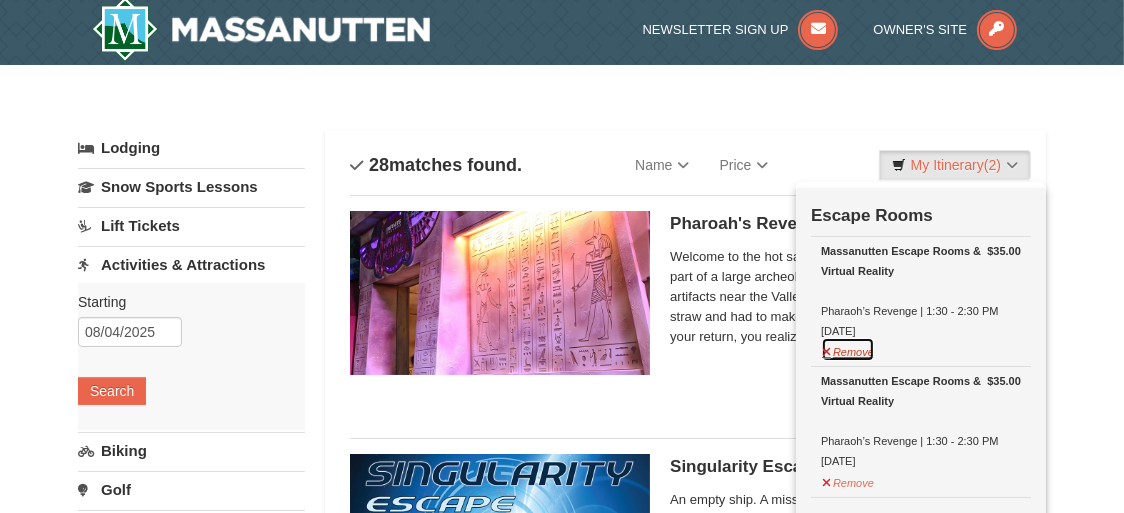 click on "Remove" at bounding box center (848, 349) 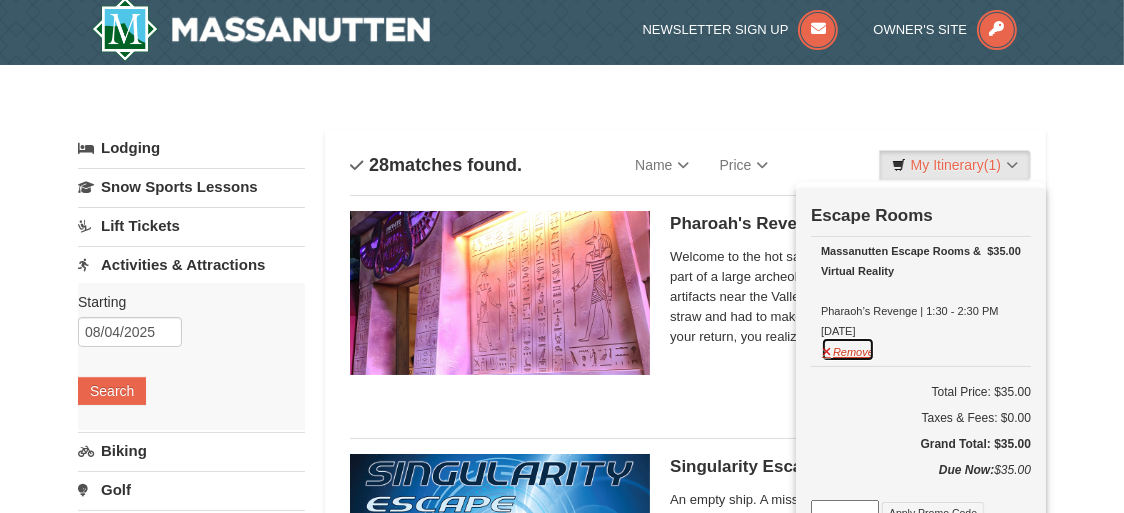 click on "Remove" at bounding box center (848, 349) 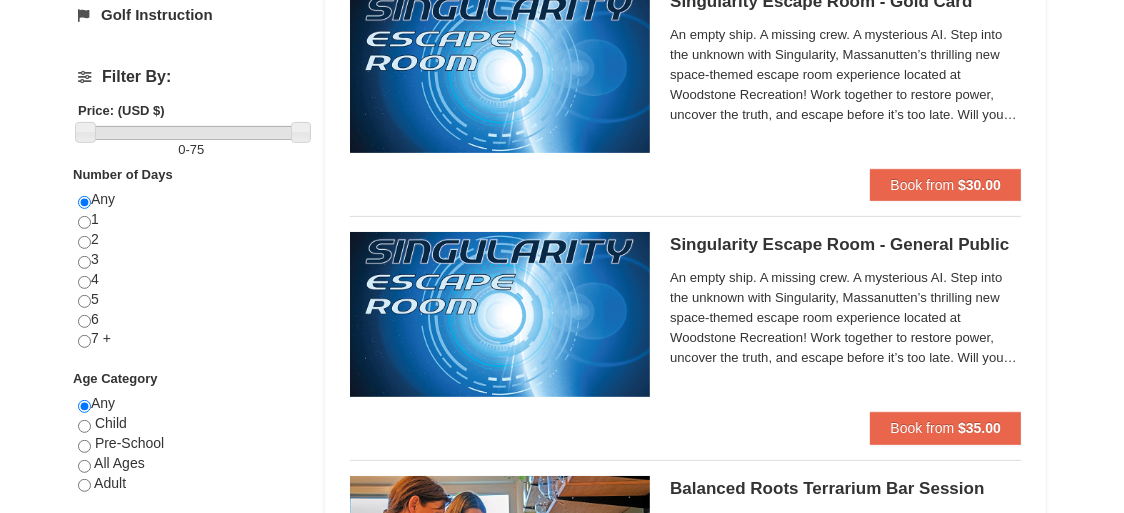 scroll, scrollTop: 744, scrollLeft: 0, axis: vertical 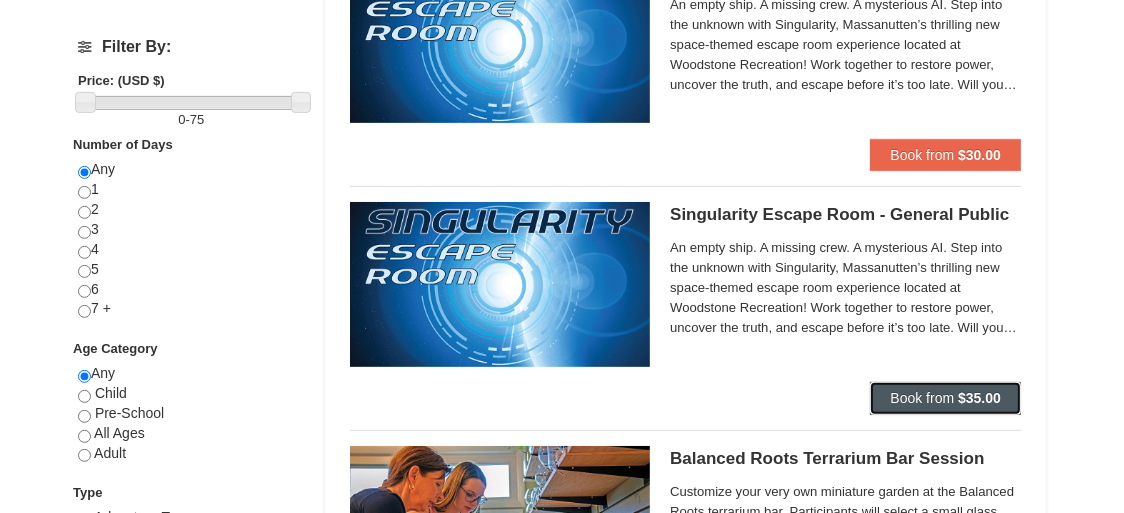 click on "$35.00" at bounding box center (979, 398) 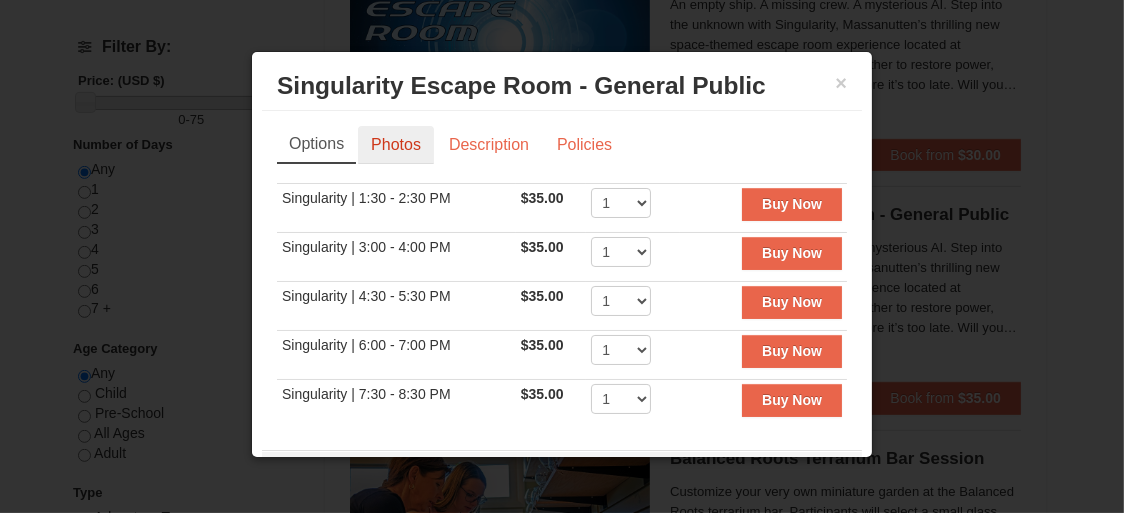 click on "Photos" at bounding box center (396, 145) 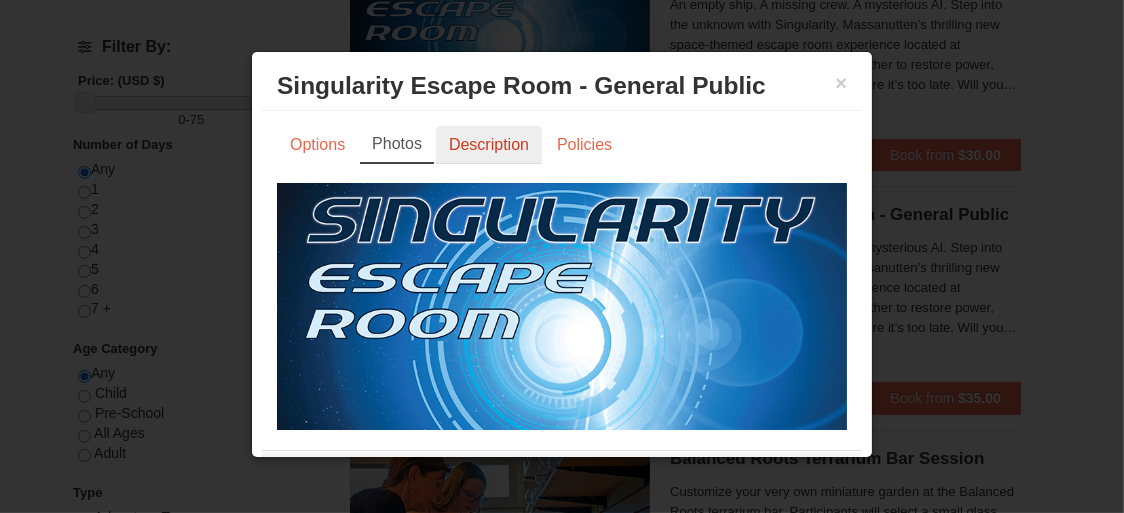 click on "Description" at bounding box center (489, 145) 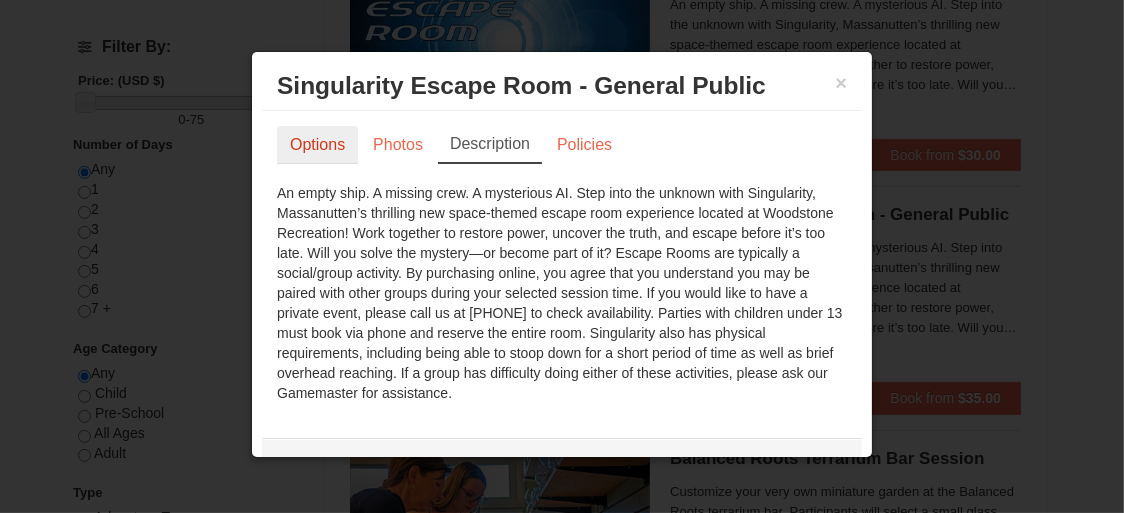 click on "Options" at bounding box center (317, 145) 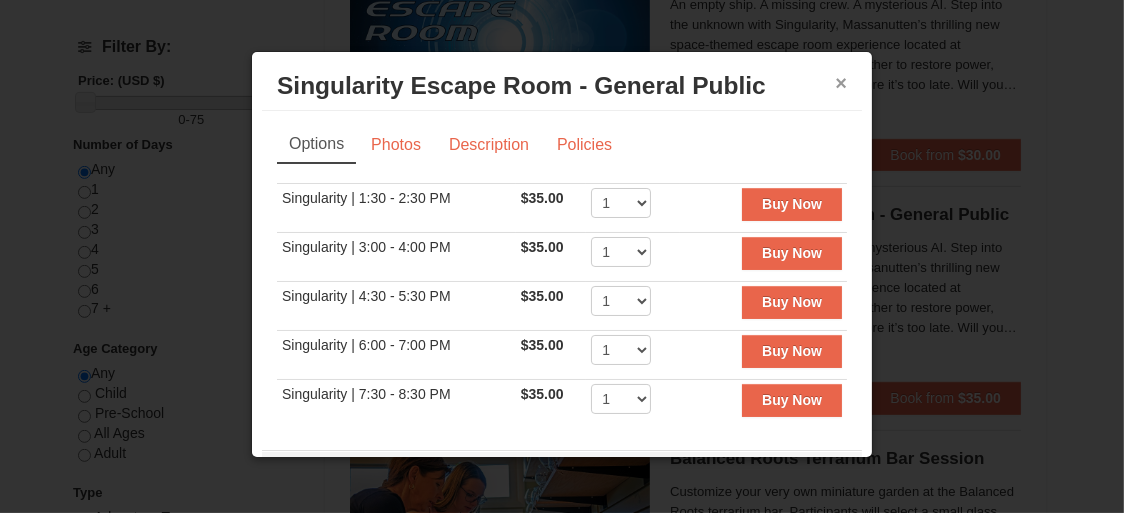 click on "×" at bounding box center (841, 83) 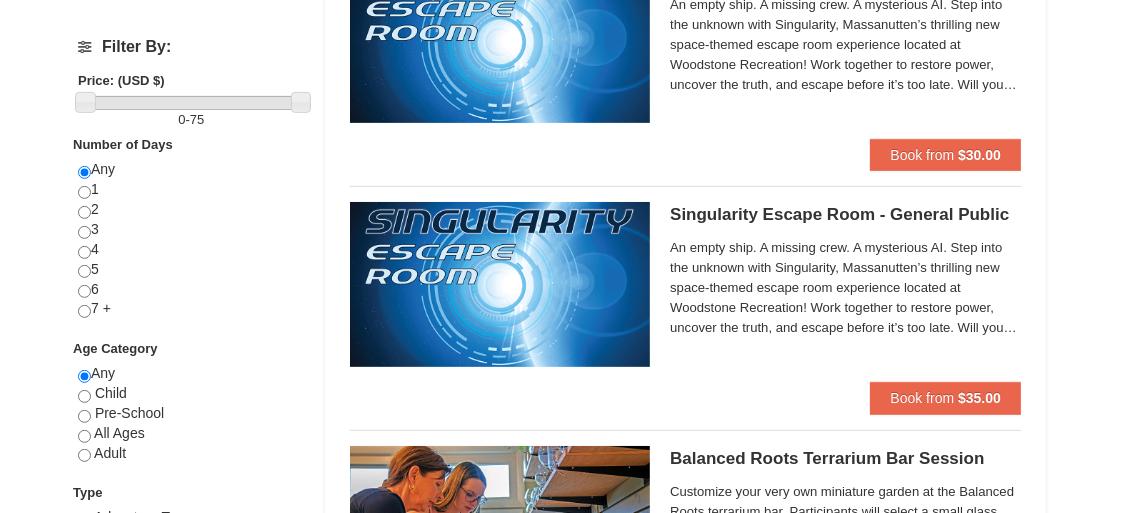 scroll, scrollTop: 295, scrollLeft: 0, axis: vertical 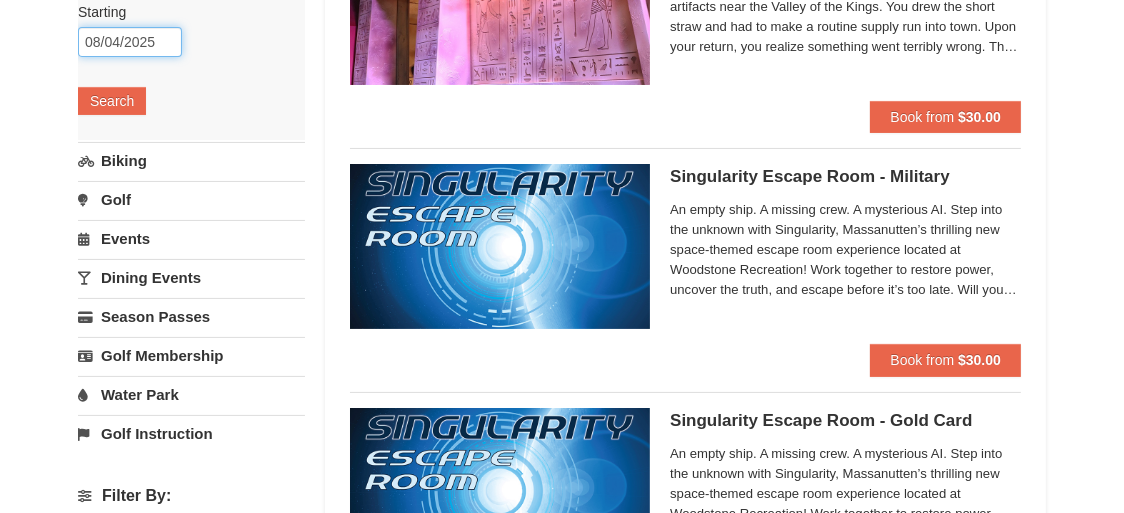 click on "08/04/2025" at bounding box center [130, 42] 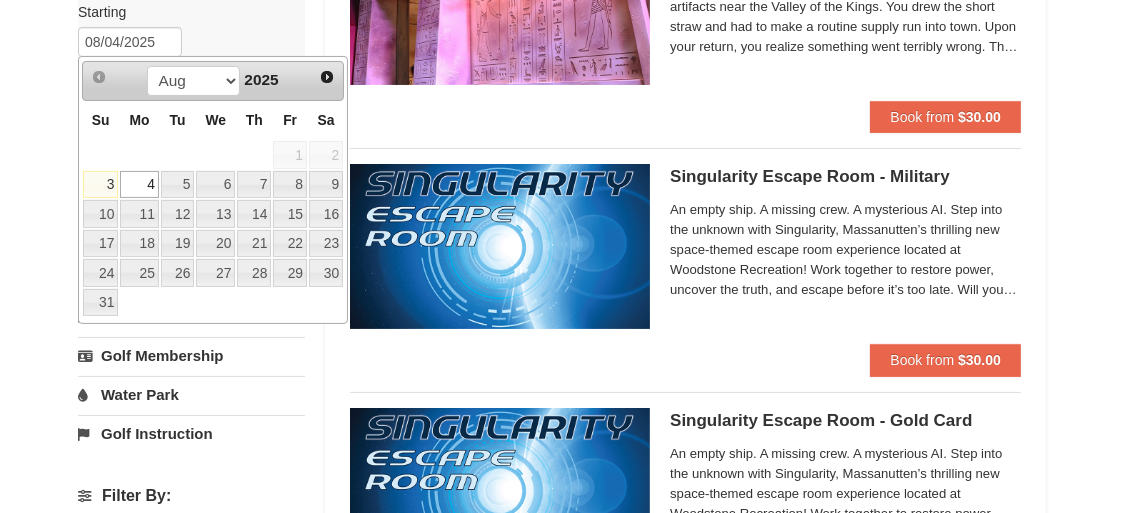 click on "3" at bounding box center [100, 185] 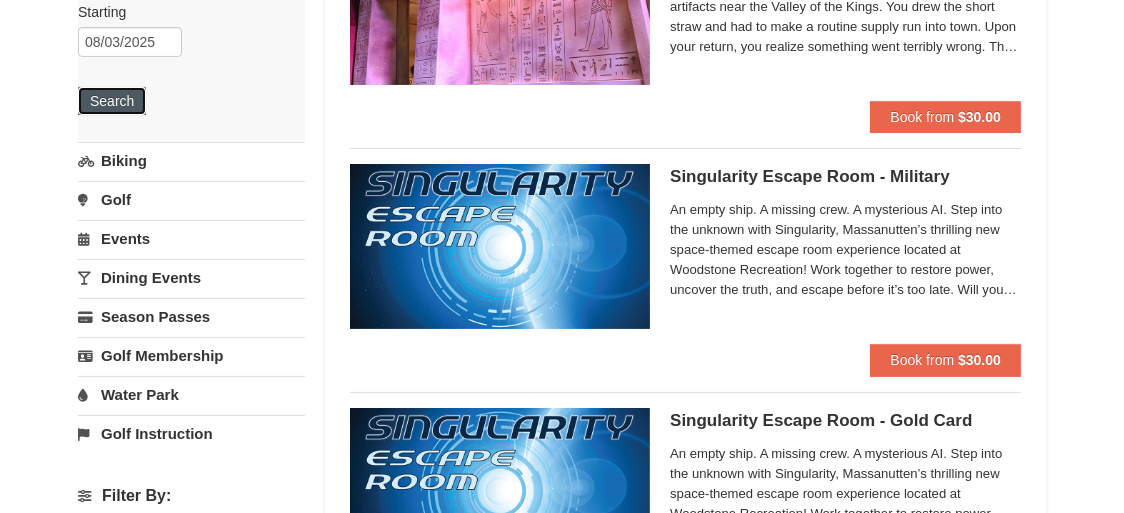click on "Search" at bounding box center [112, 101] 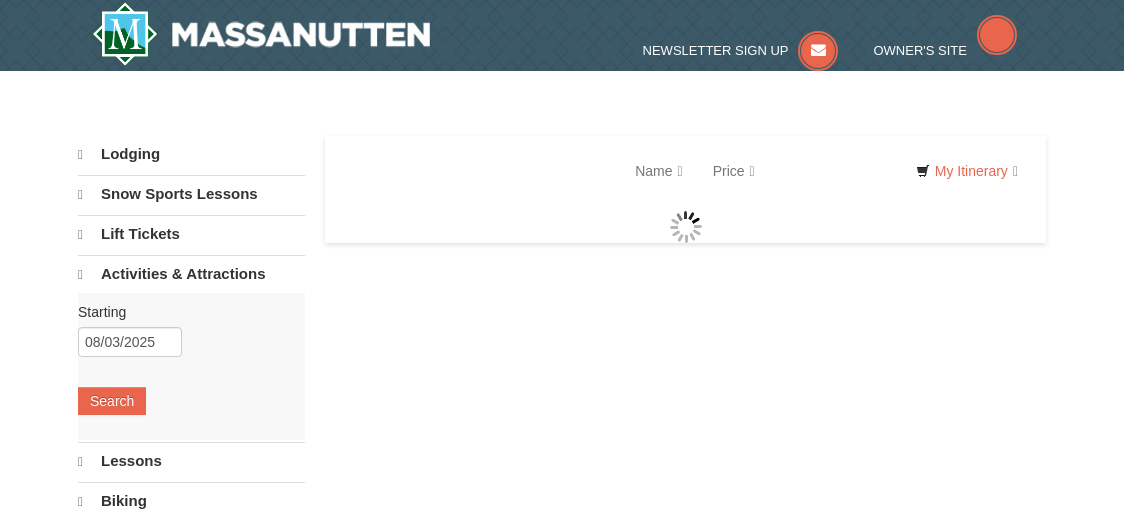 scroll, scrollTop: 0, scrollLeft: 0, axis: both 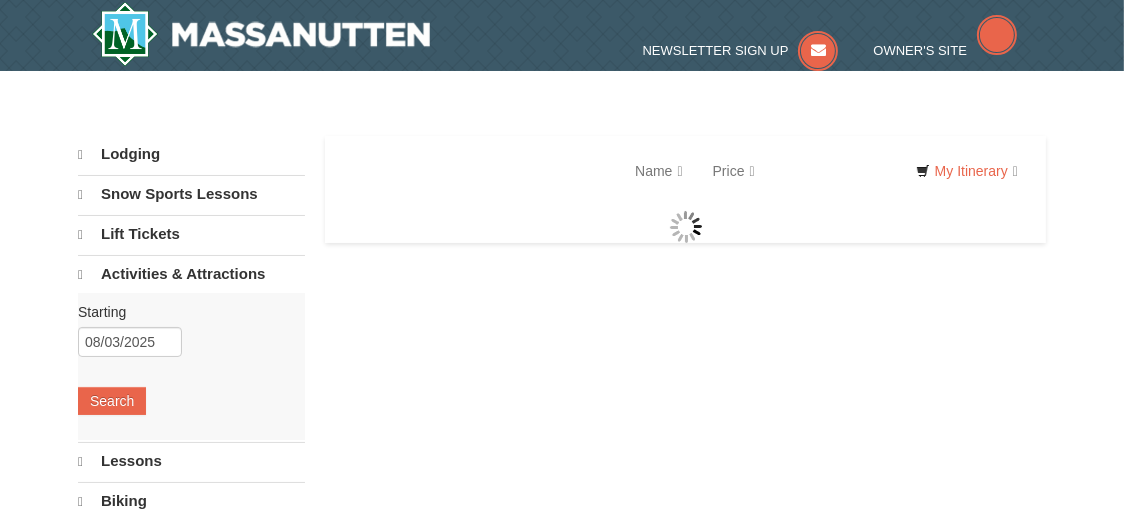 select on "8" 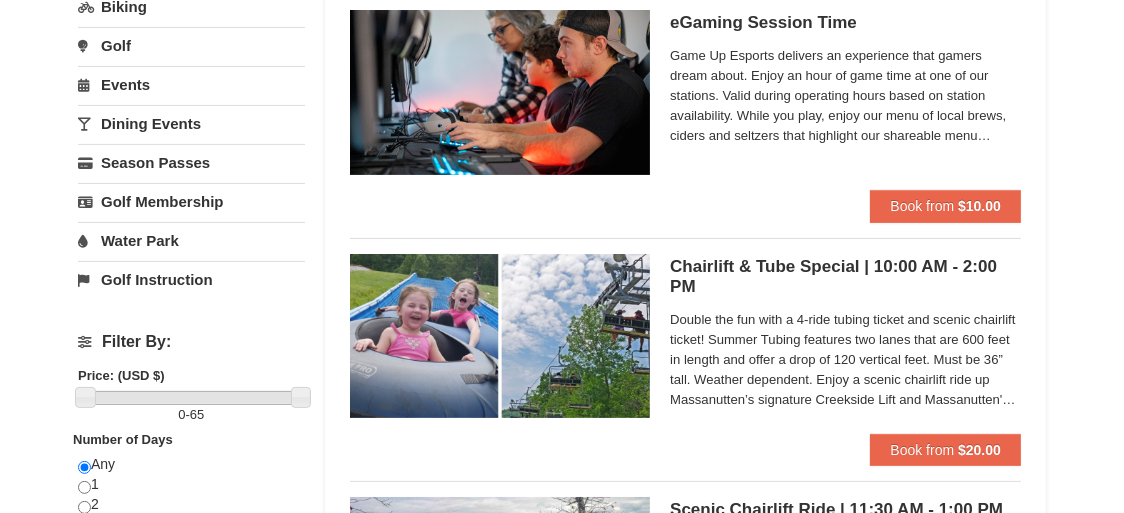 scroll, scrollTop: 898, scrollLeft: 0, axis: vertical 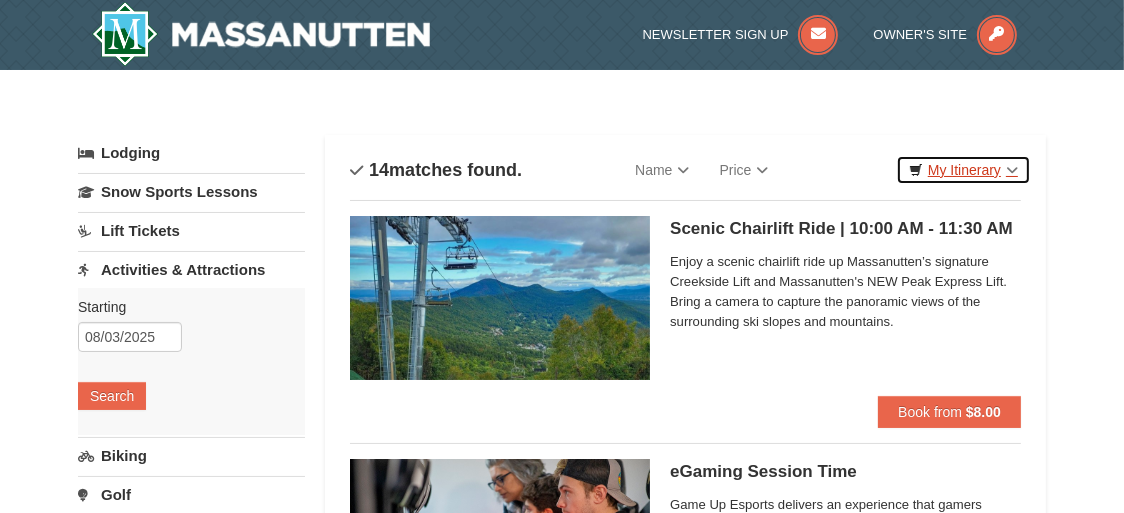 click on "My Itinerary" at bounding box center (963, 170) 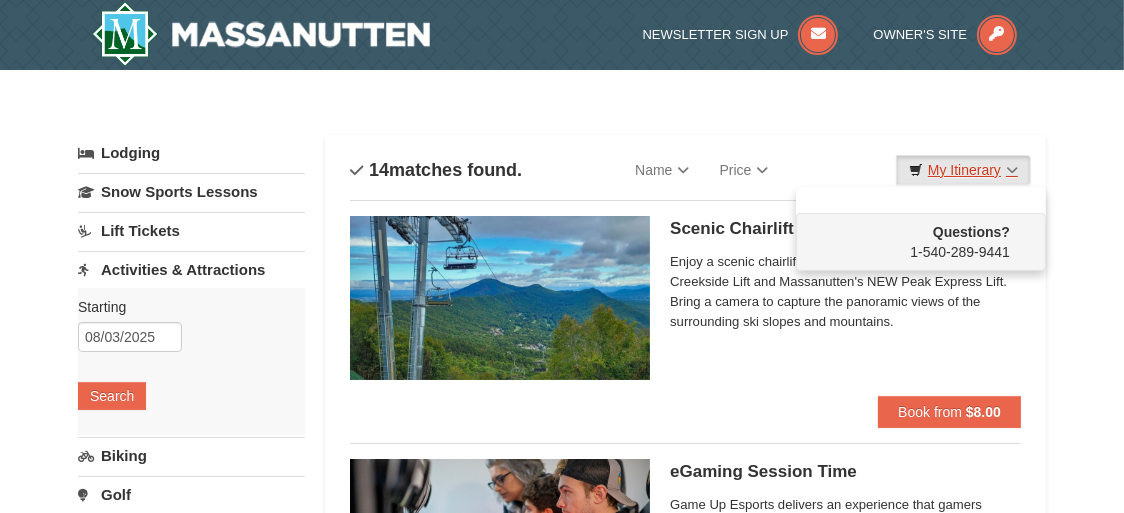 click on "My Itinerary" at bounding box center (963, 170) 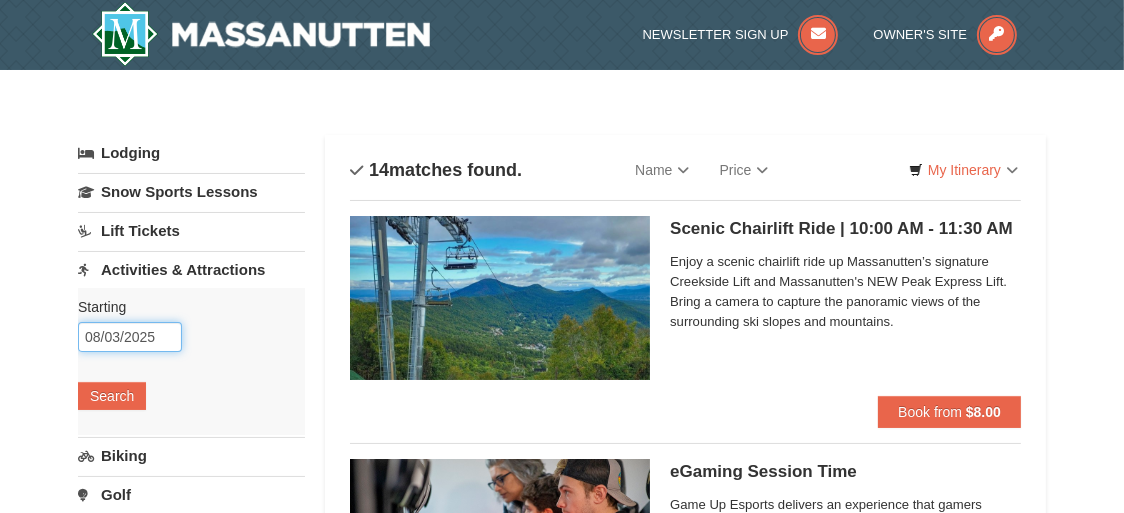 click on "08/03/2025" at bounding box center [130, 337] 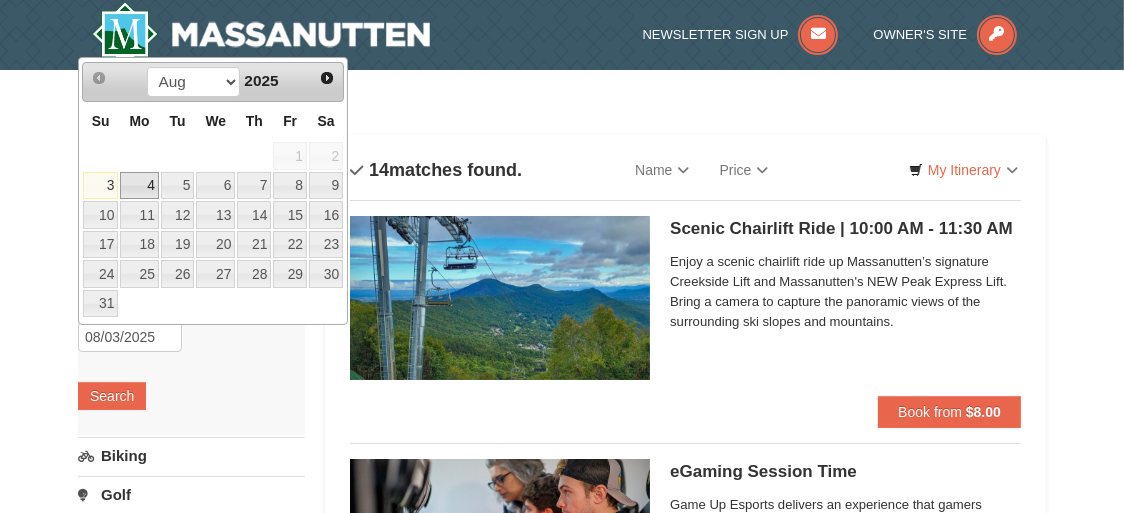 click on "4" at bounding box center (139, 186) 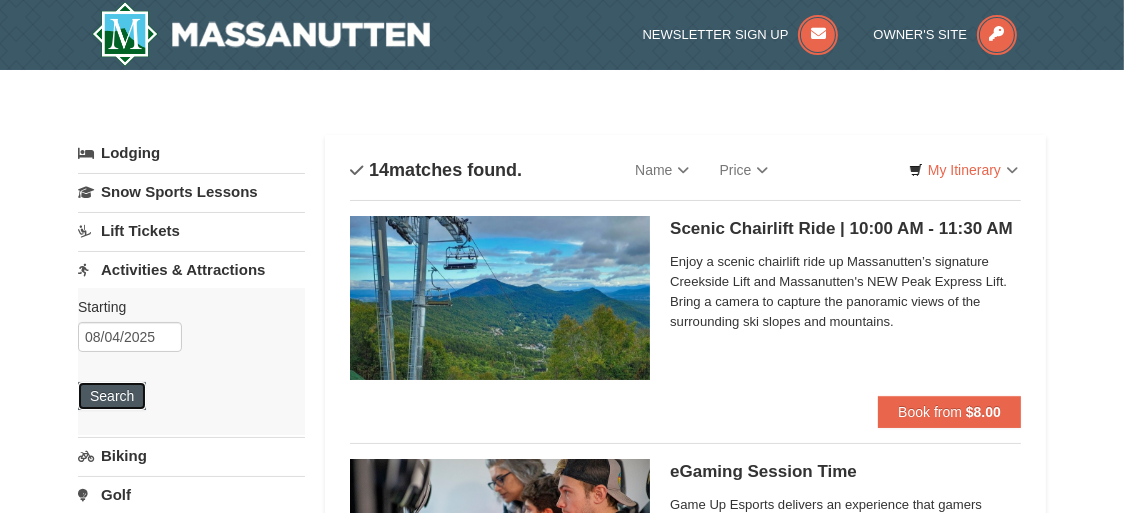 click on "Search" at bounding box center (112, 396) 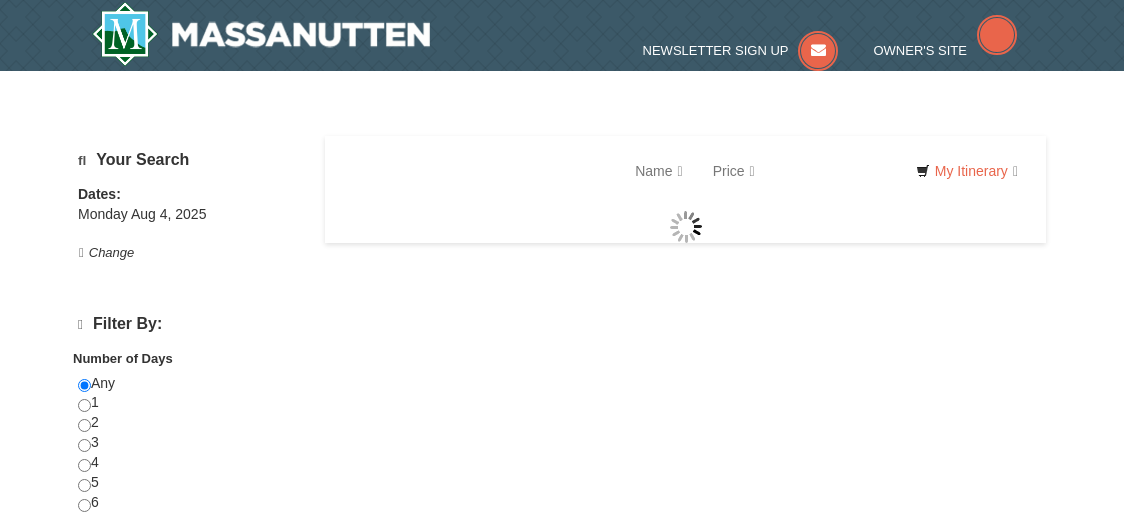 scroll, scrollTop: 0, scrollLeft: 0, axis: both 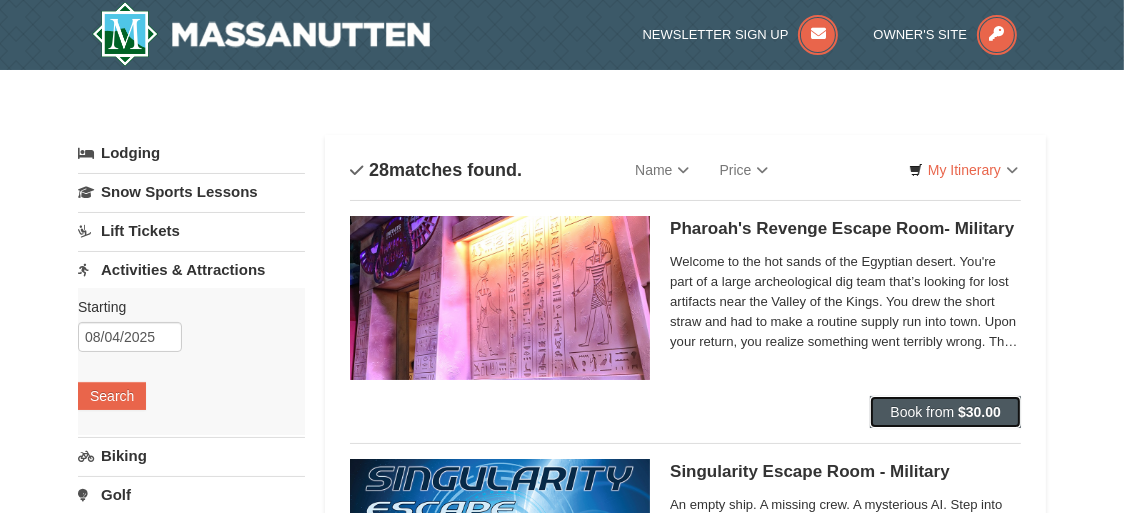 click on "Book from   $30.00" at bounding box center [945, 412] 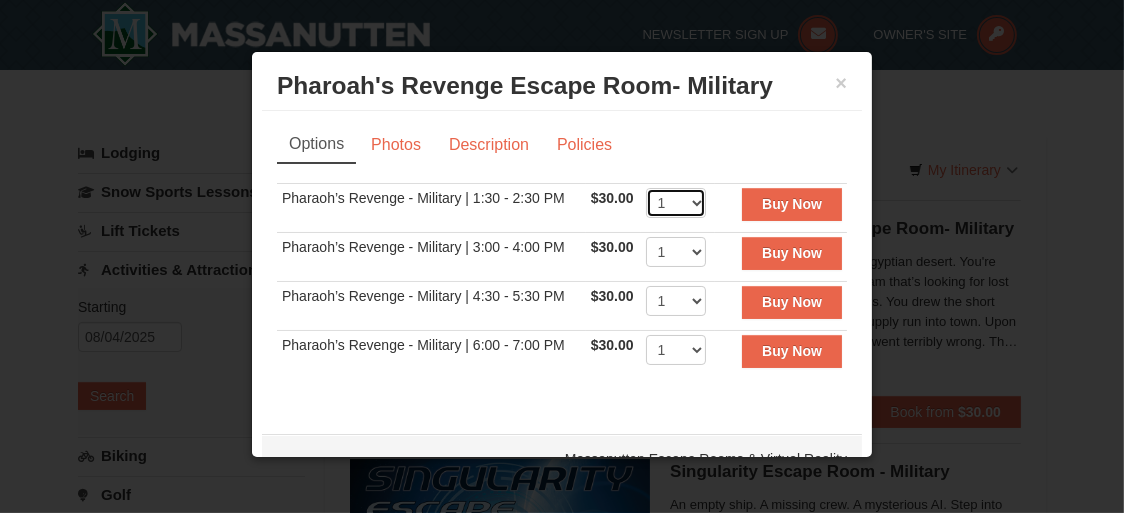 click on "1
2
3
4
5
6
7
8" at bounding box center [676, 203] 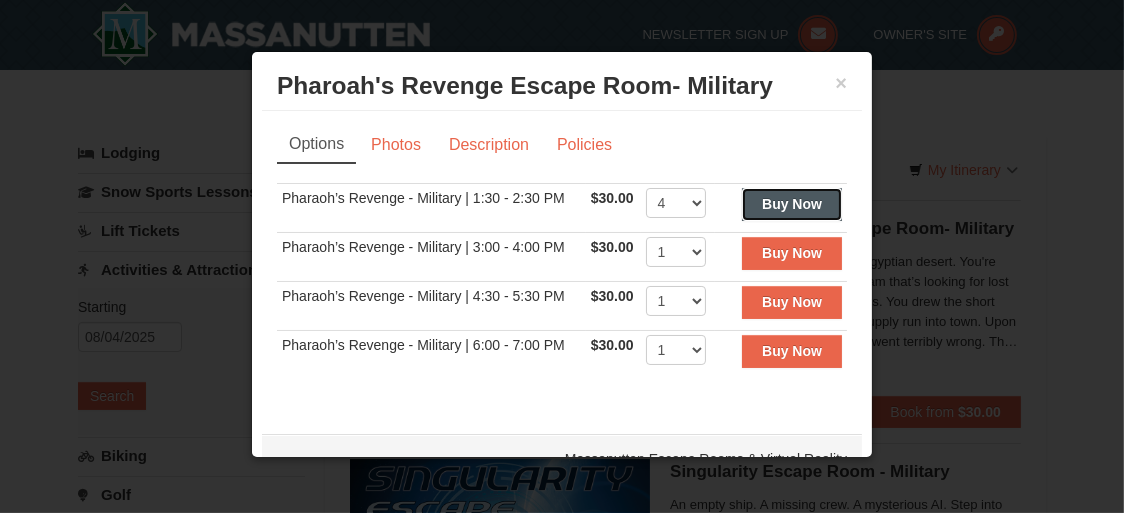 click on "Buy Now" at bounding box center (792, 204) 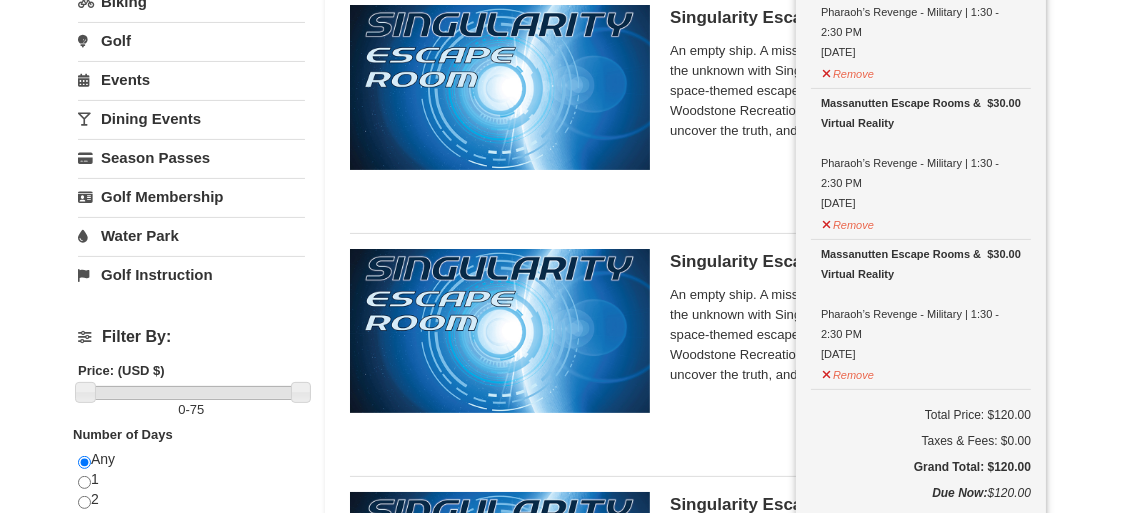 scroll, scrollTop: 904, scrollLeft: 0, axis: vertical 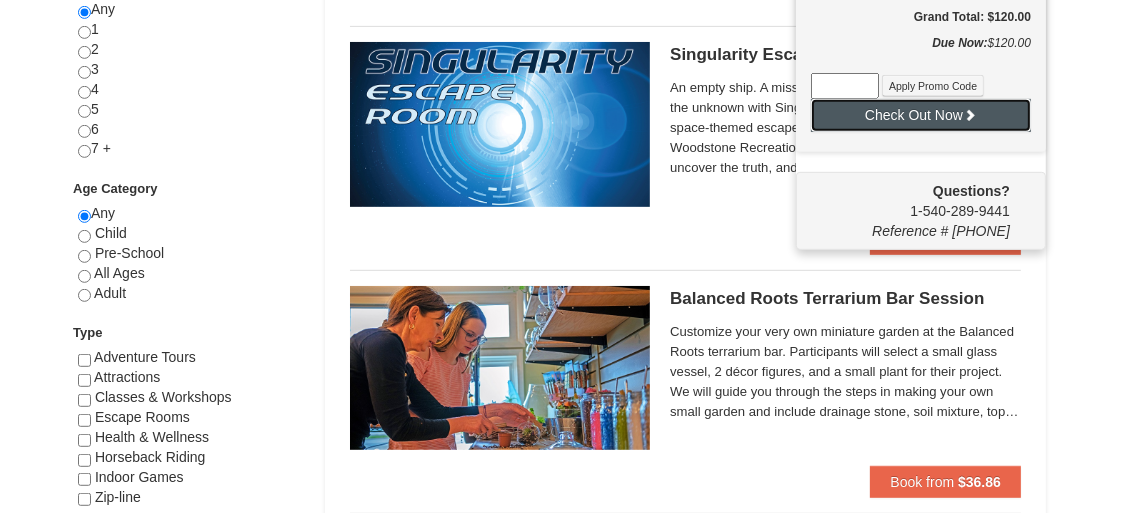 click on "Check Out Now" at bounding box center (921, 115) 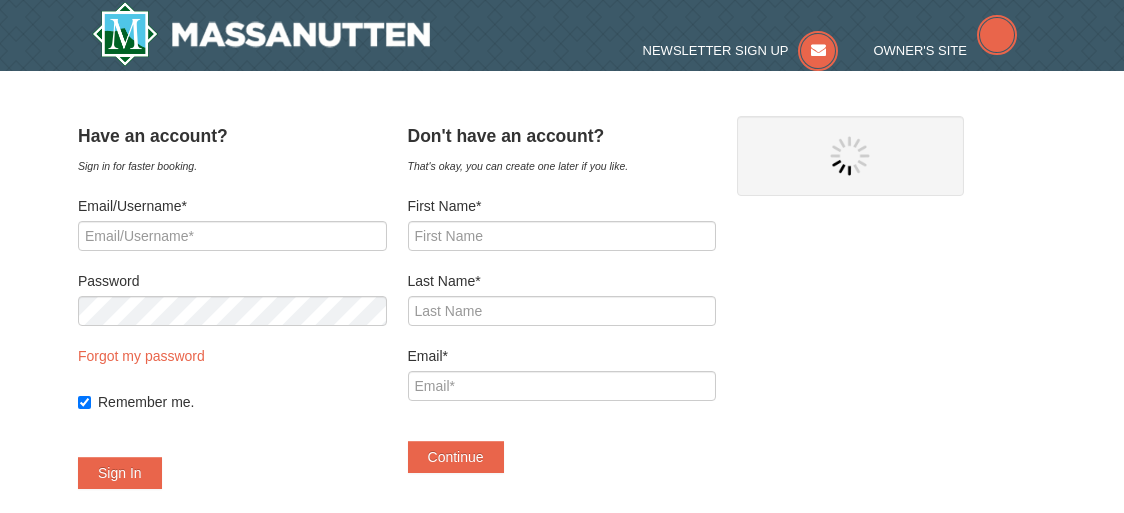 scroll, scrollTop: 0, scrollLeft: 0, axis: both 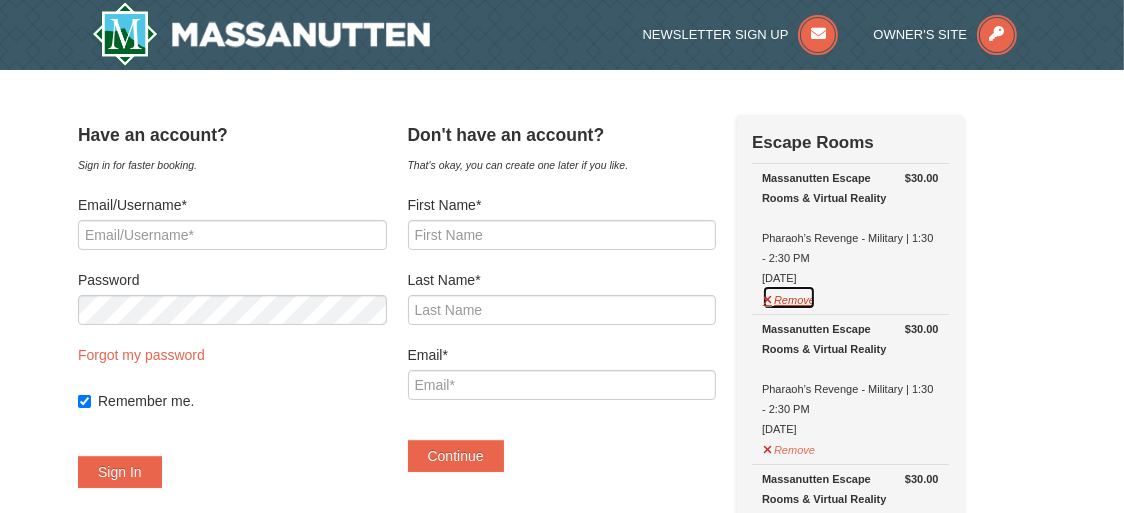 click on "Remove" at bounding box center [789, 297] 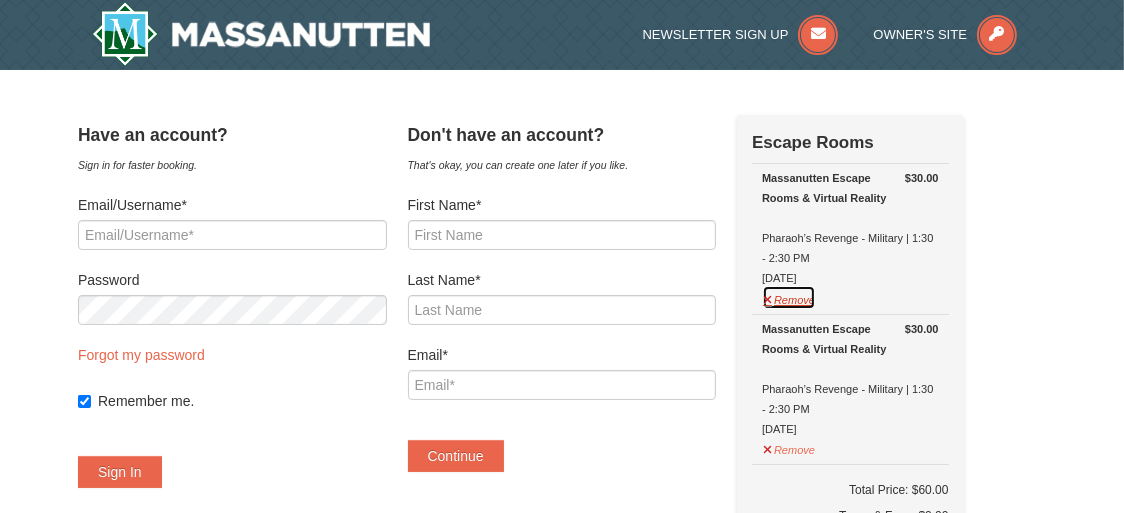 click on "Remove" at bounding box center (789, 297) 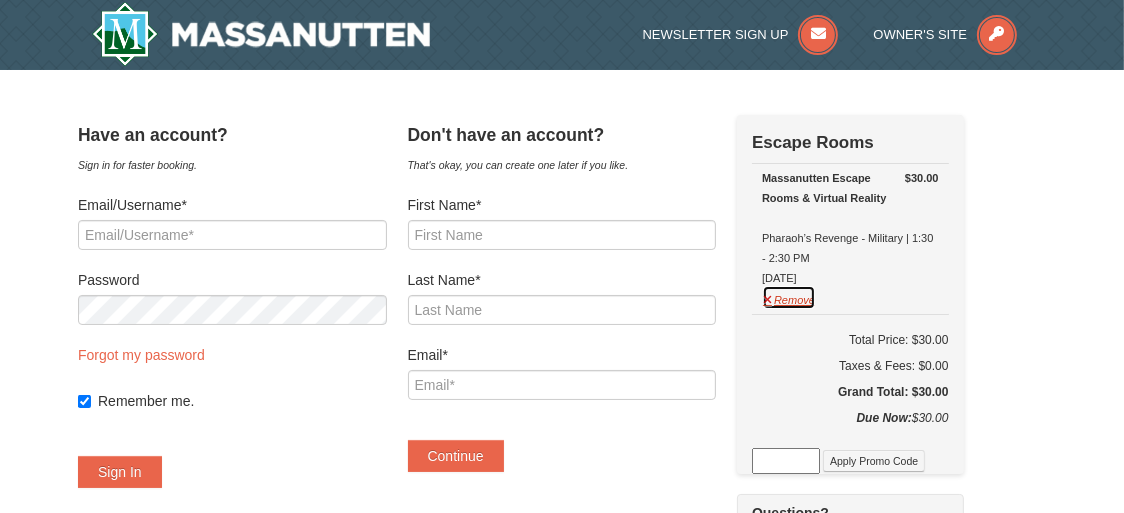 click on "Remove" at bounding box center (789, 297) 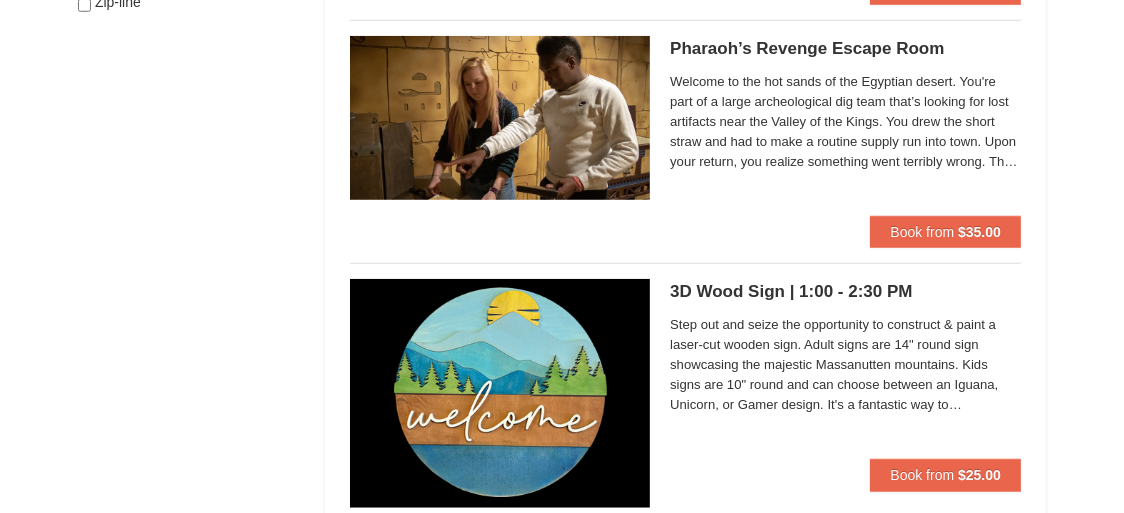 scroll, scrollTop: 939, scrollLeft: 0, axis: vertical 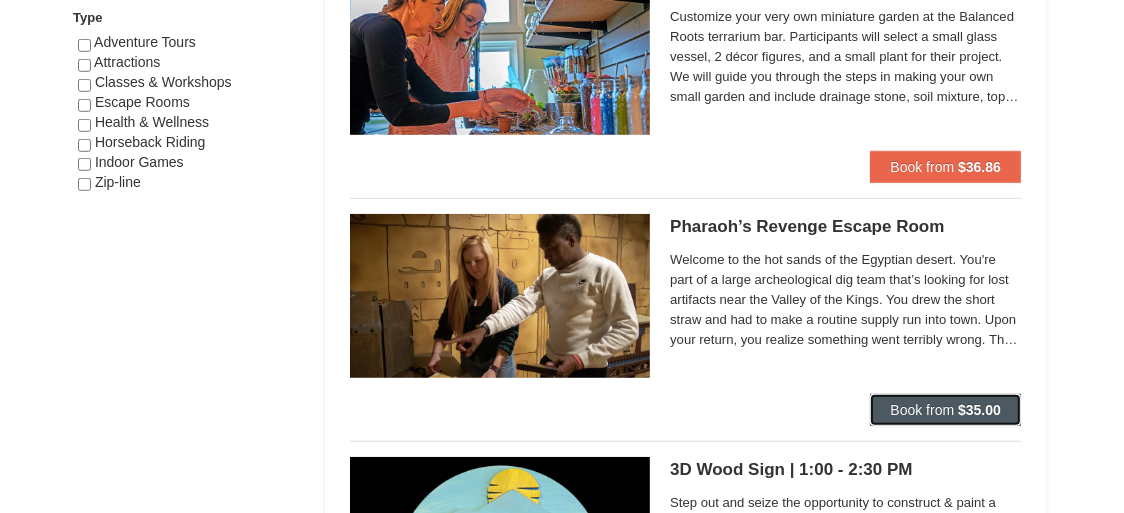 click on "$35.00" at bounding box center (979, 410) 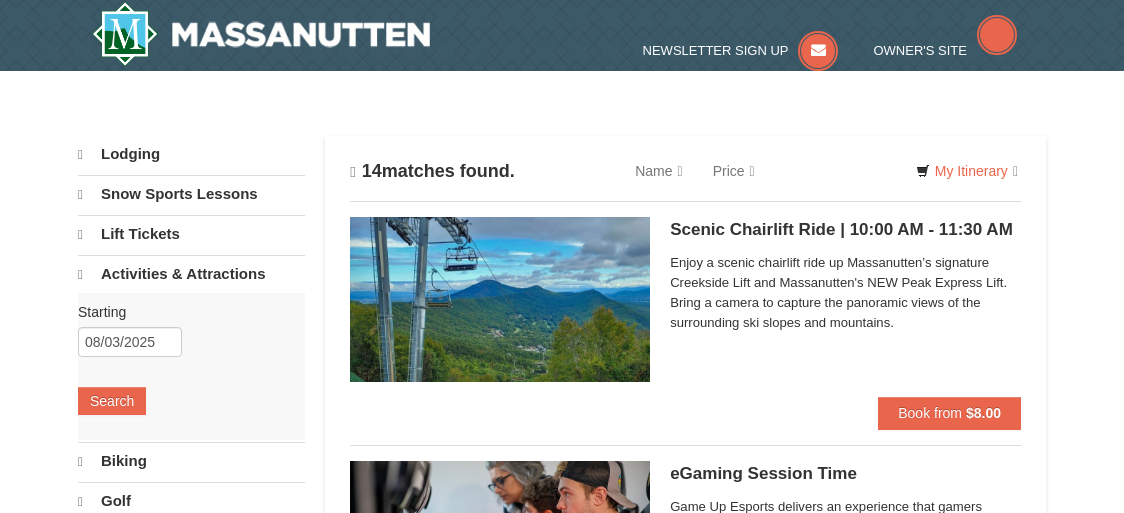 scroll, scrollTop: 0, scrollLeft: 0, axis: both 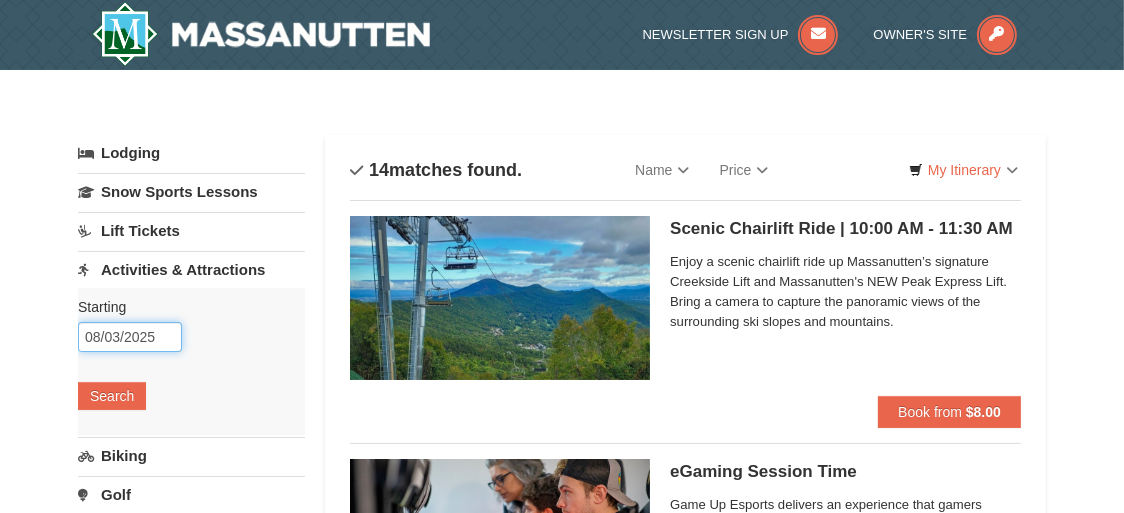 click on "08/03/2025" at bounding box center (130, 337) 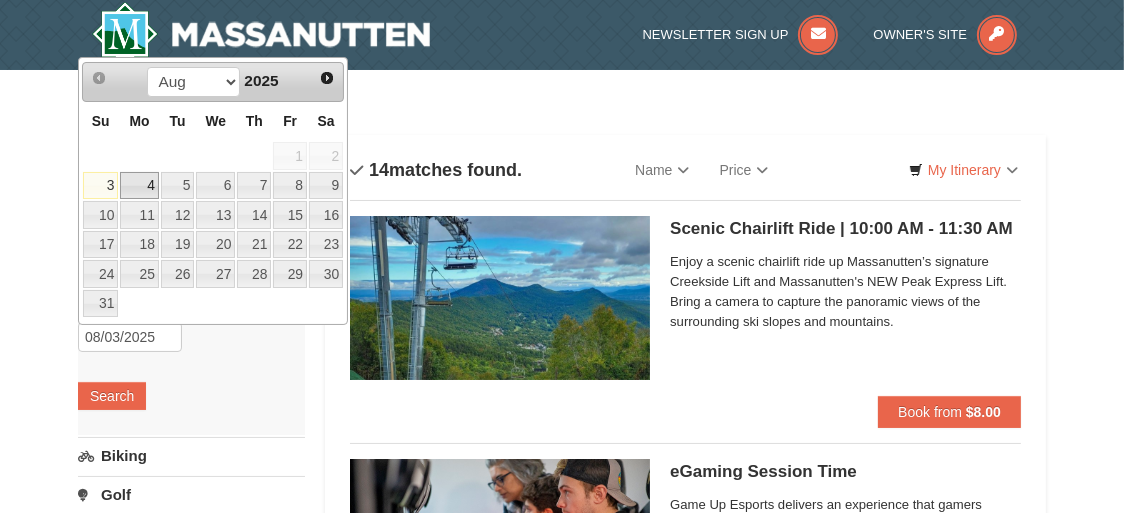 click on "4" at bounding box center (139, 186) 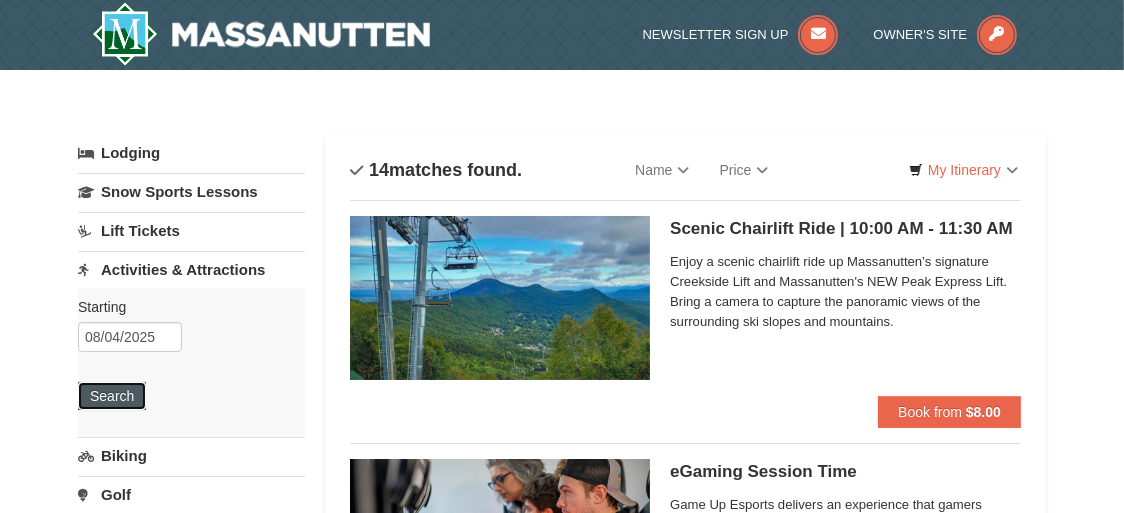 click on "Search" at bounding box center [112, 396] 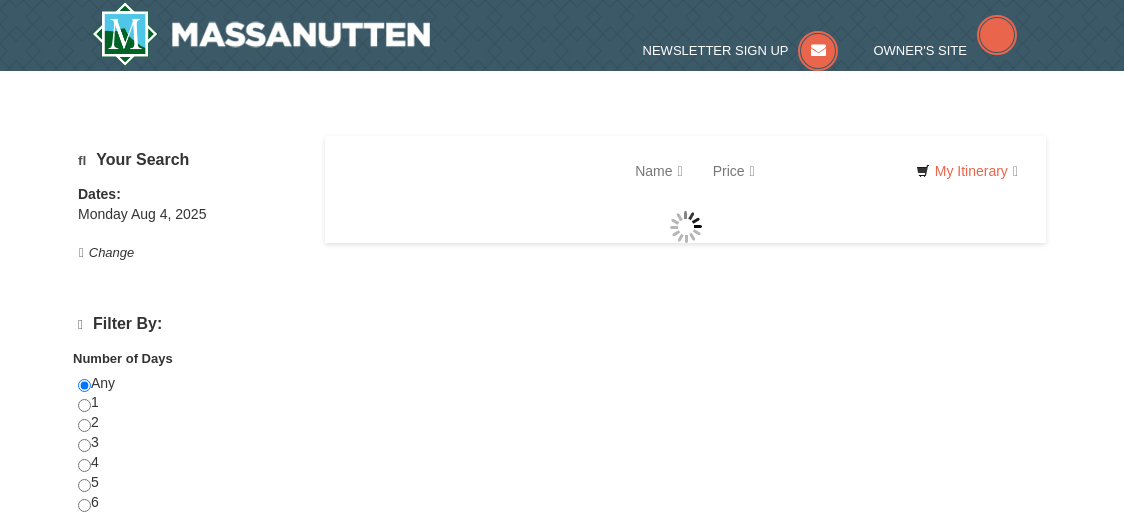 scroll, scrollTop: 0, scrollLeft: 0, axis: both 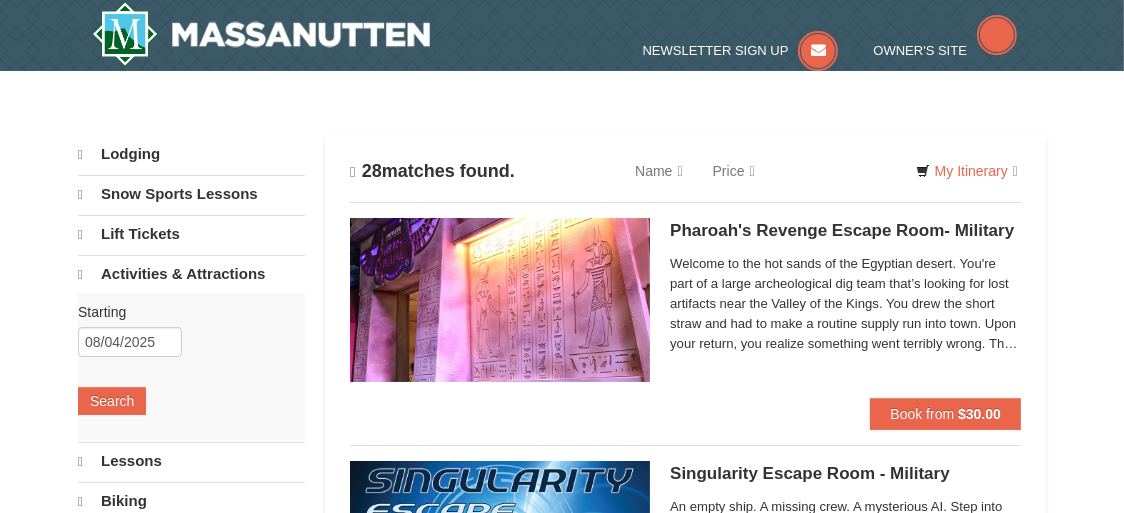 select on "8" 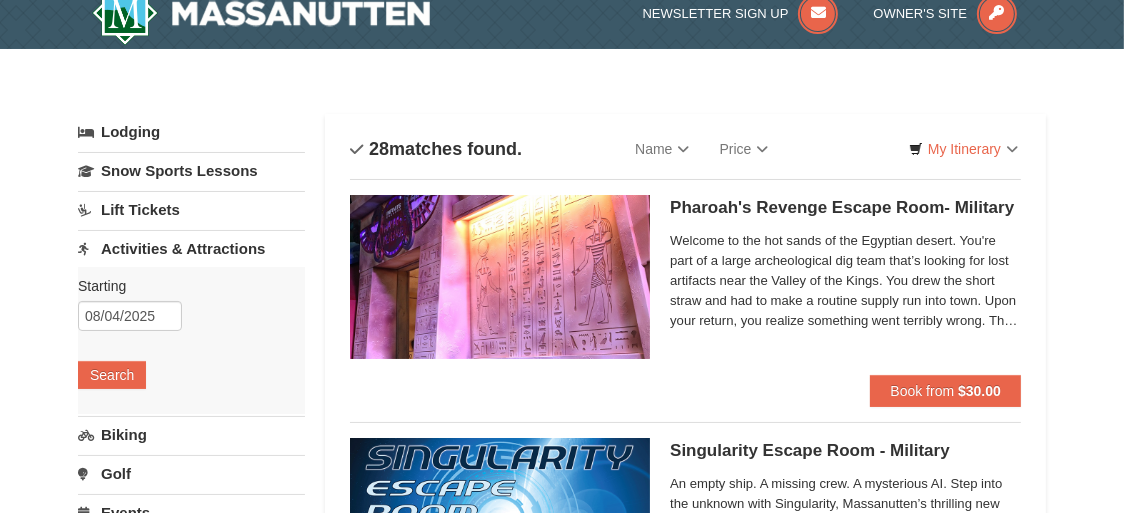 click on "Browser Not Supported
We notice you are using a browser which will not provide the best experience. We recommend using newer versions Chrome, Firefox, and Edge.
Chrome
Firefox
Edge
Safari
Select your preferred browser above to download.
Continue Anyway
Skip to Main Content
Skip to Main Content
Newsletter Sign Up
Owner's Site
×" at bounding box center [562, 3800] 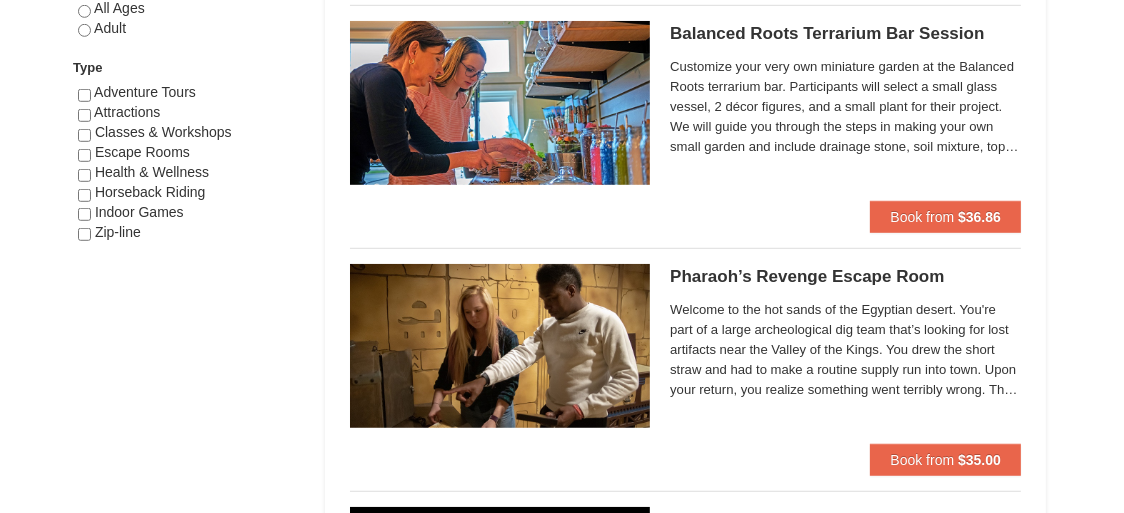 scroll, scrollTop: 1209, scrollLeft: 0, axis: vertical 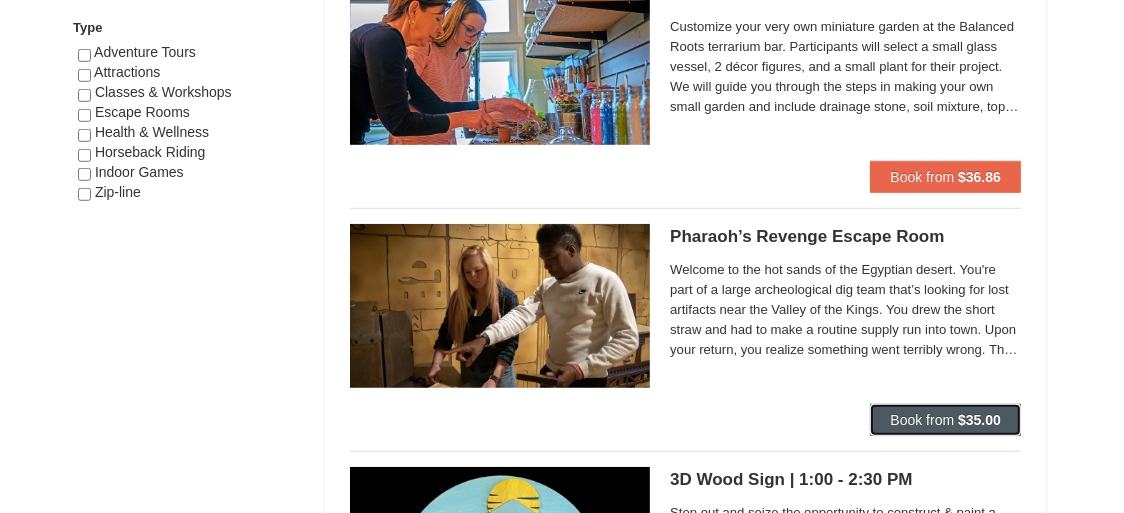click on "Book from" at bounding box center [922, 420] 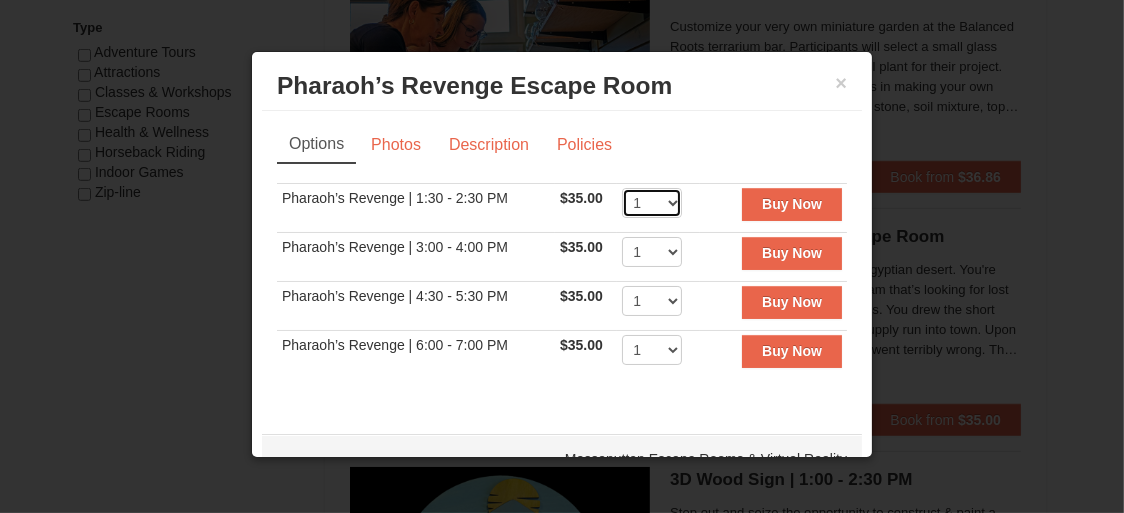 click on "1
2
3
4
5
6
7
8" at bounding box center (652, 203) 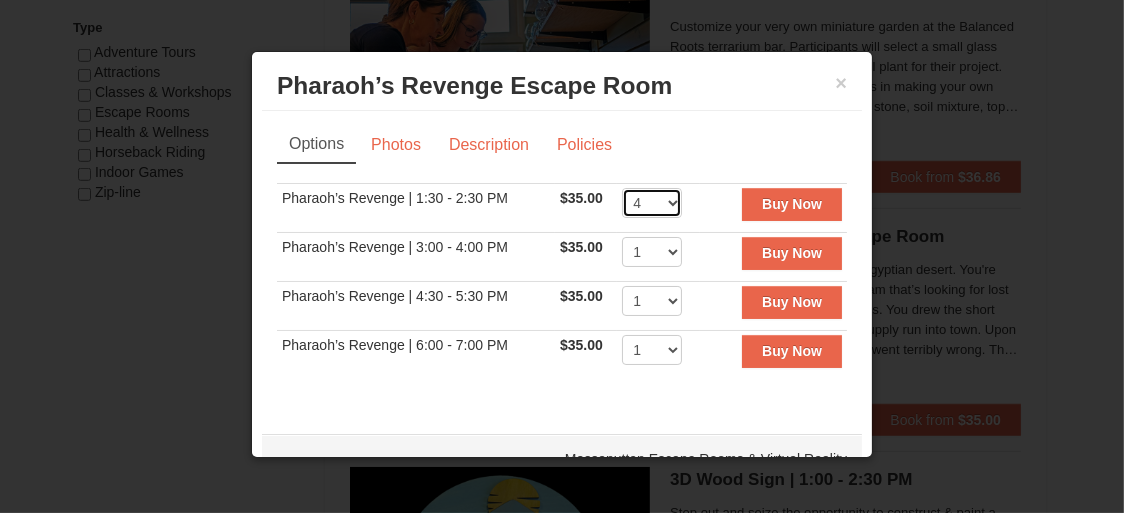 click on "1
2
3
4
5
6
7
8" at bounding box center (652, 203) 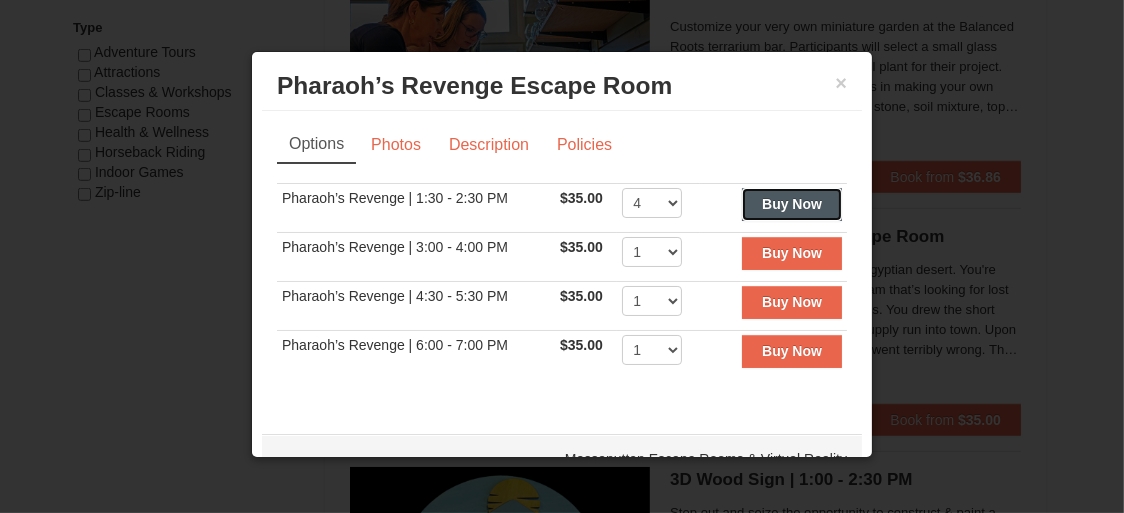 click on "Buy Now" at bounding box center (792, 204) 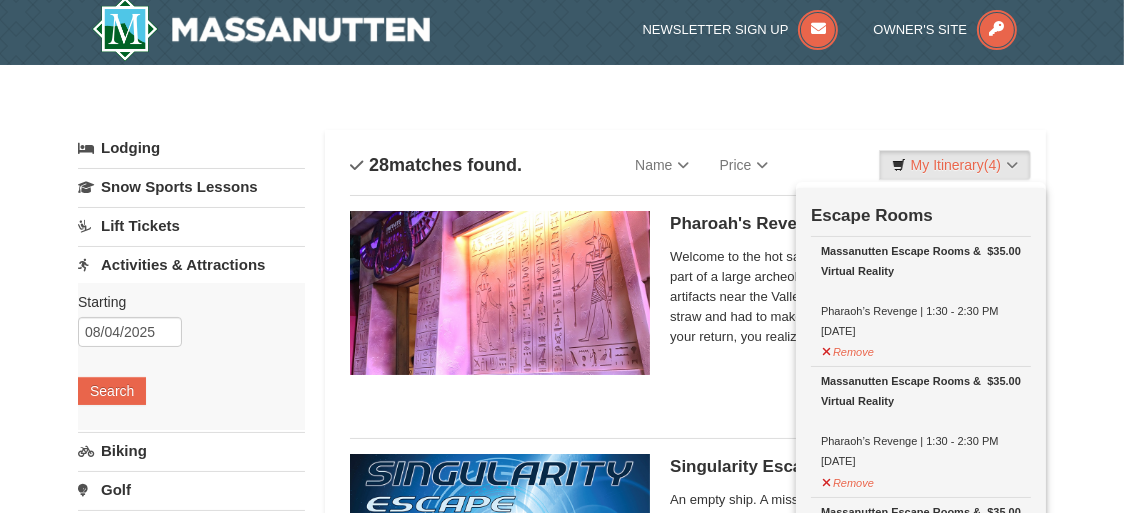 scroll, scrollTop: 454, scrollLeft: 0, axis: vertical 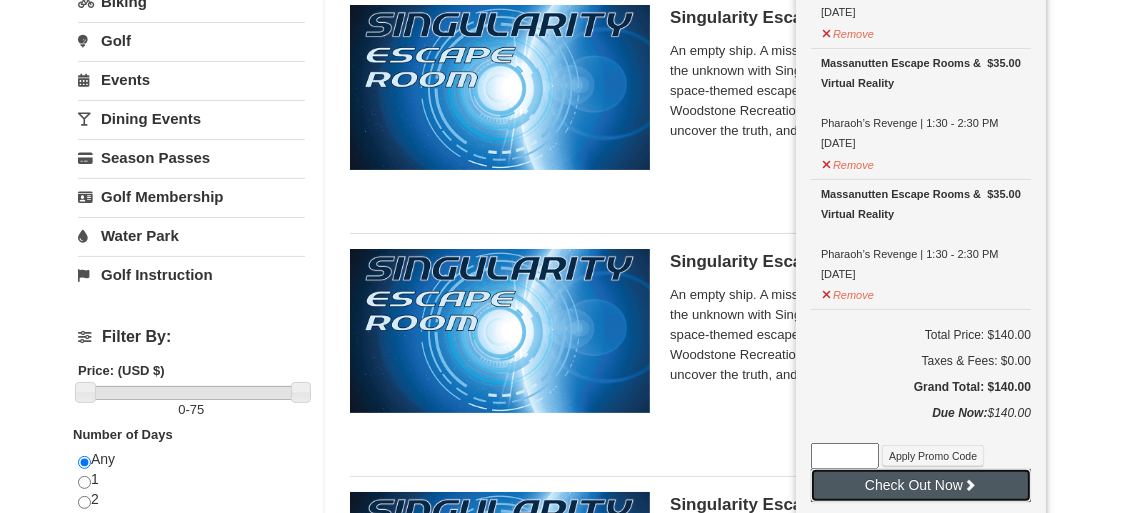 click on "Check Out Now" at bounding box center [921, 485] 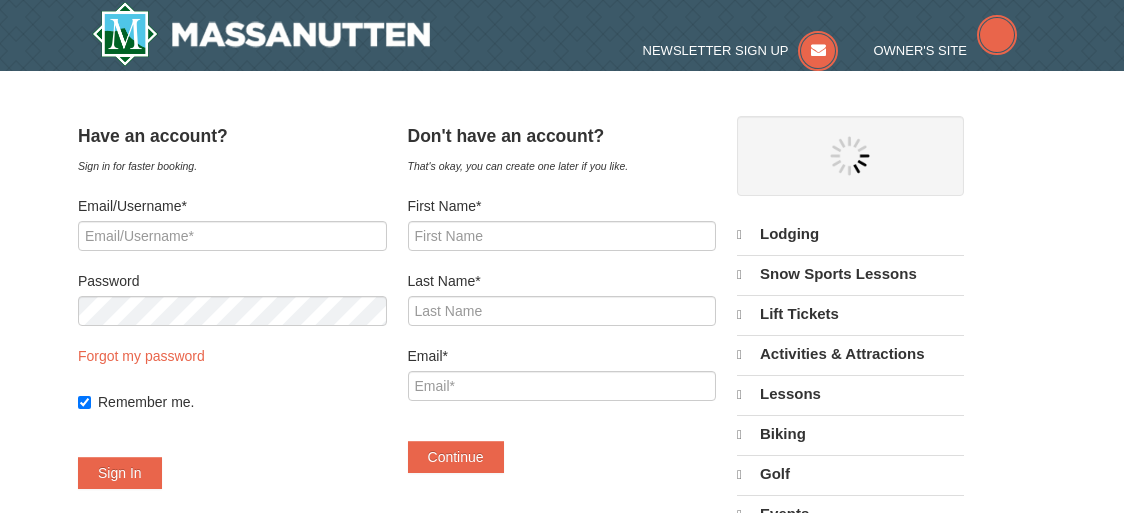 scroll, scrollTop: 0, scrollLeft: 0, axis: both 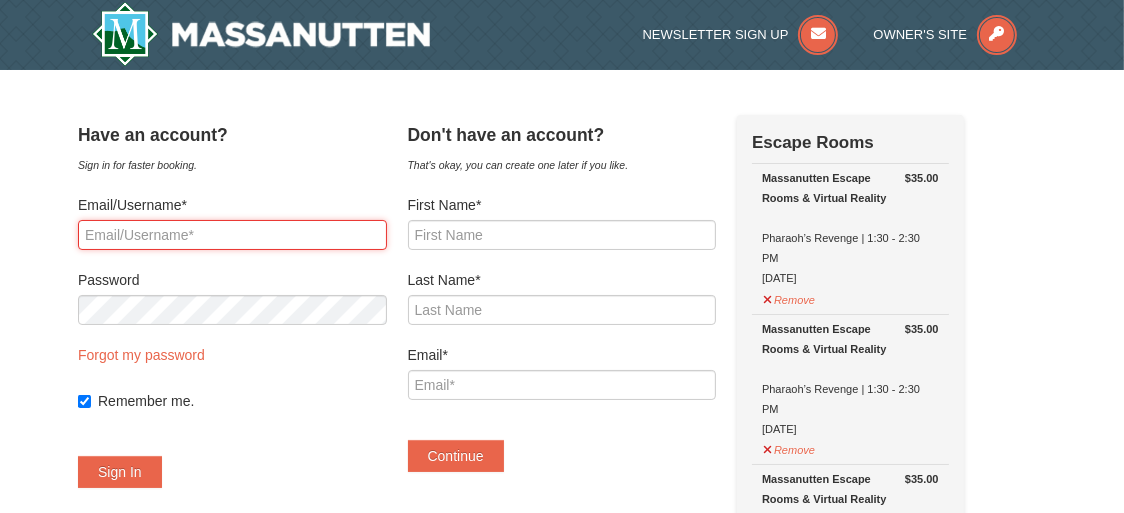 click on "Email/Username*" at bounding box center [232, 235] 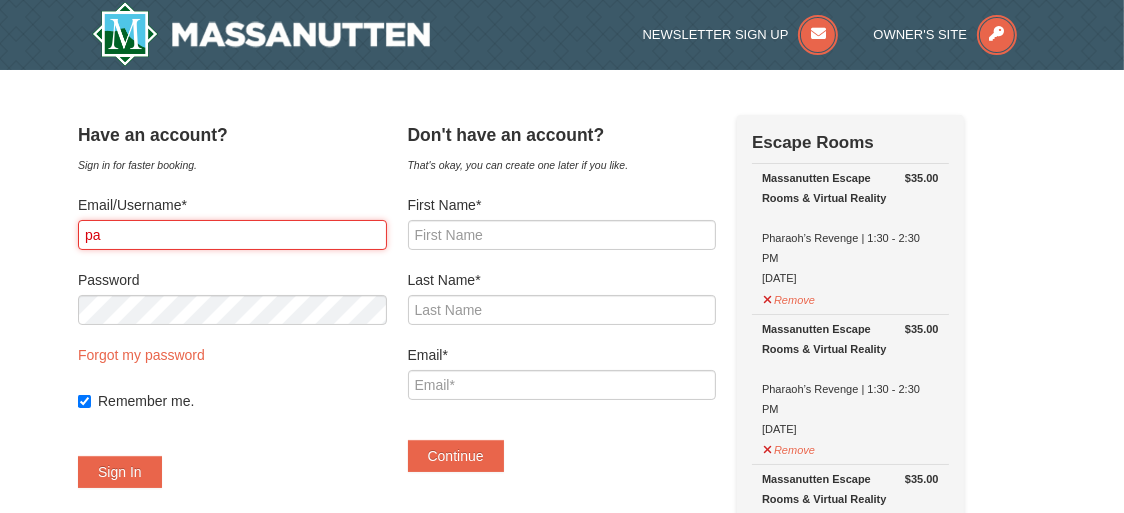 type on "p" 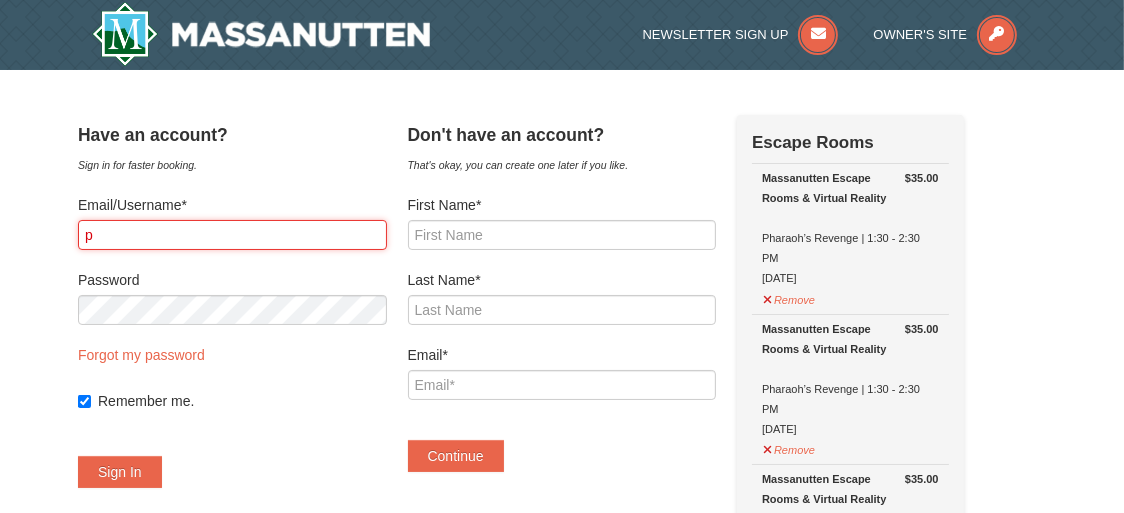 type 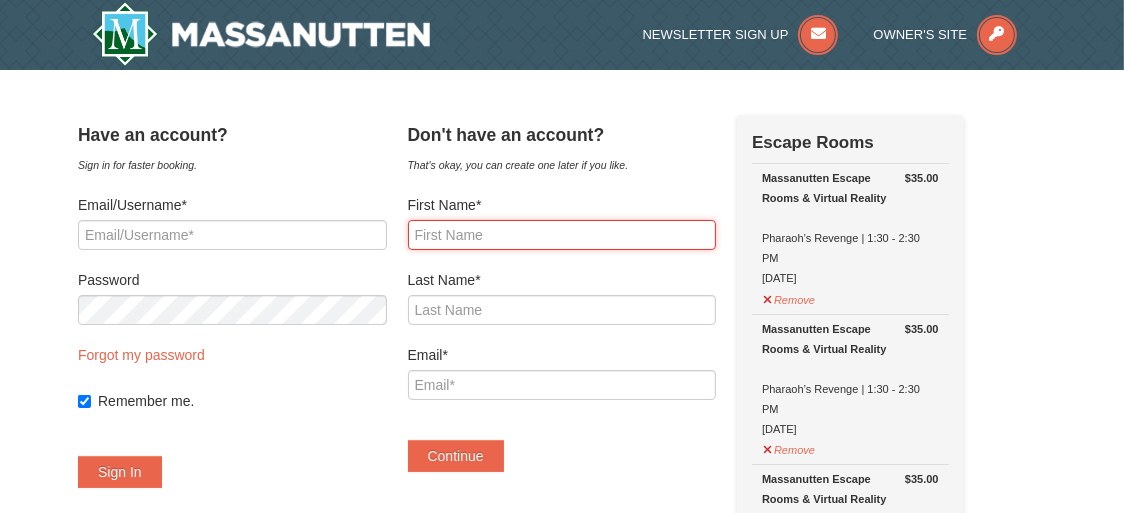 click on "First Name*" at bounding box center (562, 235) 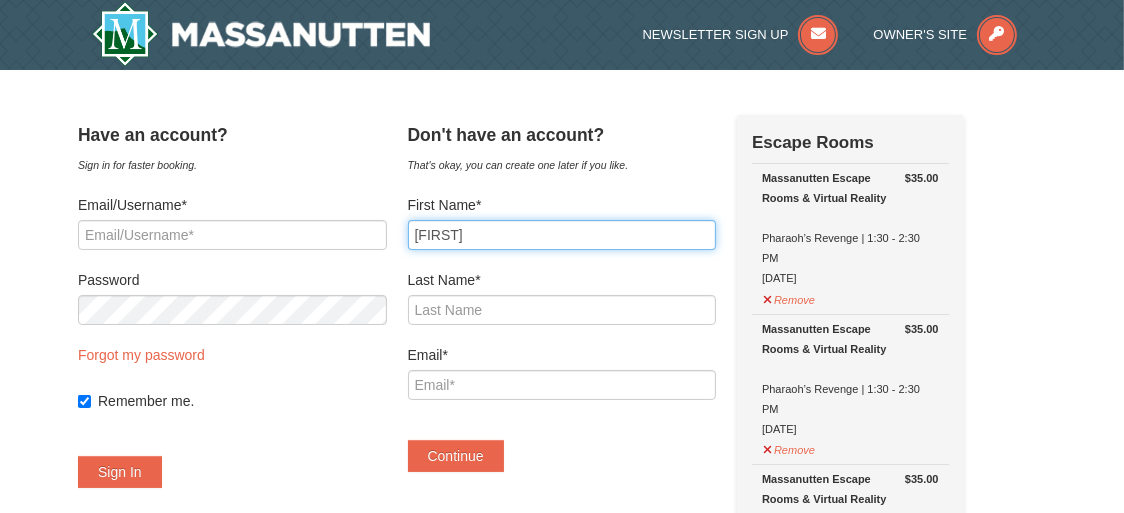 type on "Carl" 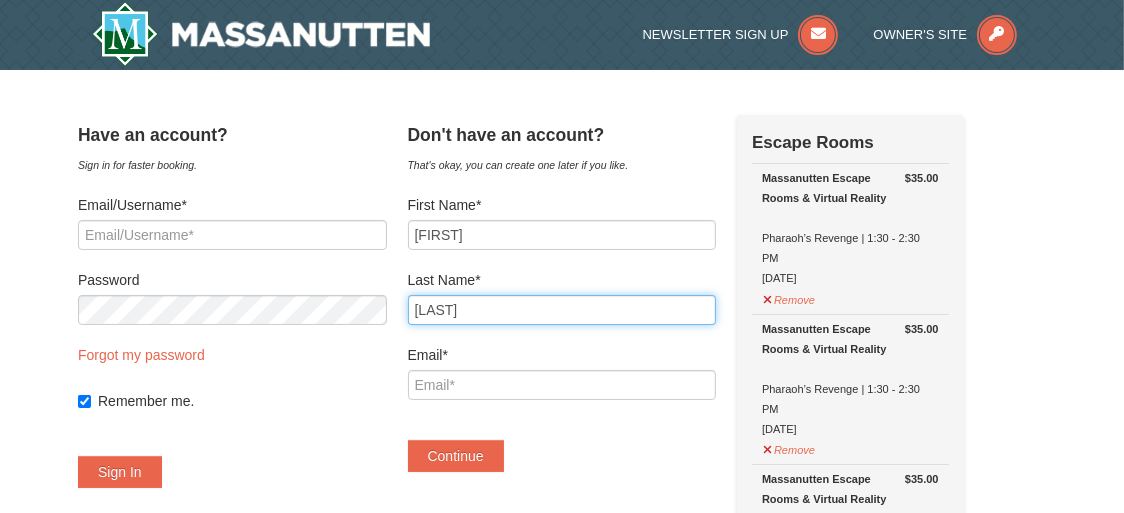 type on "McRoy" 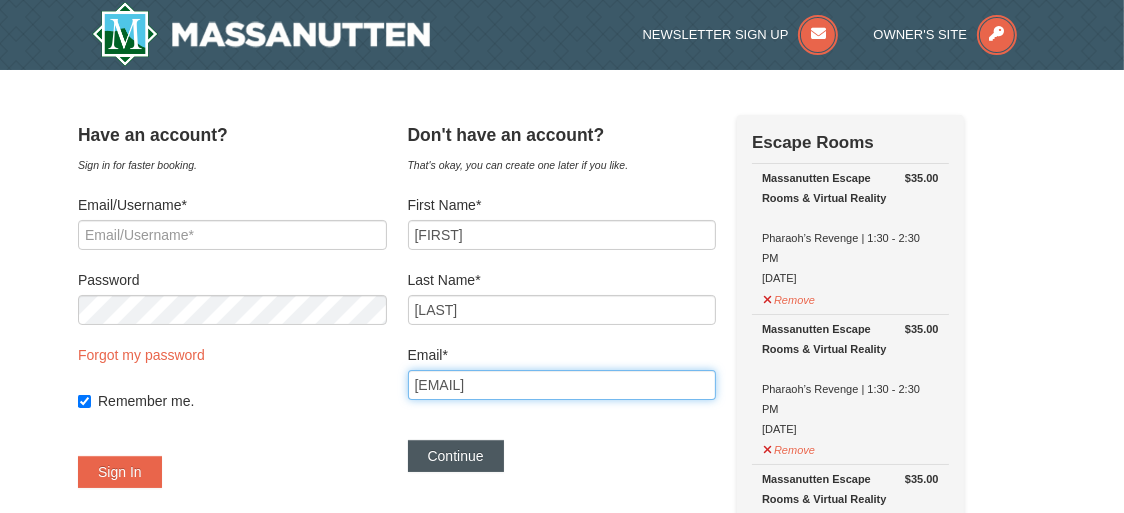 type on "[EMAIL]" 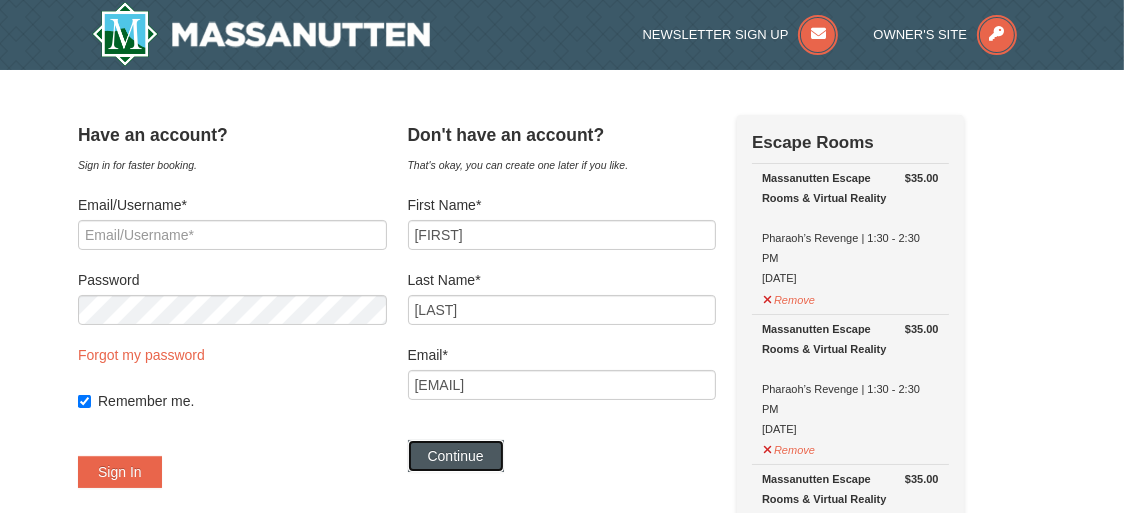 click on "Continue" at bounding box center [456, 456] 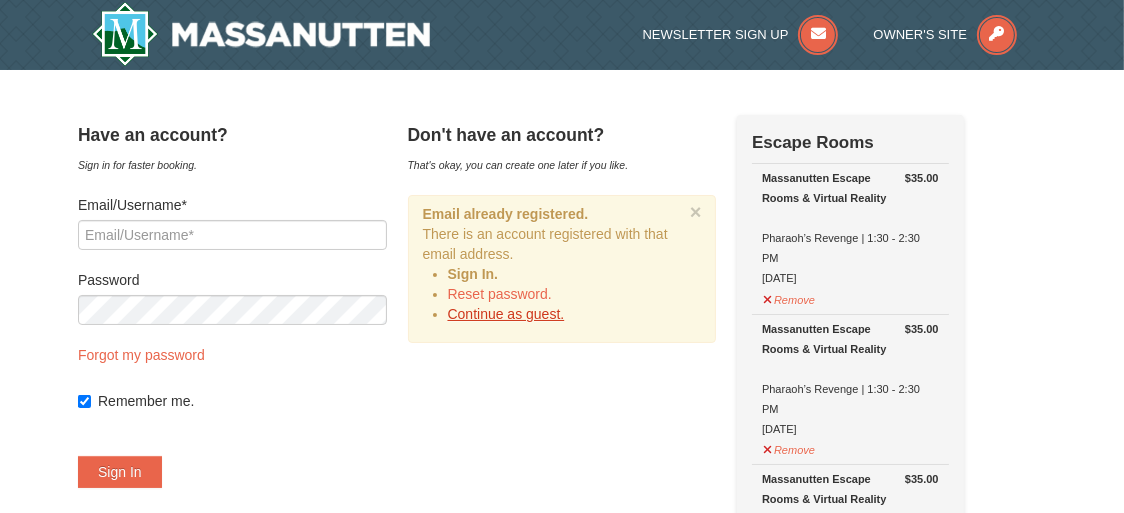 click on "Continue as guest." at bounding box center [506, 314] 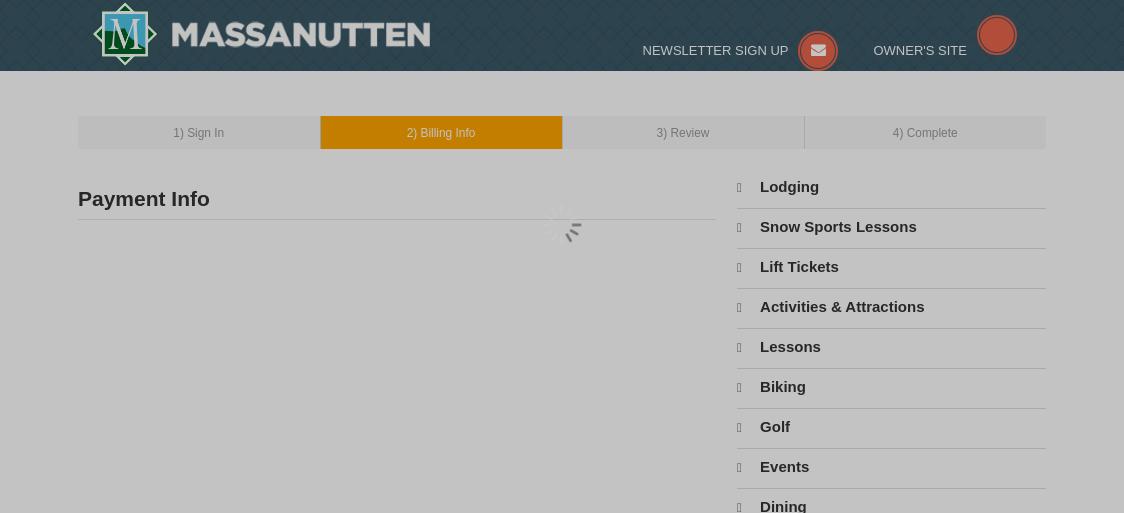scroll, scrollTop: 0, scrollLeft: 0, axis: both 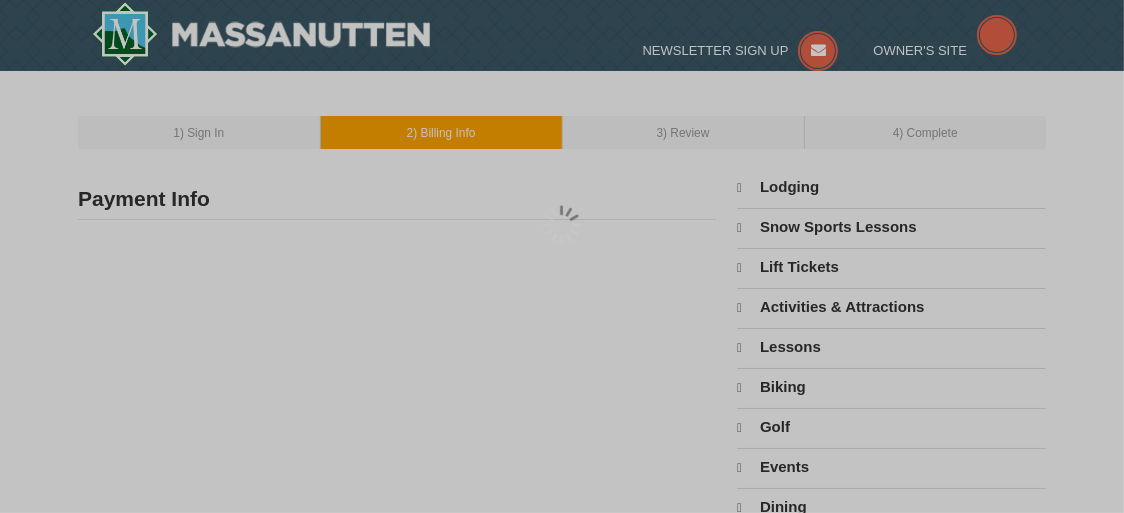 type on "[FIRST] [LAST]" 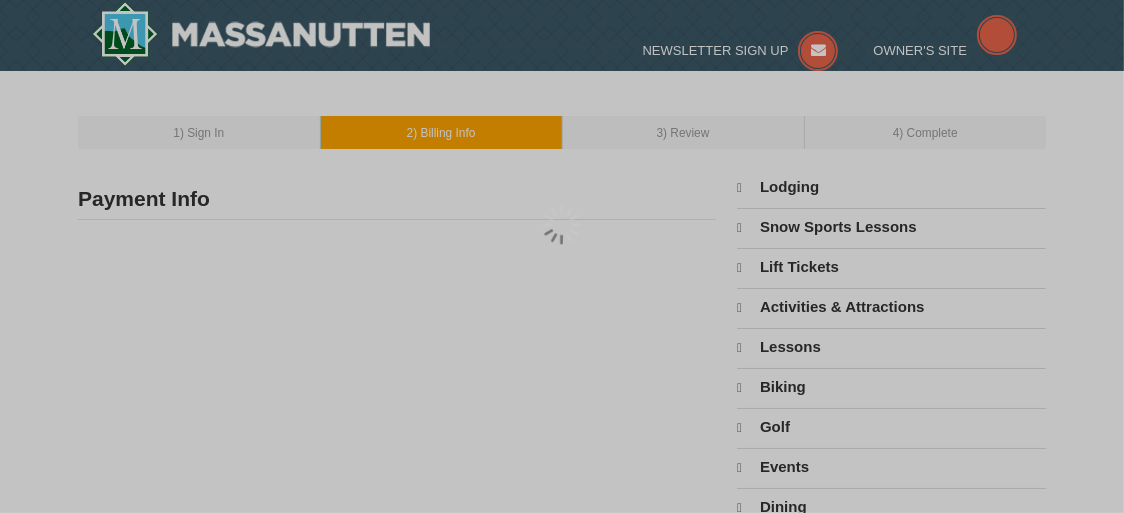 type on "[EMAIL]" 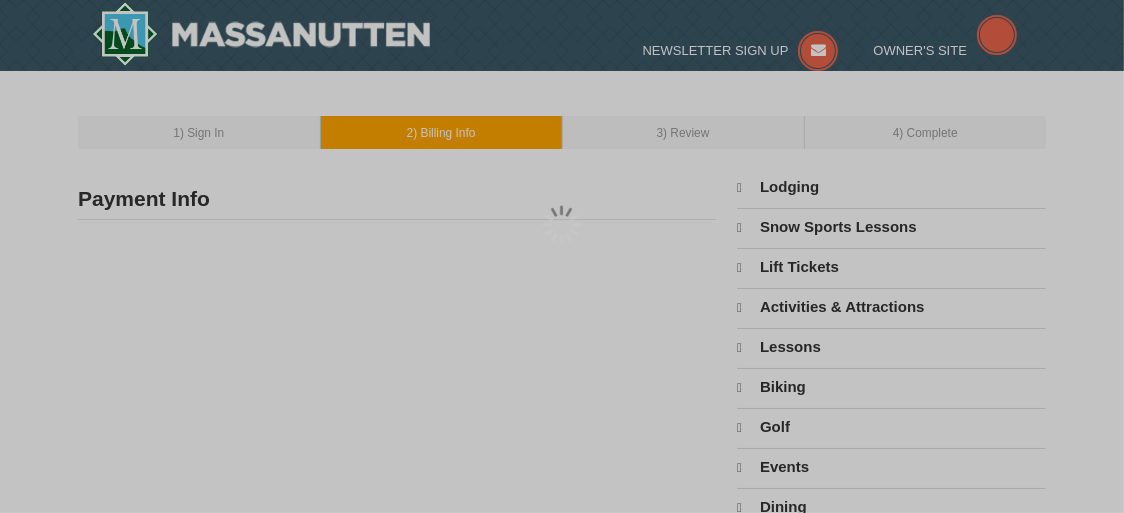 select on "8" 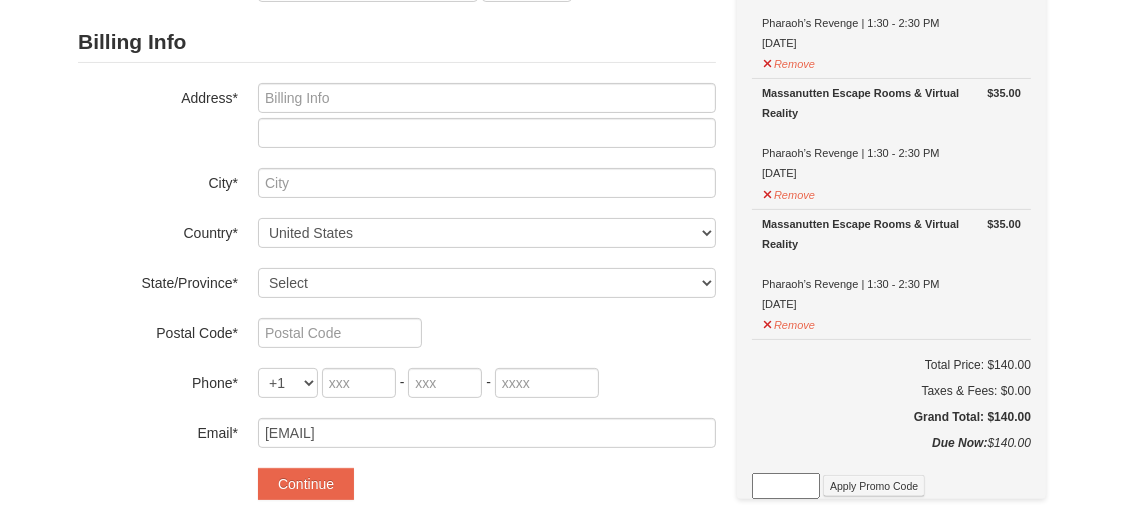 scroll, scrollTop: 439, scrollLeft: 0, axis: vertical 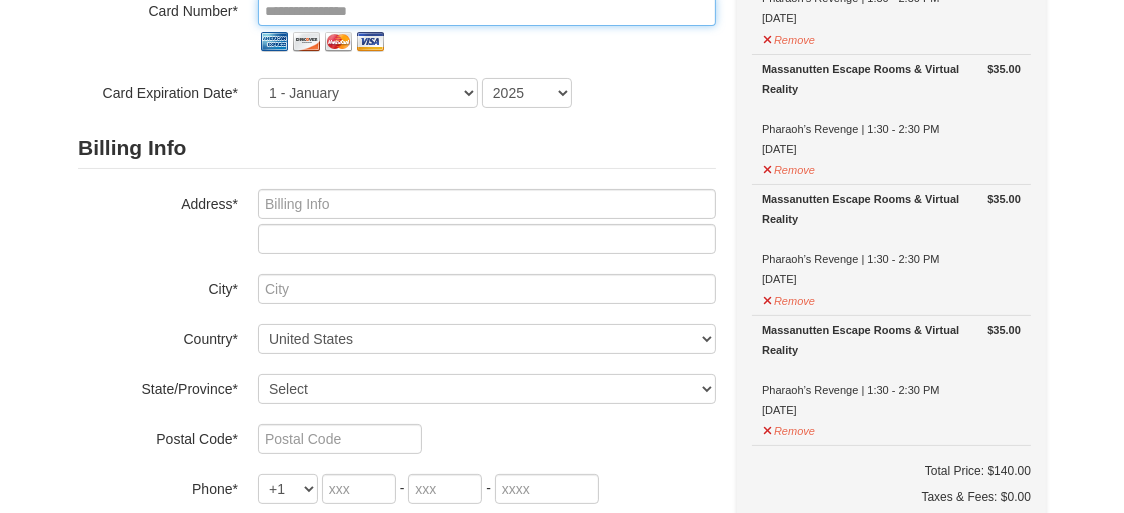 click at bounding box center (487, 11) 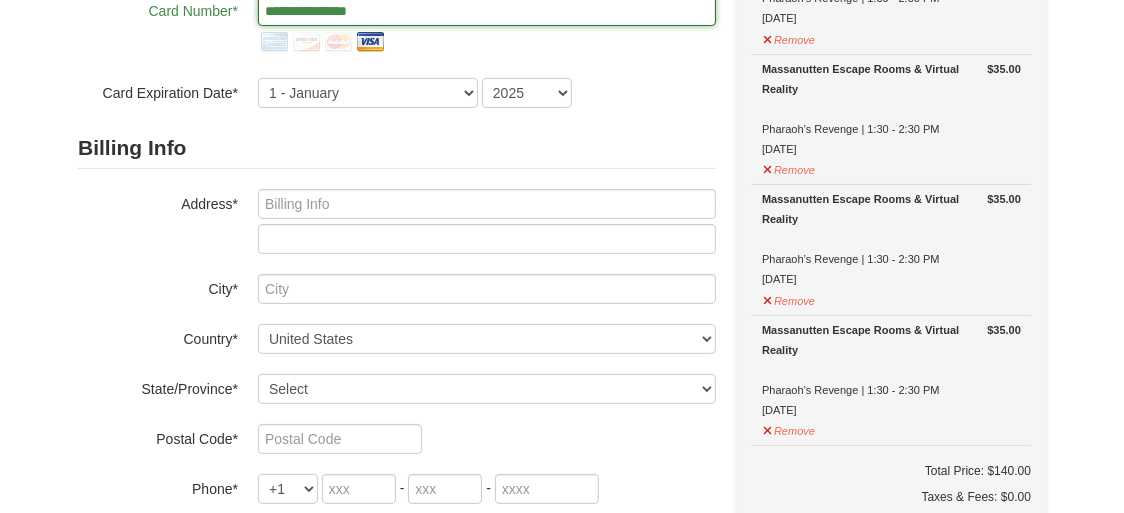 type on "**********" 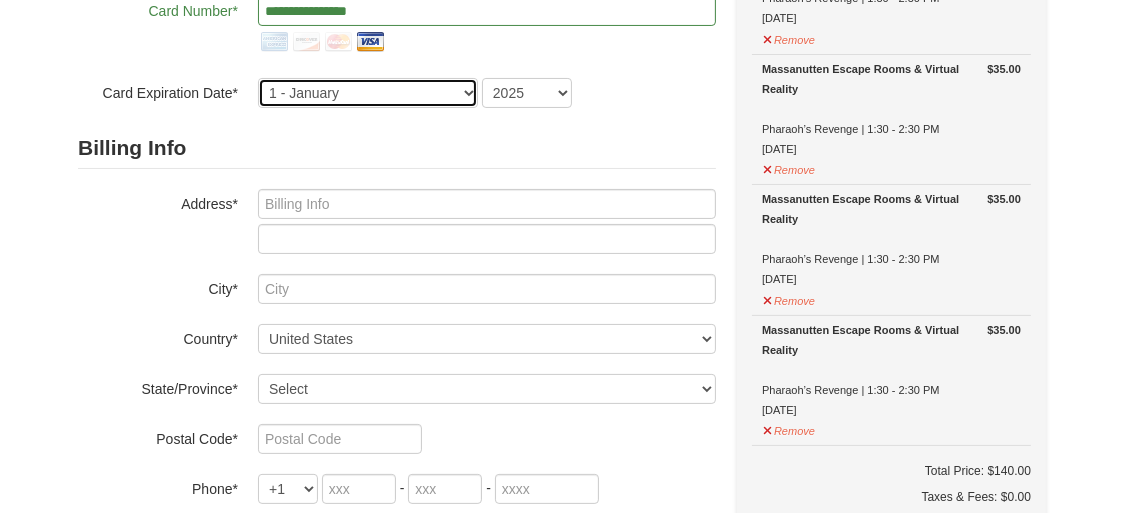 click on "1 - January 2 - February 3 - March 4 - April 5 - May 6 - June 7 - July 8 - August 9 - September 10 - October 11 - November 12 - December" at bounding box center [368, 93] 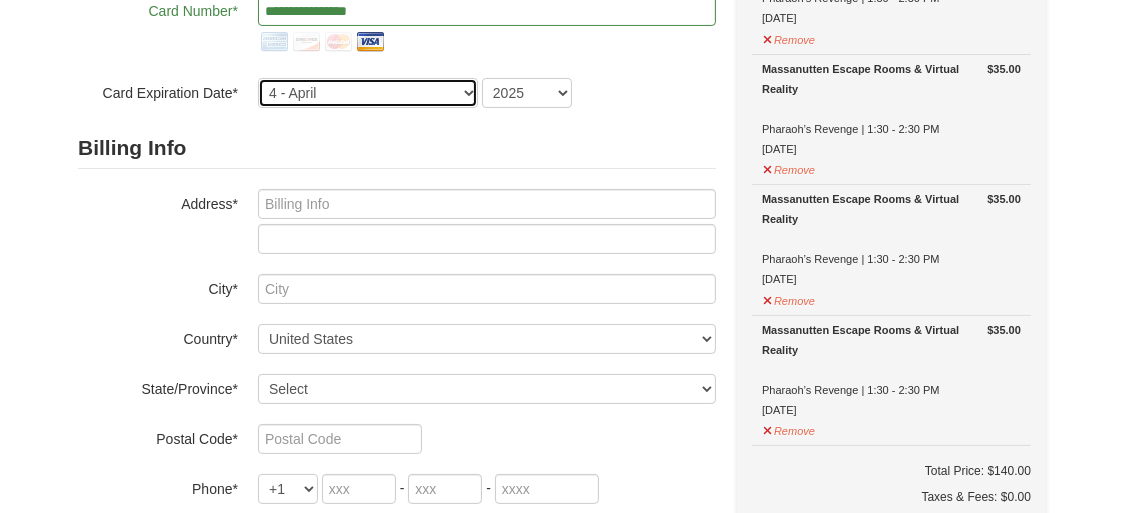 click on "1 - January 2 - February 3 - March 4 - April 5 - May 6 - June 7 - July 8 - August 9 - September 10 - October 11 - November 12 - December" at bounding box center [368, 93] 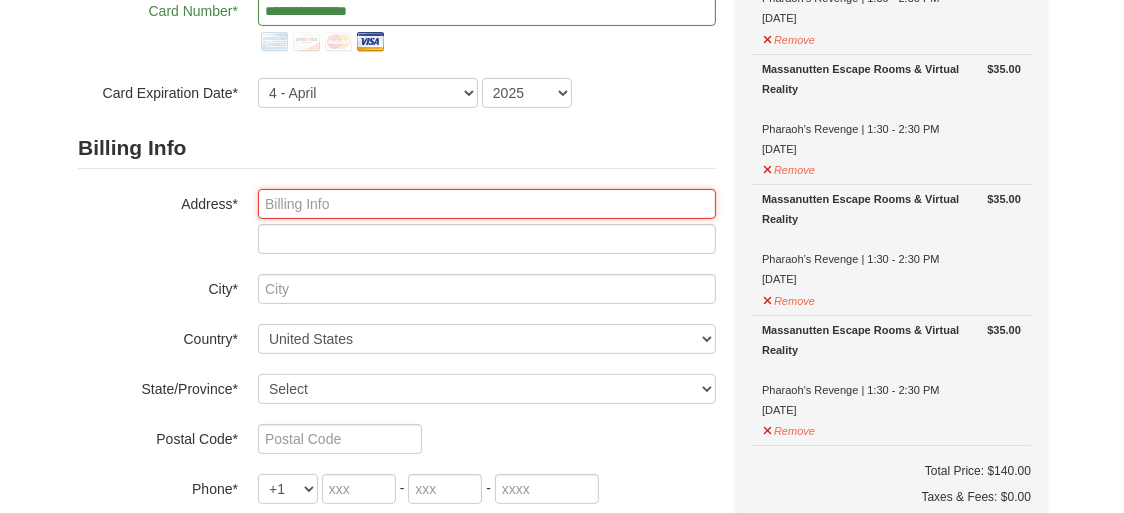 click at bounding box center (487, 204) 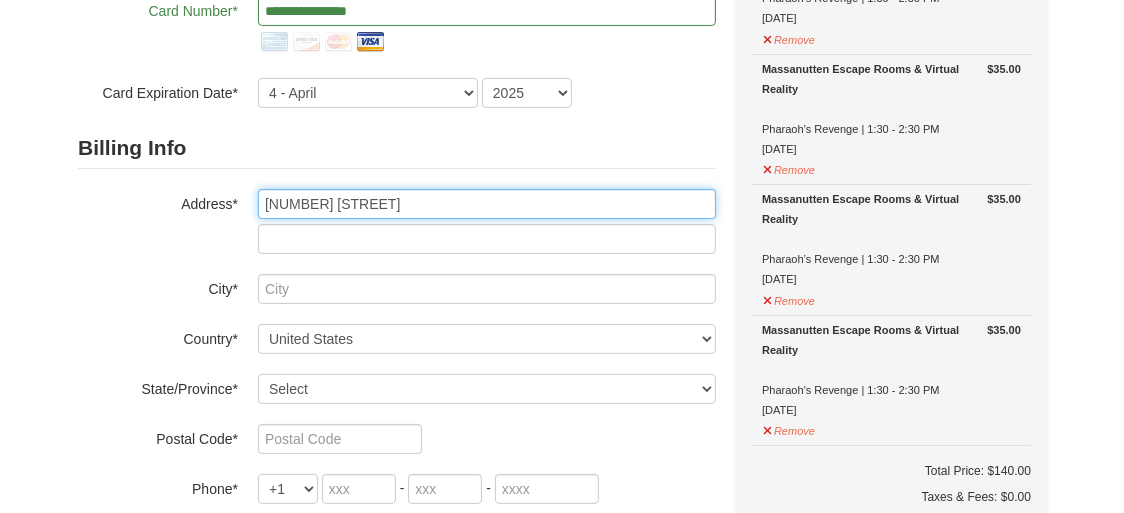 type on "12601 Breyer Place" 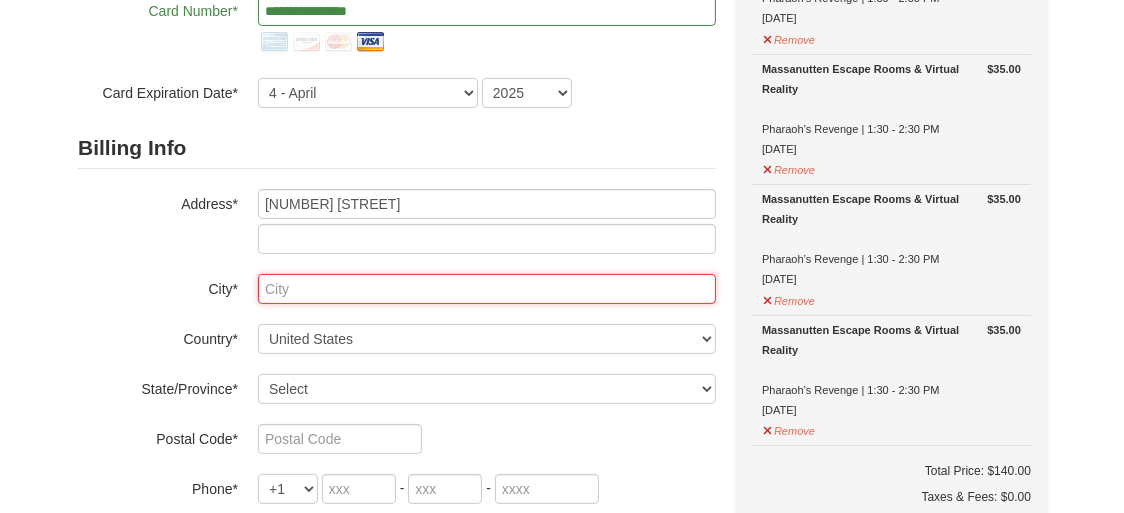 click at bounding box center (487, 289) 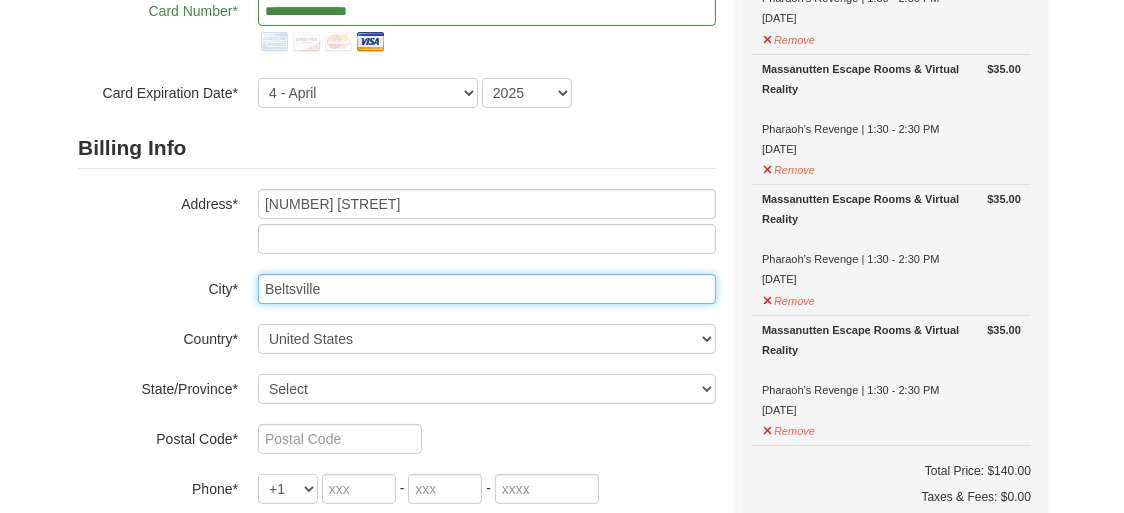 type on "Beltsville" 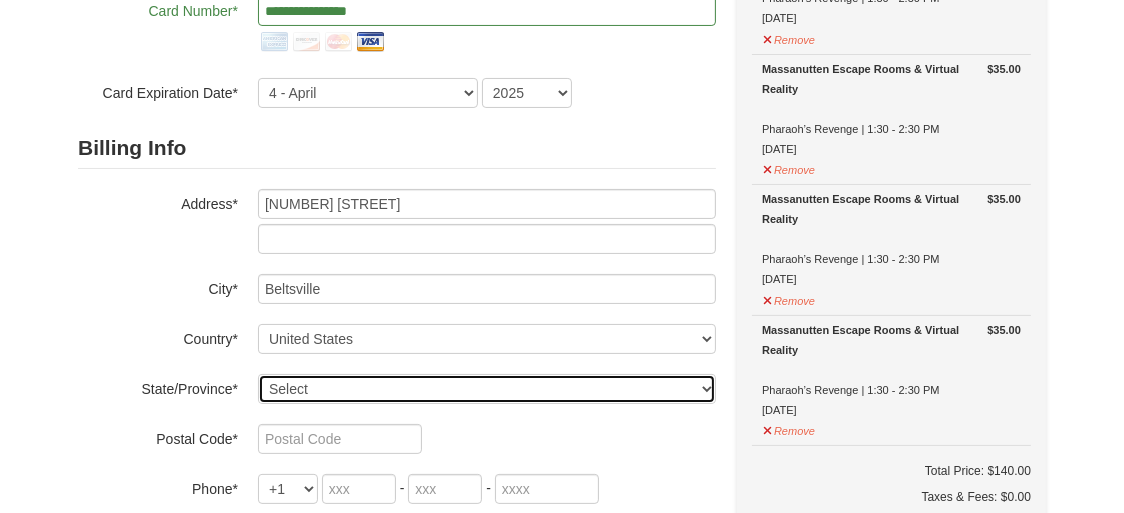 click on "Select Alabama Alaska American Samoa Arizona Arkansas California Colorado Connecticut Delaware District Of Columbia Federated States Of Micronesia Florida Georgia Guam Hawaii Idaho Illinois Indiana Iowa Kansas Kentucky Louisiana Maine Marshall Islands Maryland Massachusetts Michigan Minnesota Mississippi Missouri Montana Nebraska Nevada New Hampshire New Jersey New Mexico New York North Carolina North Dakota Northern Mariana Islands Ohio Oklahoma Oregon Palau Pennsylvania Puerto Rico Rhode Island South Carolina South Dakota Tennessee Texas Utah Vermont Virgin Islands Virginia Washington West Virginia Wisconsin Wyoming" at bounding box center (487, 389) 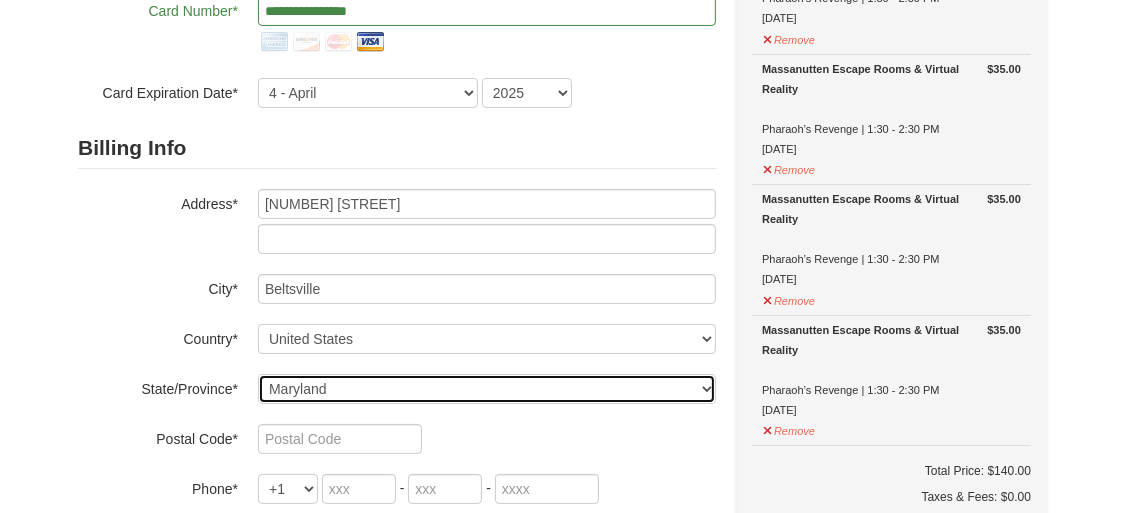 click on "Select Alabama Alaska American Samoa Arizona Arkansas California Colorado Connecticut Delaware District Of Columbia Federated States Of Micronesia Florida Georgia Guam Hawaii Idaho Illinois Indiana Iowa Kansas Kentucky Louisiana Maine Marshall Islands Maryland Massachusetts Michigan Minnesota Mississippi Missouri Montana Nebraska Nevada New Hampshire New Jersey New Mexico New York North Carolina North Dakota Northern Mariana Islands Ohio Oklahoma Oregon Palau Pennsylvania Puerto Rico Rhode Island South Carolina South Dakota Tennessee Texas Utah Vermont Virgin Islands Virginia Washington West Virginia Wisconsin Wyoming" at bounding box center (487, 389) 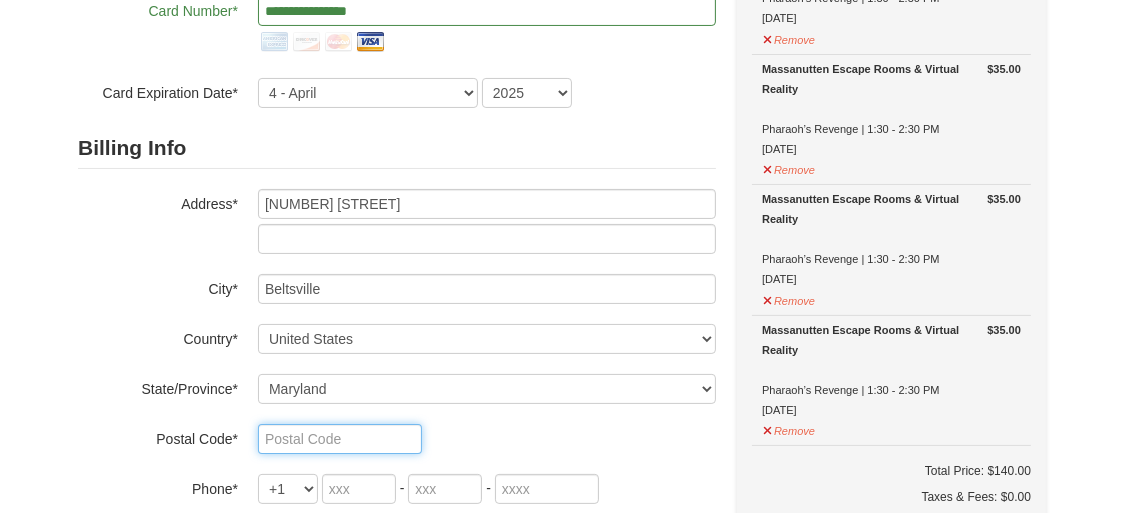 click at bounding box center [340, 439] 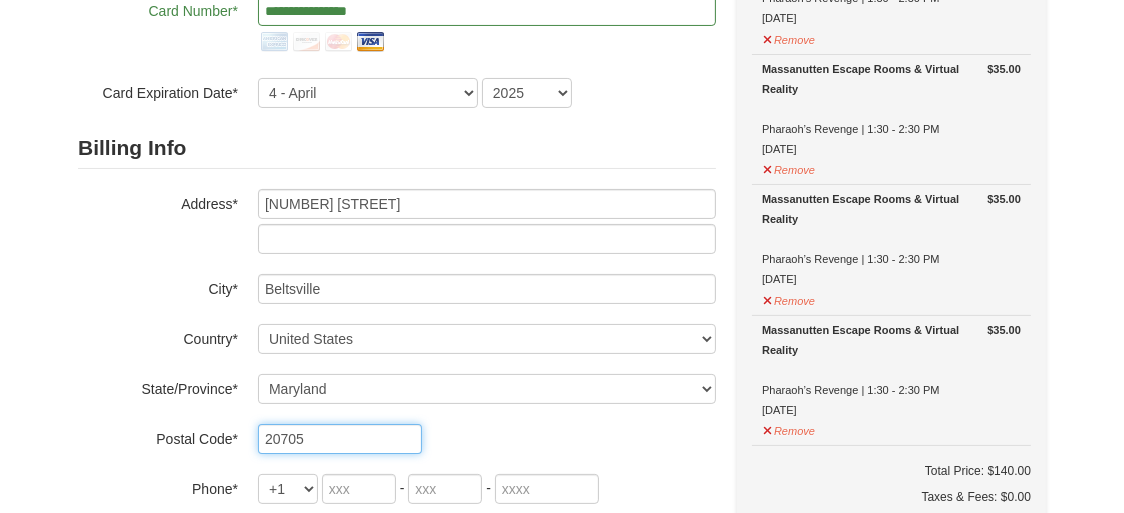type on "20705" 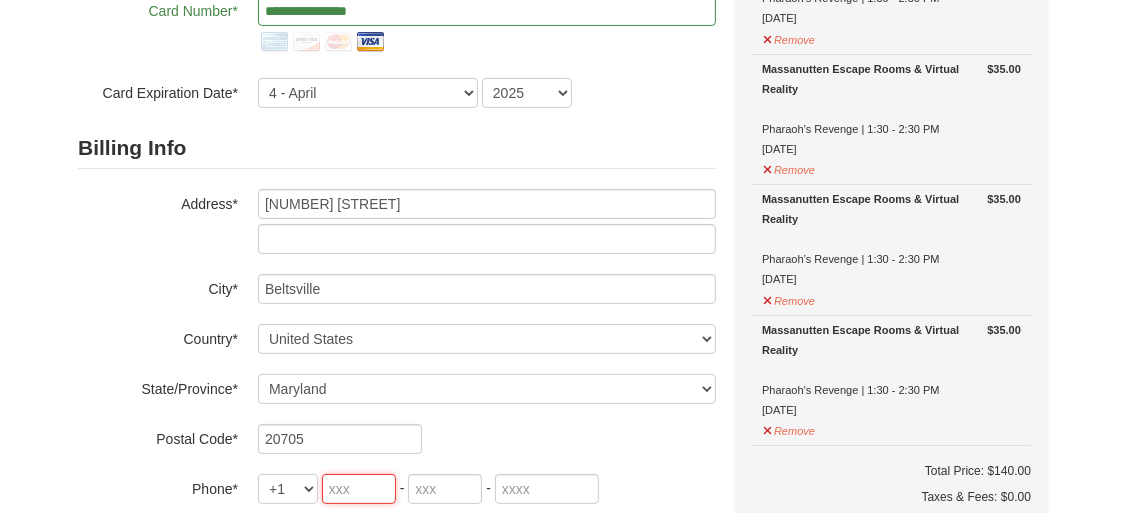 click at bounding box center (359, 489) 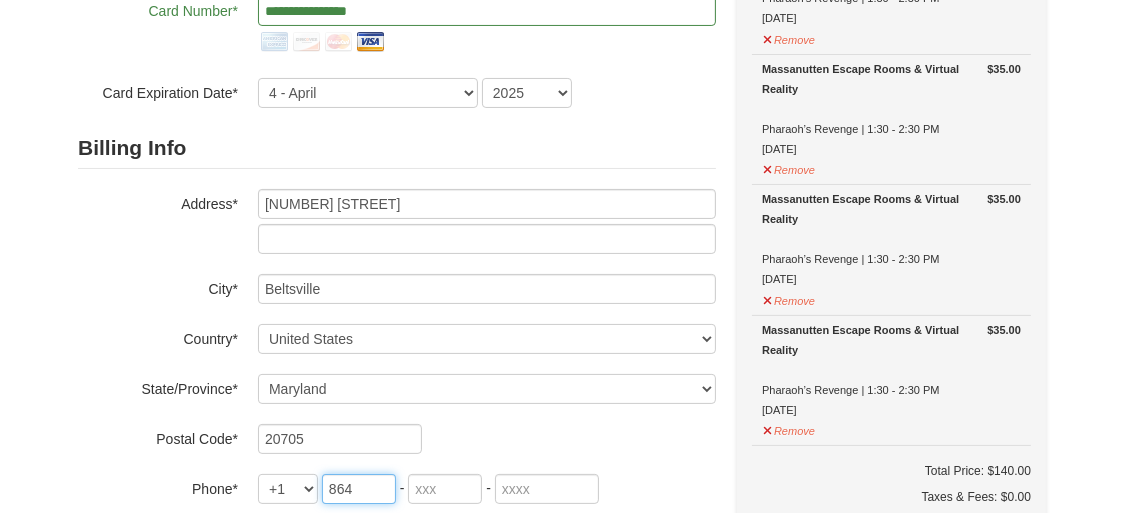 type on "864" 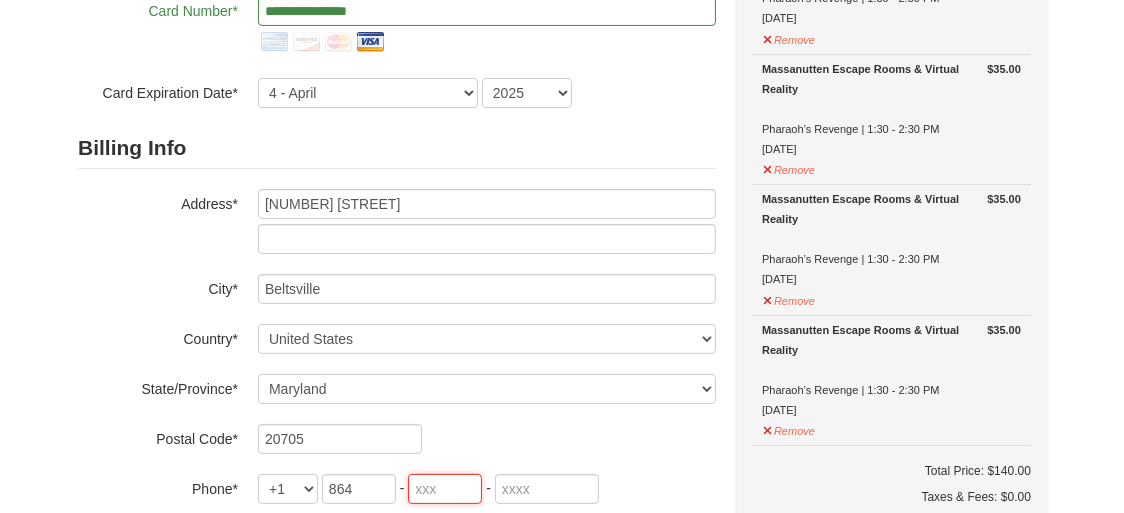 click at bounding box center [445, 489] 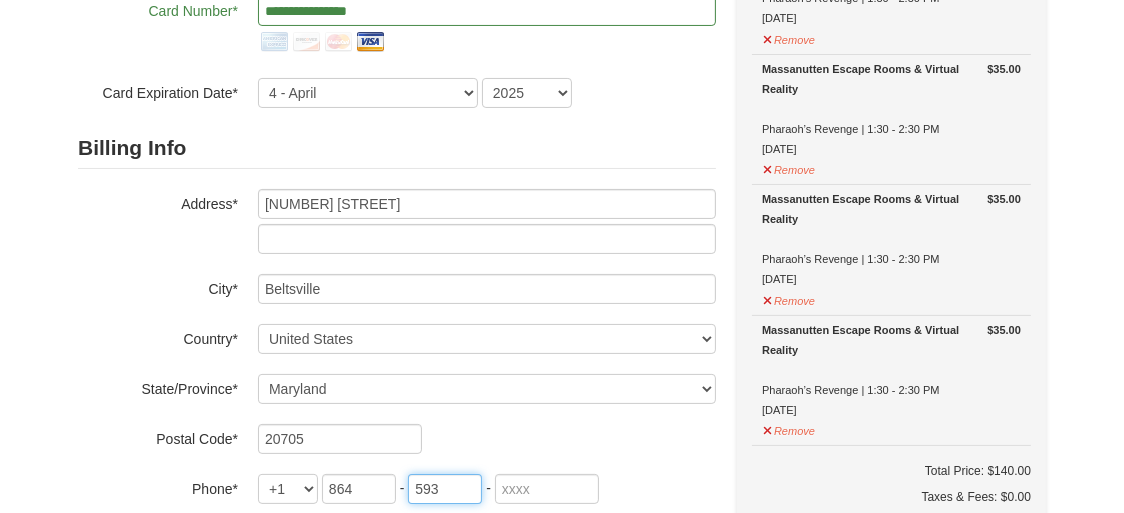 type on "593" 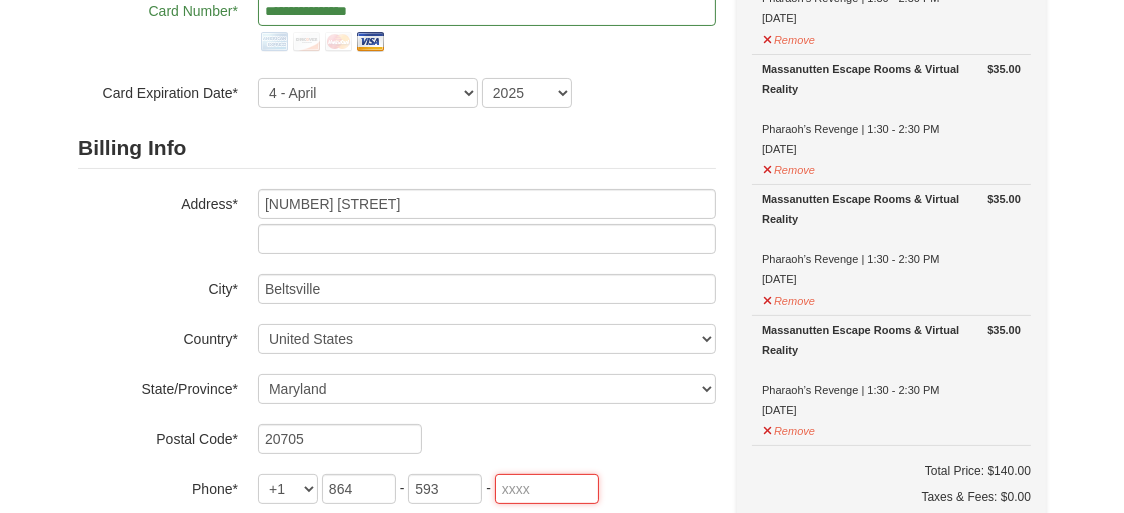 click at bounding box center [547, 489] 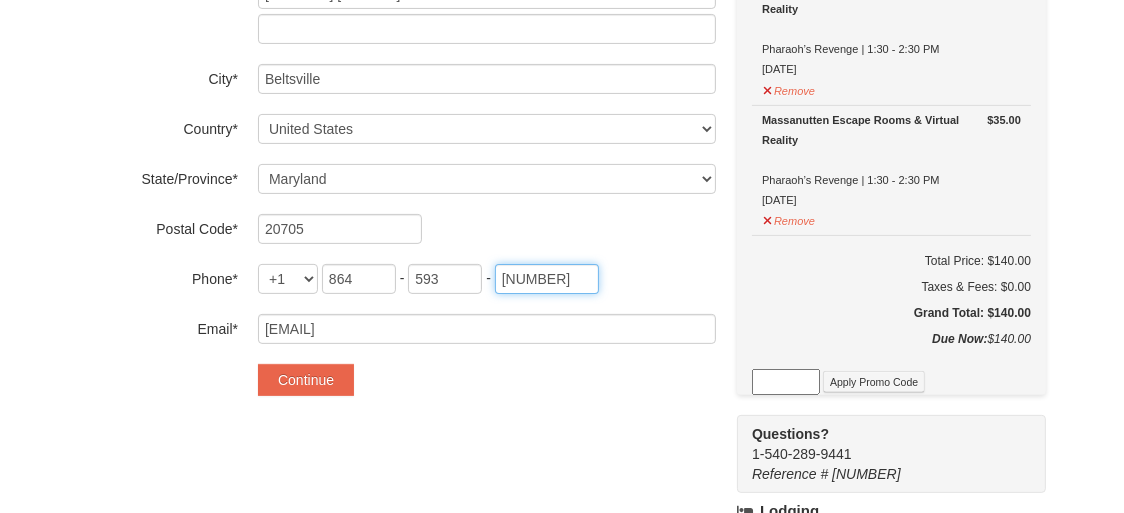 scroll, scrollTop: 533, scrollLeft: 0, axis: vertical 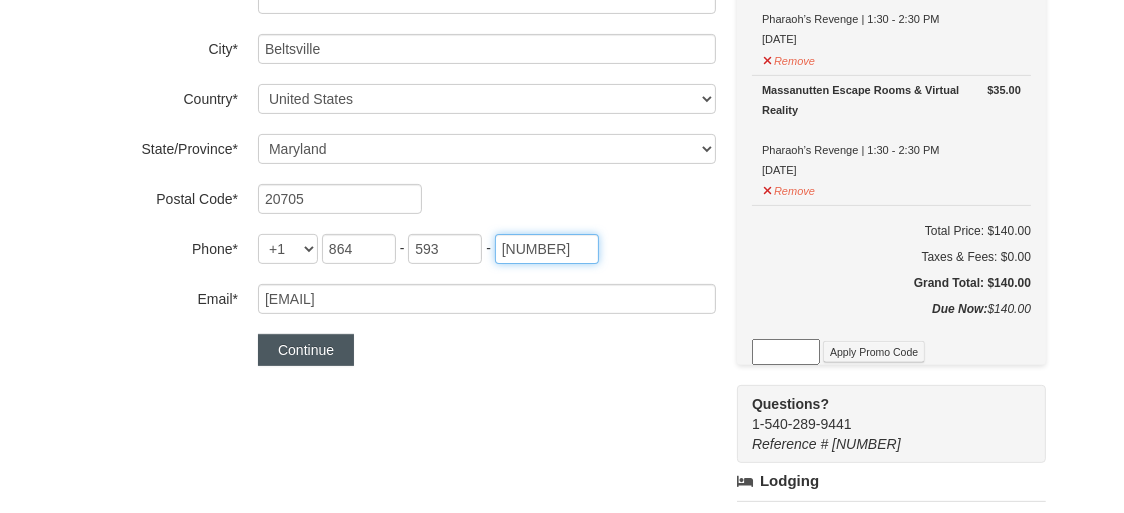 type on "2948" 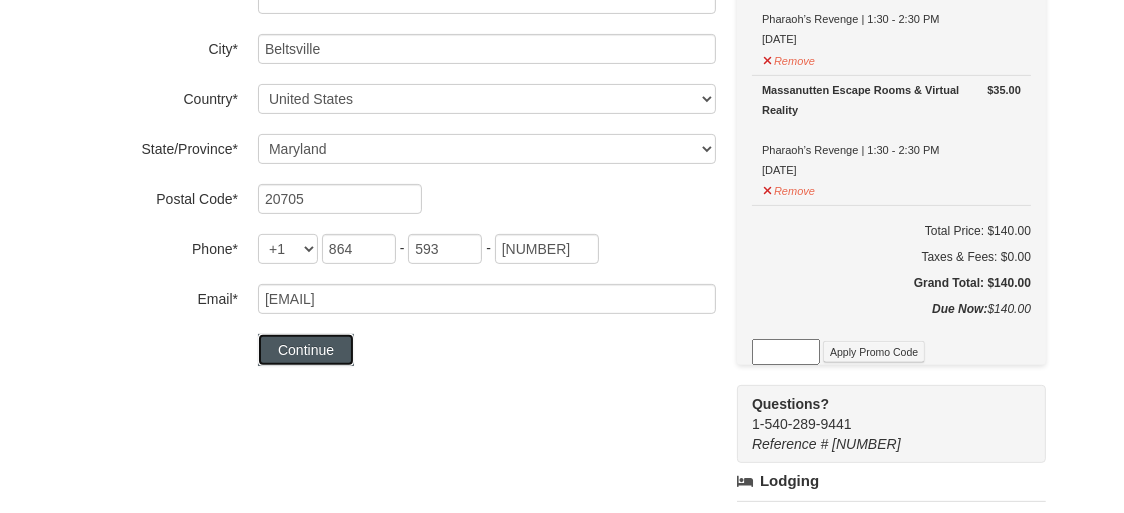 click on "Continue" at bounding box center [306, 350] 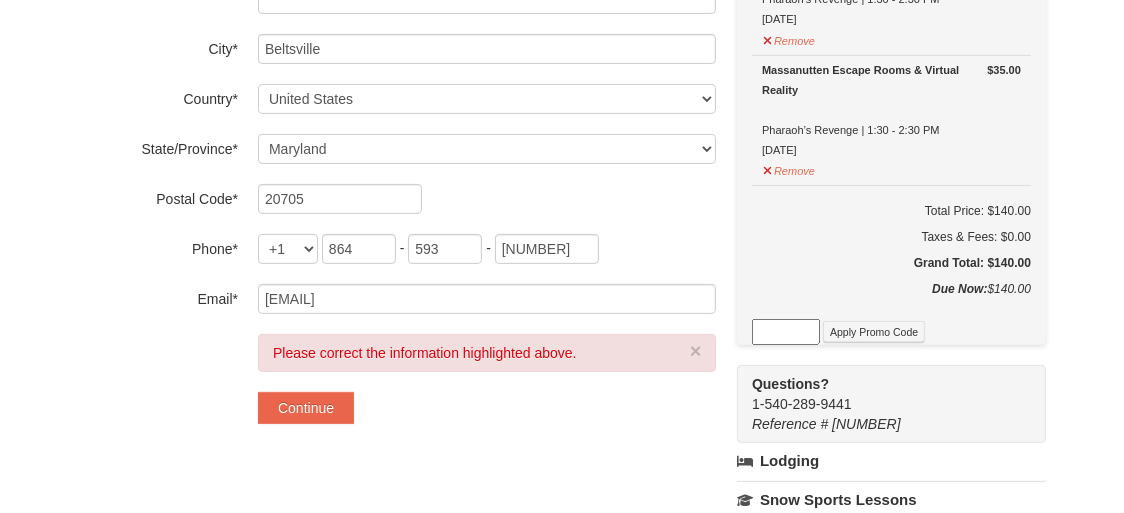scroll, scrollTop: 104, scrollLeft: 0, axis: vertical 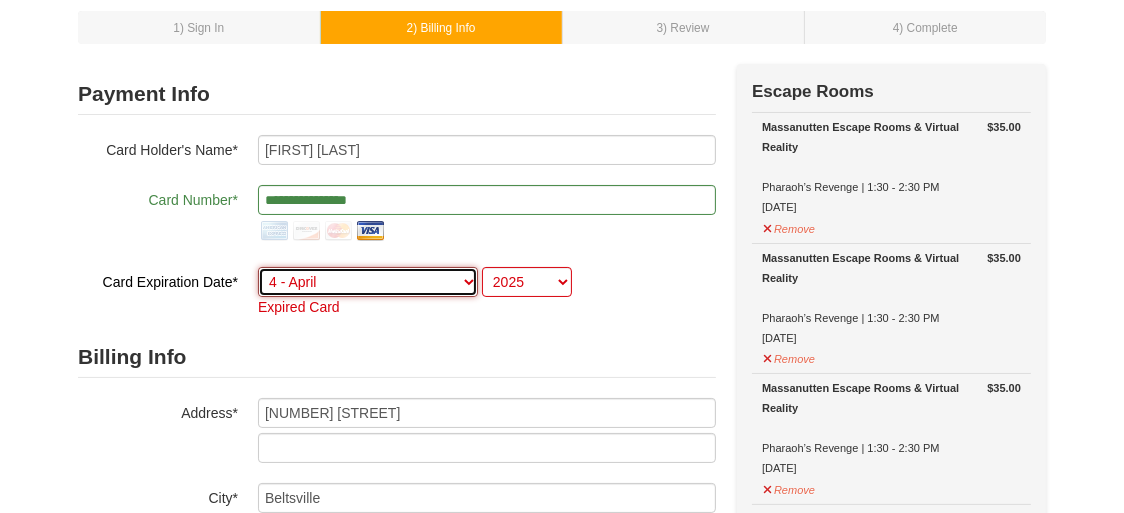 click on "1 - January 2 - February 3 - March 4 - April 5 - May 6 - June 7 - July 8 - August 9 - September 10 - October 11 - November 12 - December" at bounding box center (368, 282) 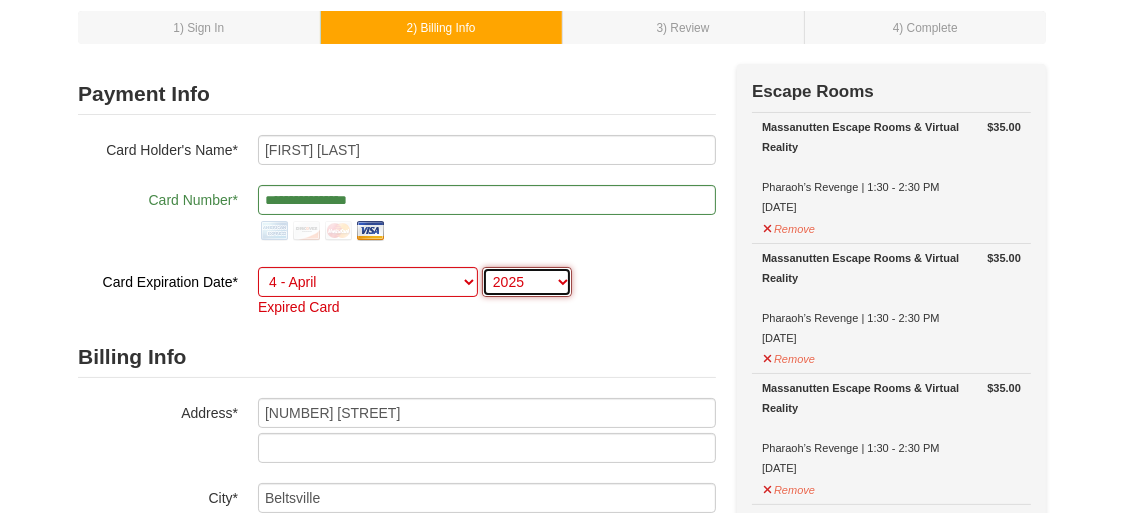 click on "2025 2026 2027 2028 2029 2030 2031 2032 2033 2034" at bounding box center [527, 282] 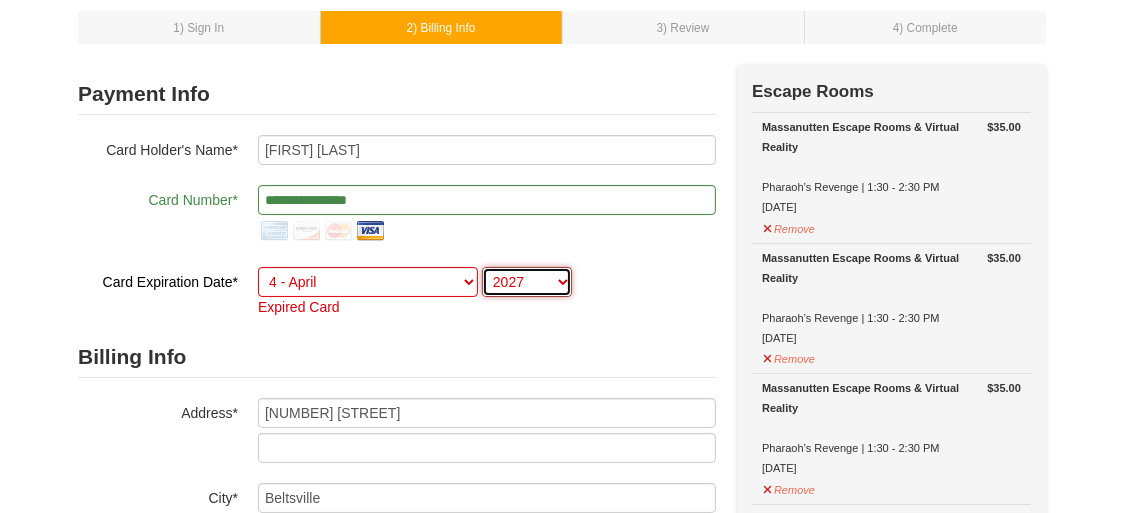 click on "2025 2026 2027 2028 2029 2030 2031 2032 2033 2034" at bounding box center [527, 282] 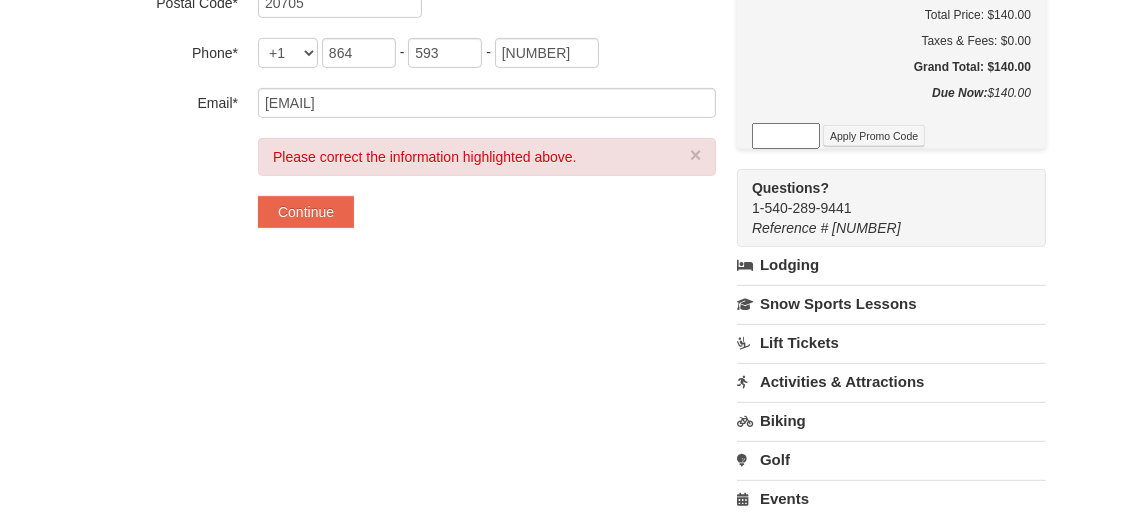 scroll, scrollTop: 731, scrollLeft: 0, axis: vertical 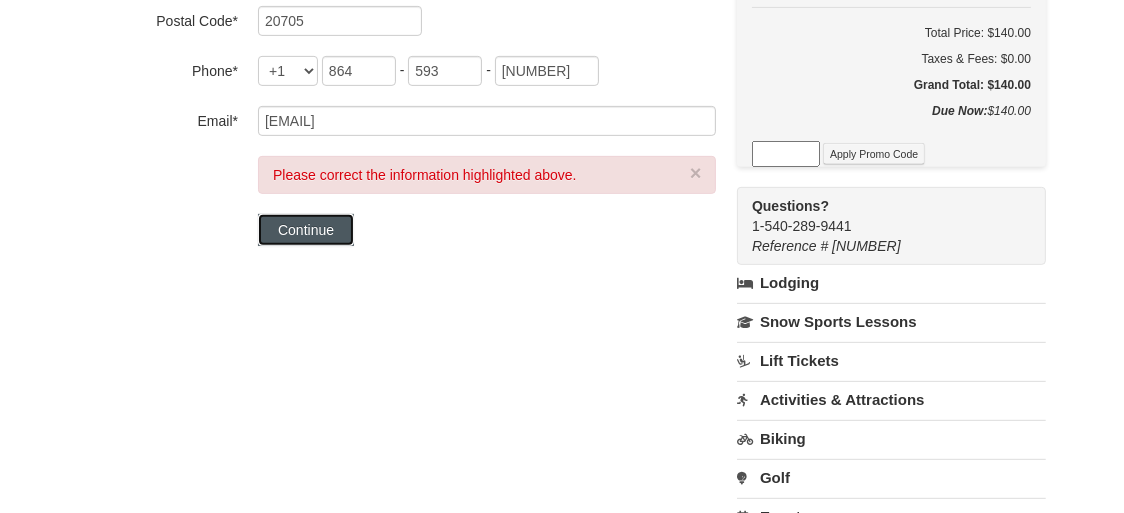 click on "Continue" at bounding box center [306, 230] 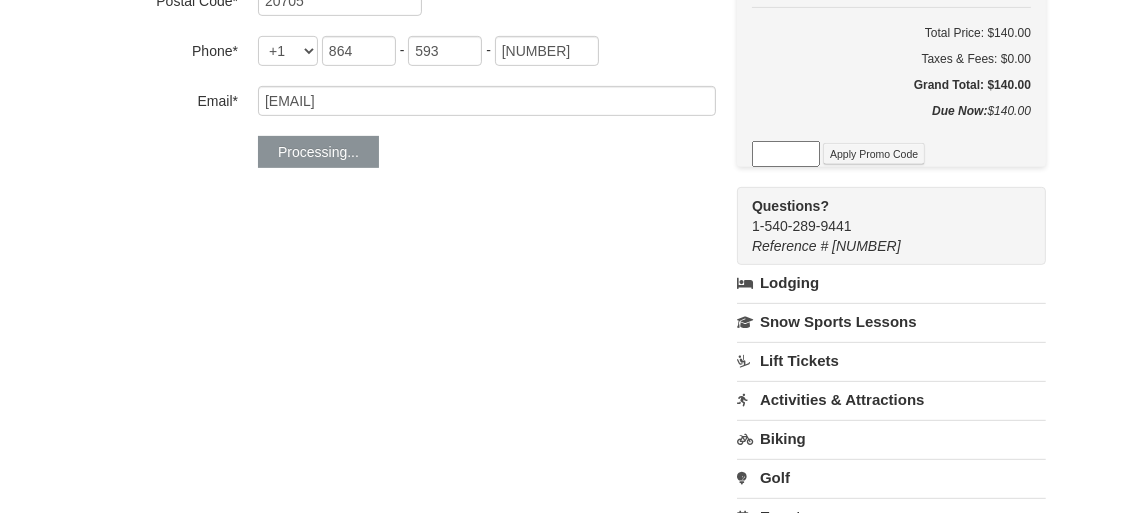 scroll, scrollTop: 711, scrollLeft: 0, axis: vertical 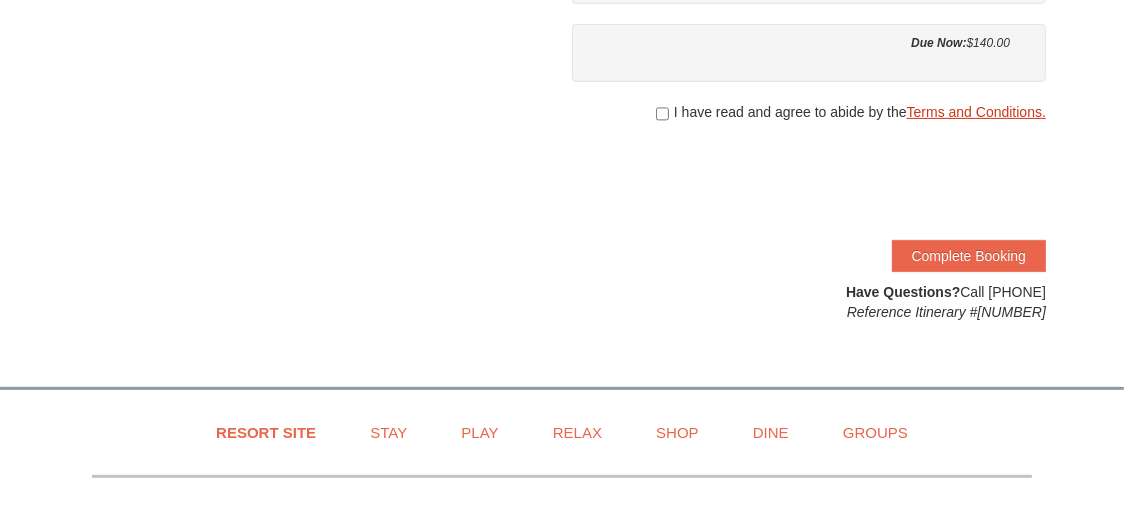 click on "Terms and Conditions." at bounding box center [976, 112] 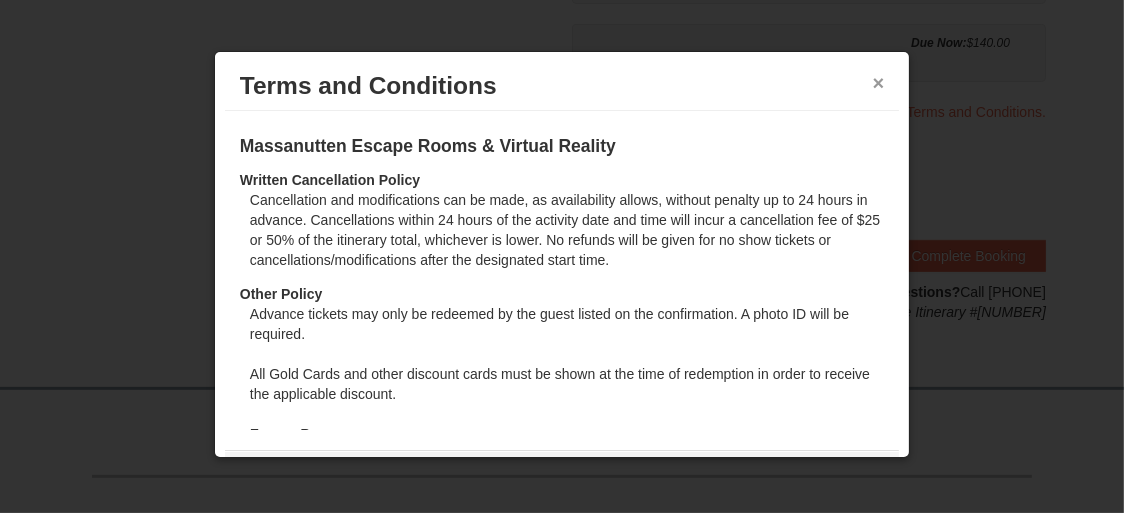 click on "×" at bounding box center (879, 83) 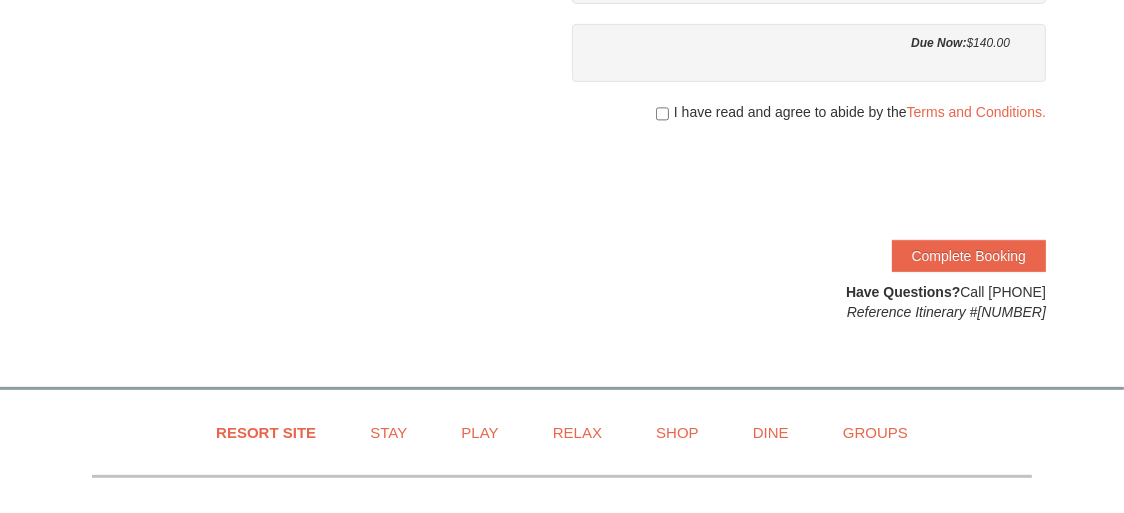 scroll, scrollTop: 1070, scrollLeft: 0, axis: vertical 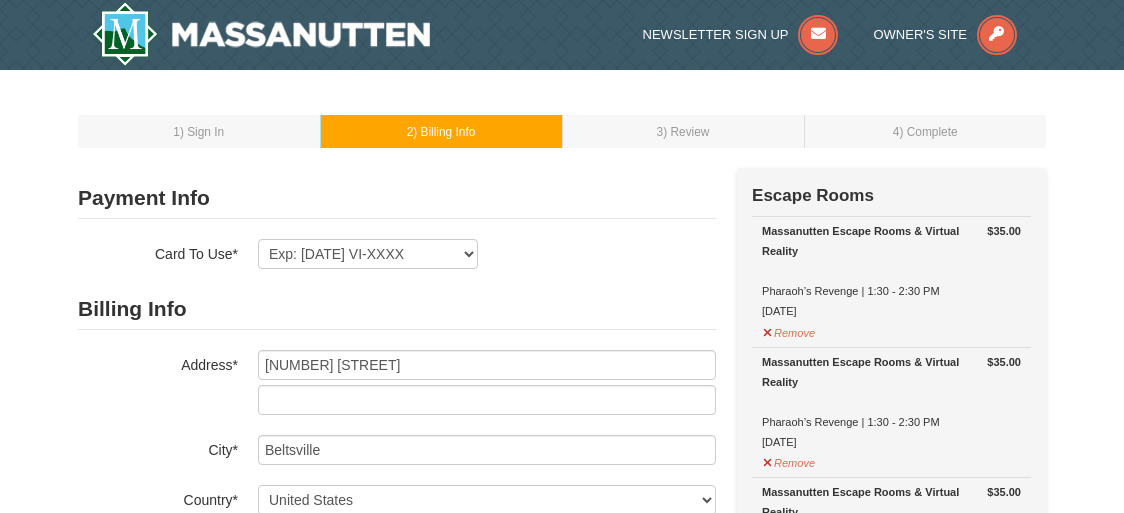 select on "MD" 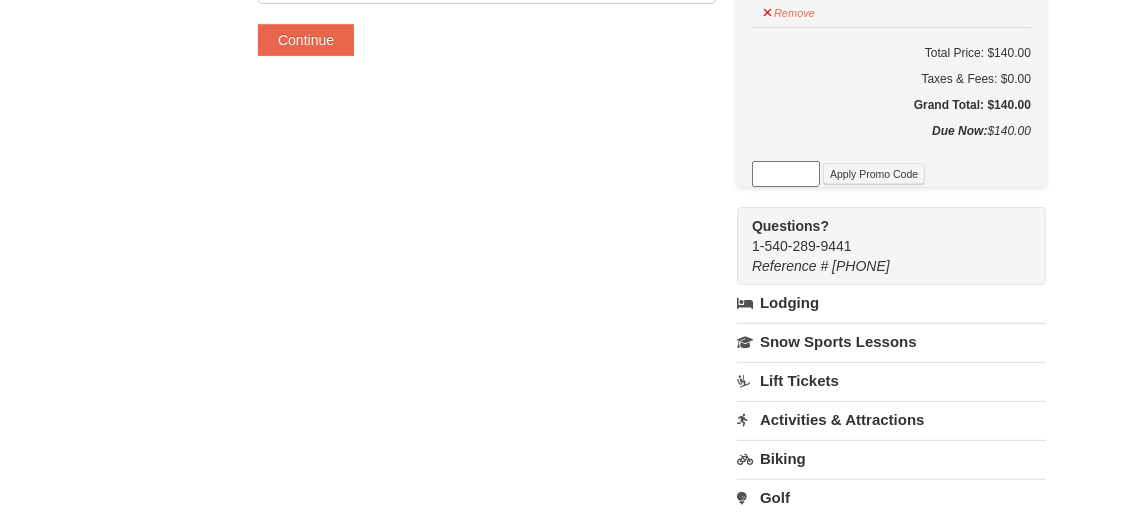scroll, scrollTop: 711, scrollLeft: 0, axis: vertical 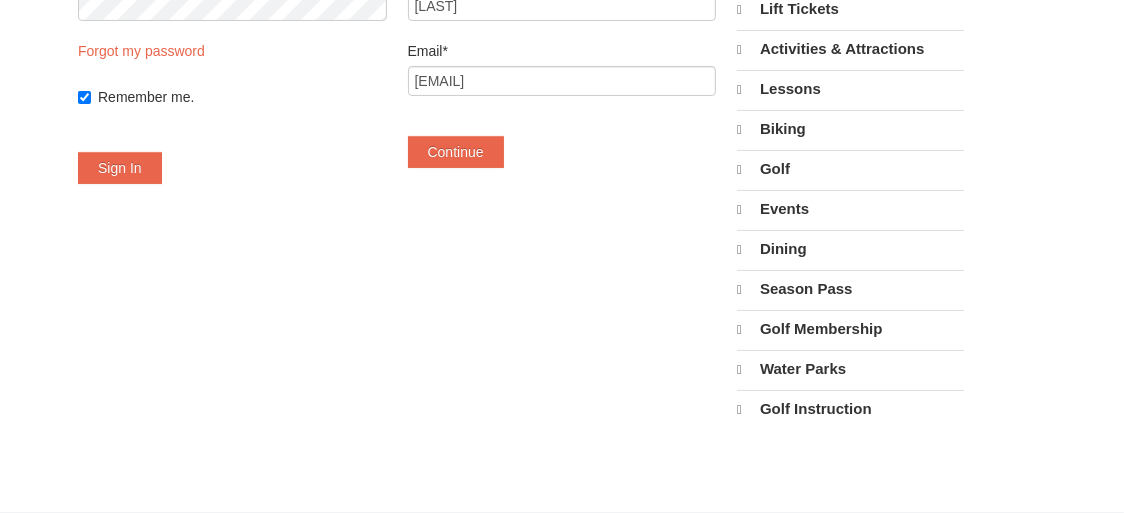 select on "8" 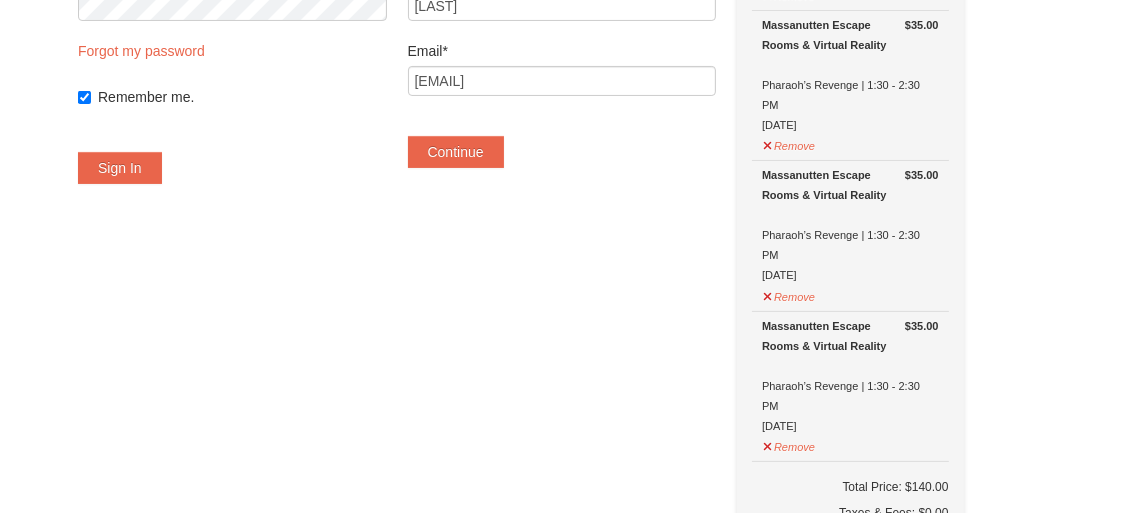 scroll, scrollTop: 304, scrollLeft: 0, axis: vertical 